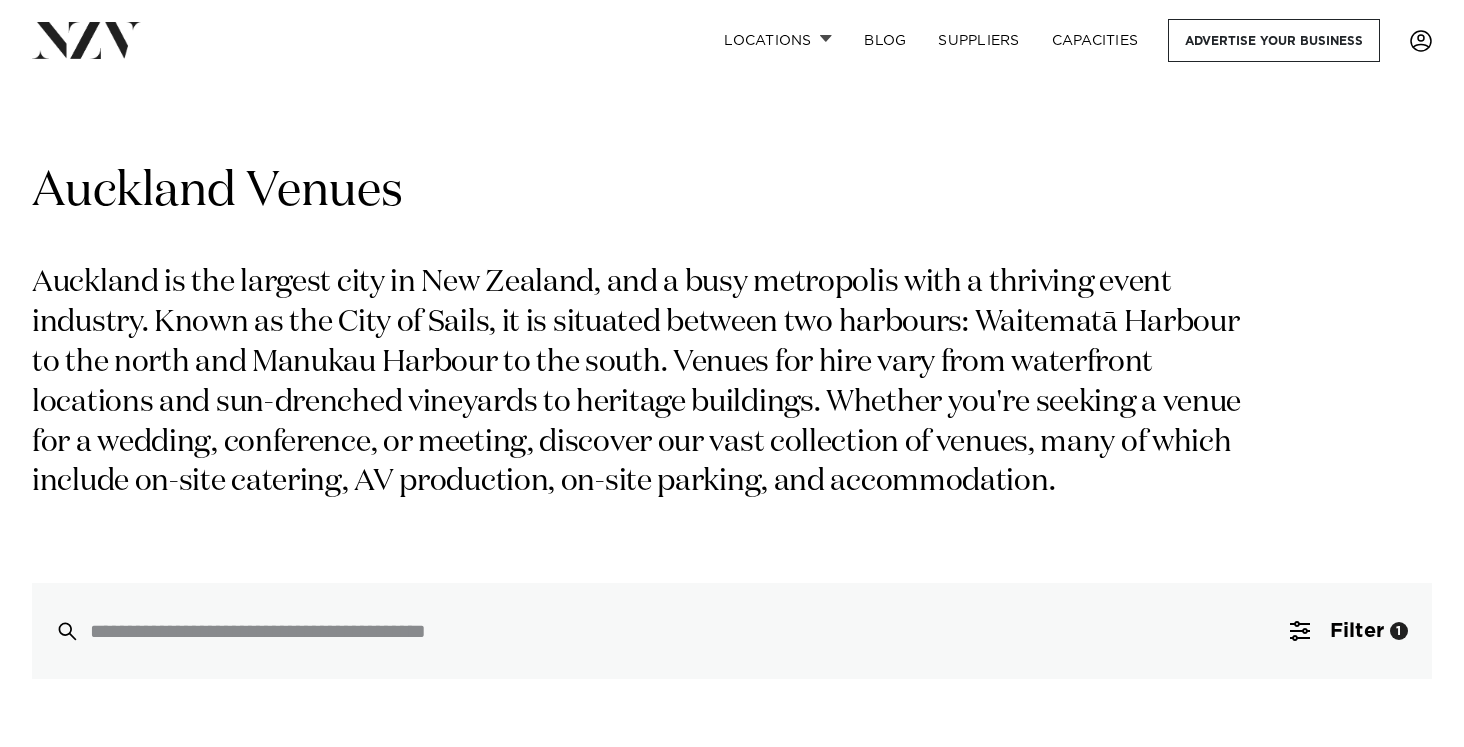 scroll, scrollTop: 0, scrollLeft: 0, axis: both 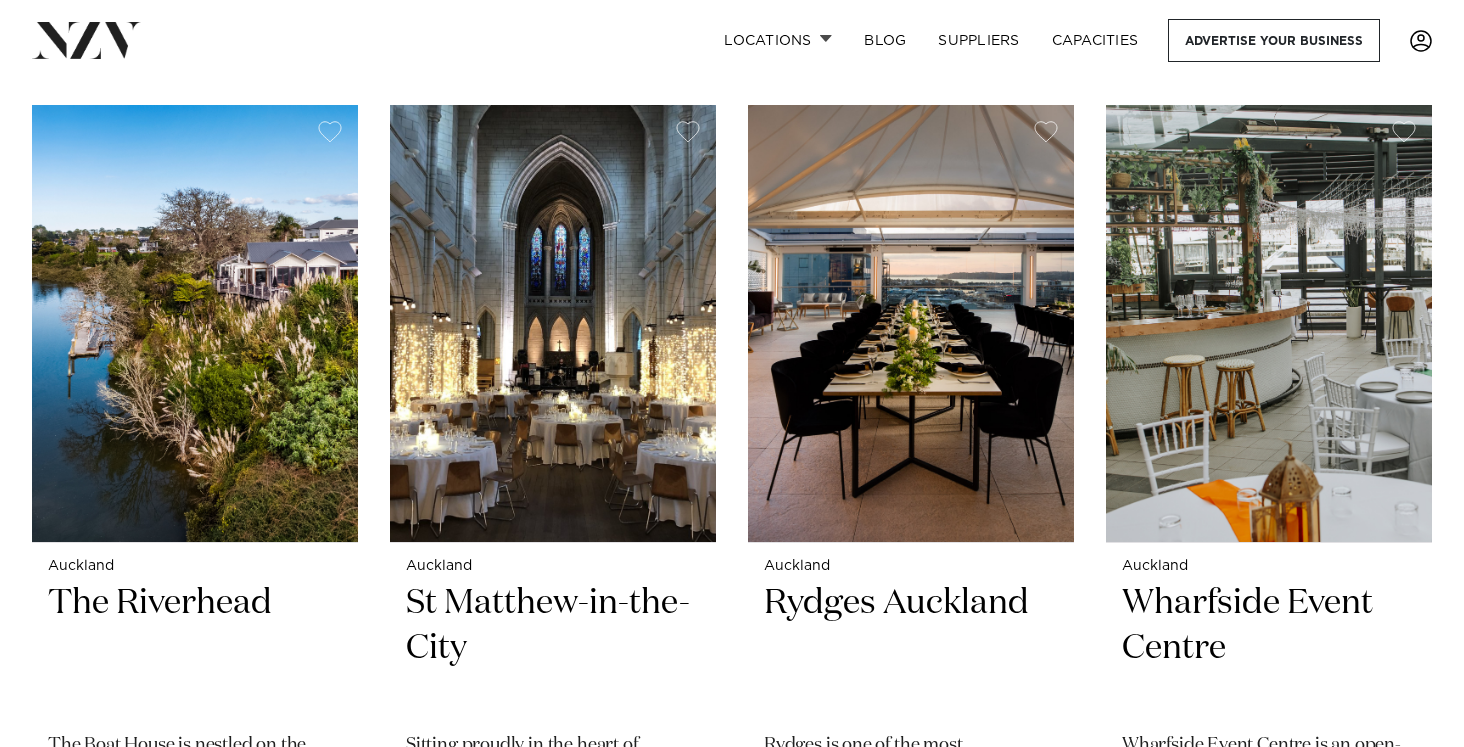 click on "[CITY]
Vanderosa Farms
Vanderosa Farms is a breathtaking venue set on a ridgeline 300m above sea level. Minutes from Leigh, Vanderosa Farms overlooks Pakiri Beach and surrounding farmland.
150
100
150
100
[CITY]
Abel Estate" at bounding box center [732, 3135] 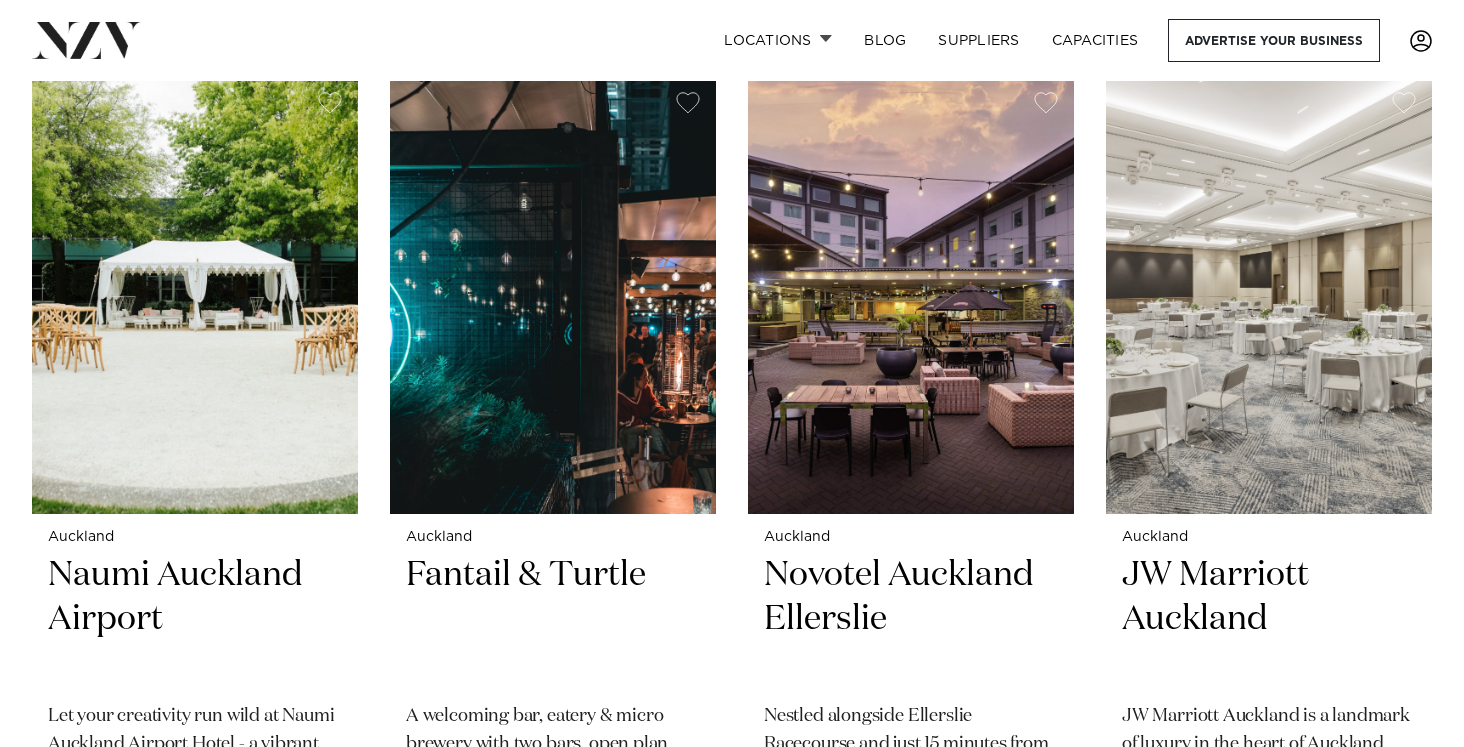scroll, scrollTop: 5159, scrollLeft: 0, axis: vertical 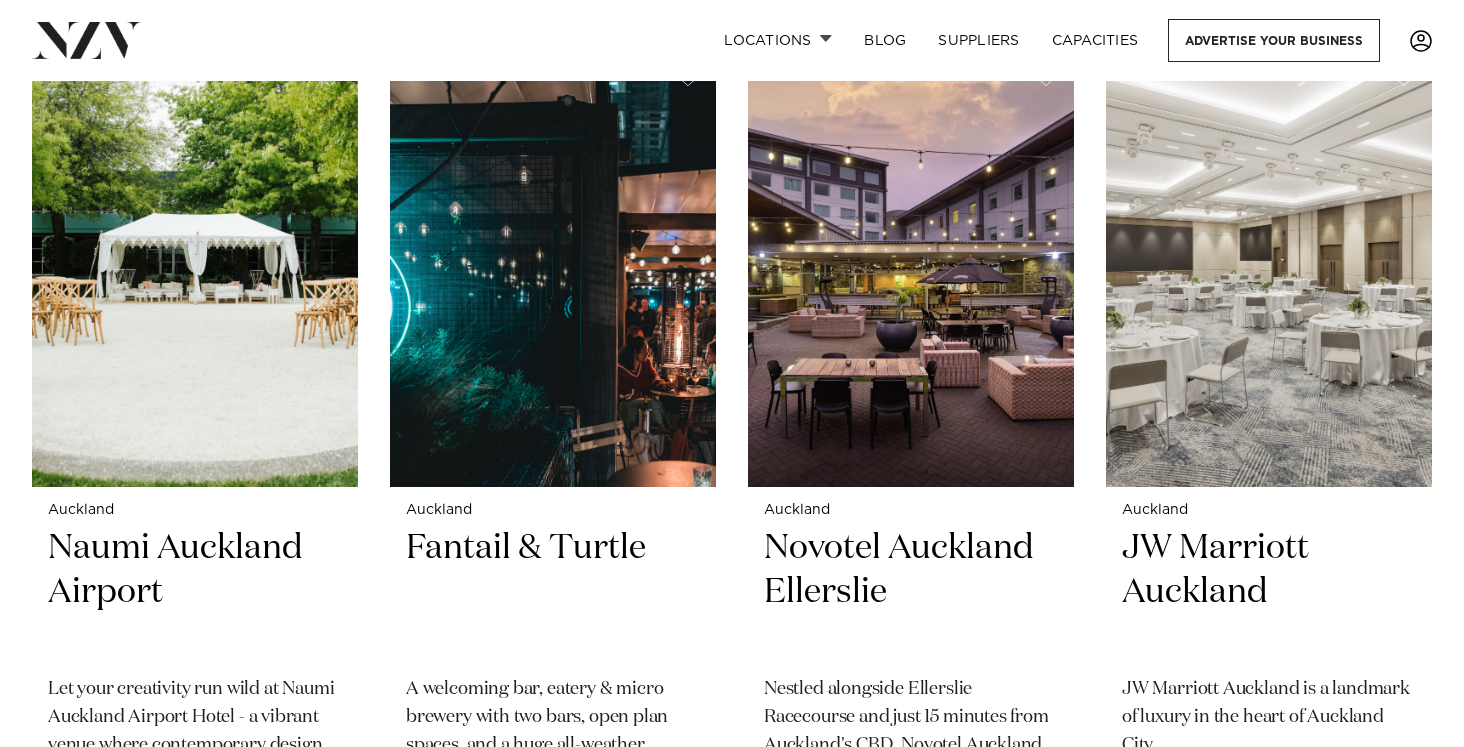 click on "Auckland
Vanderosa Farms
Vanderosa Farms is a breathtaking venue set on a ridgeline 300m above sea level. Minutes from Leigh, Vanderosa Farms overlooks Pakiri Beach and surrounding farmland.
150
100
150
100
Auckland
Abel Estate" at bounding box center (732, 1338) 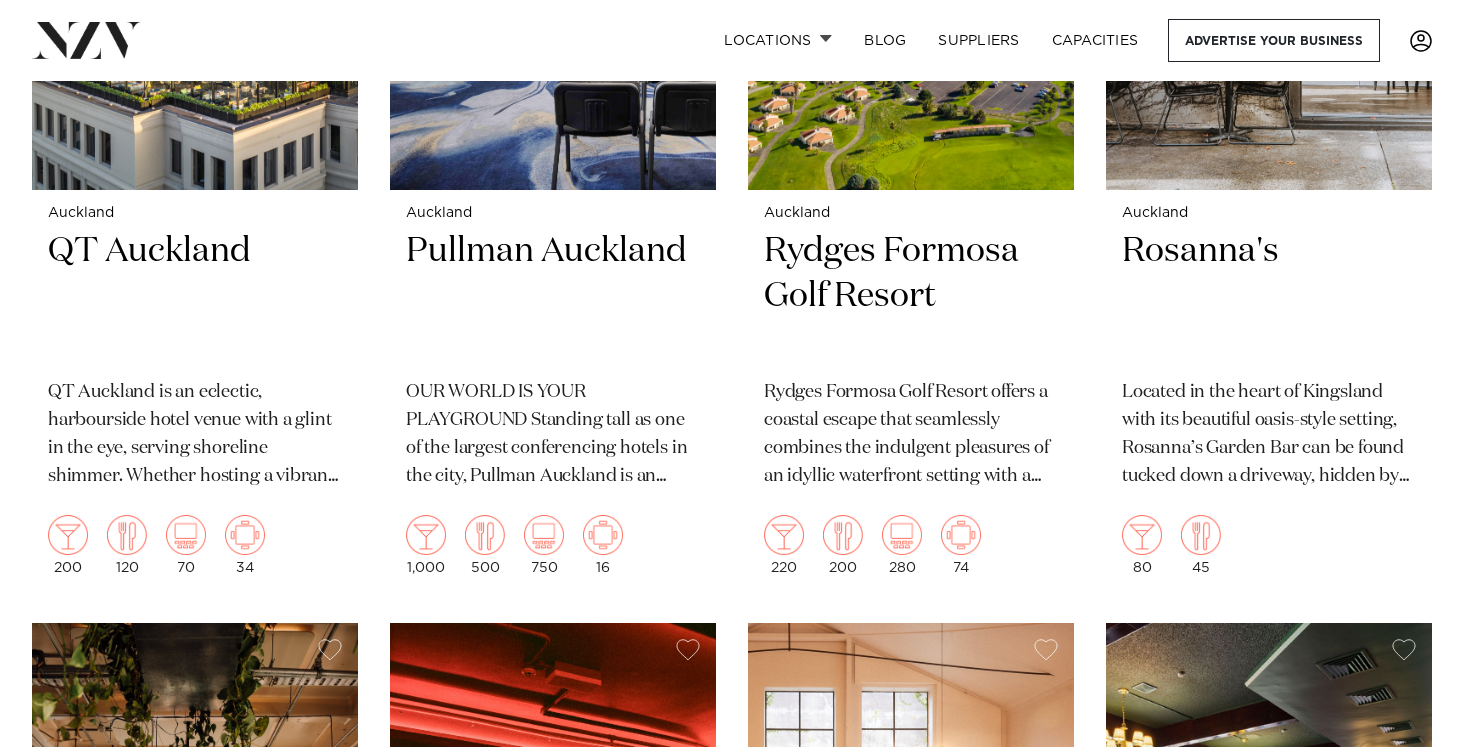 scroll, scrollTop: 7681, scrollLeft: 0, axis: vertical 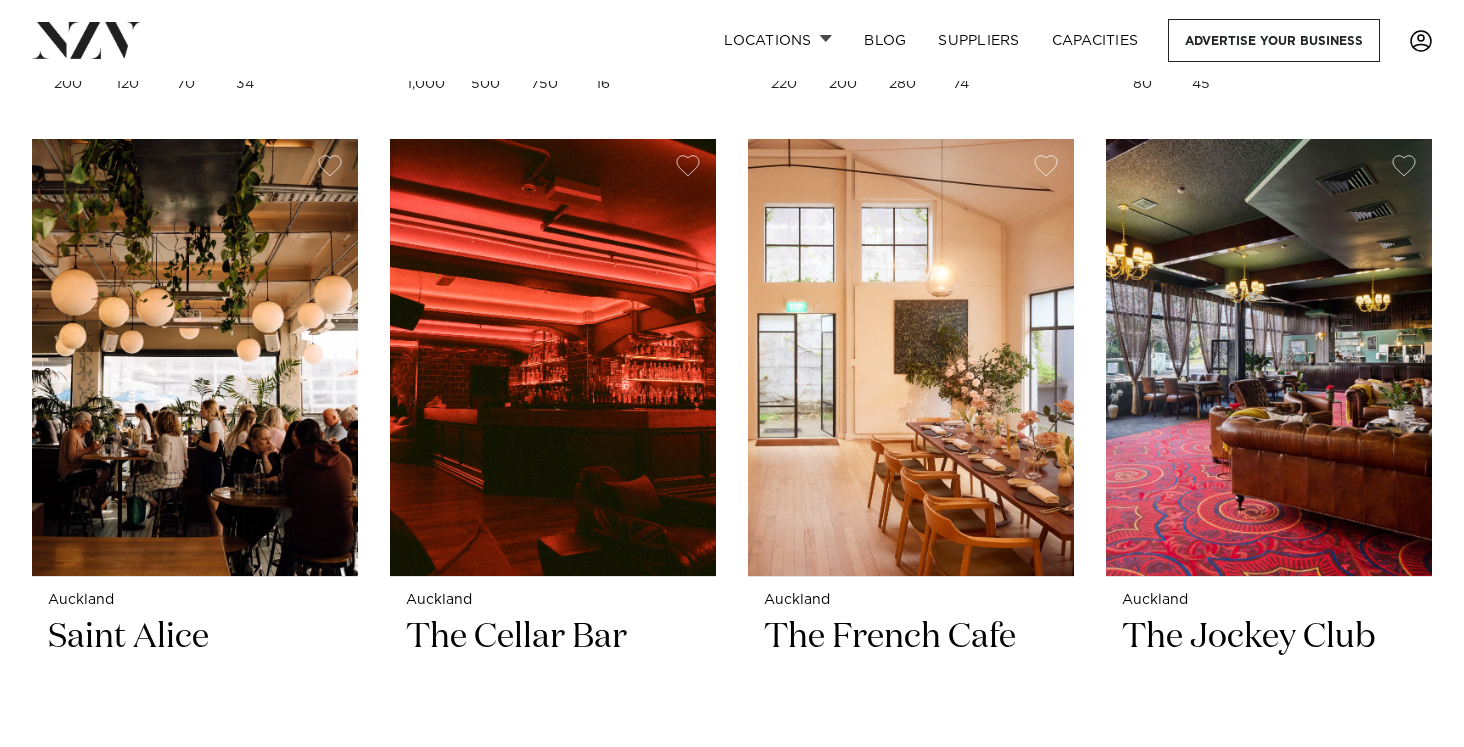 click on "Auckland
Vanderosa Farms
Vanderosa Farms is a breathtaking venue set on a ridgeline 300m above sea level. Minutes from Leigh, Vanderosa Farms overlooks Pakiri Beach and surrounding farmland.
150
100
150
100
Auckland
Abel Estate" at bounding box center (732, -1184) 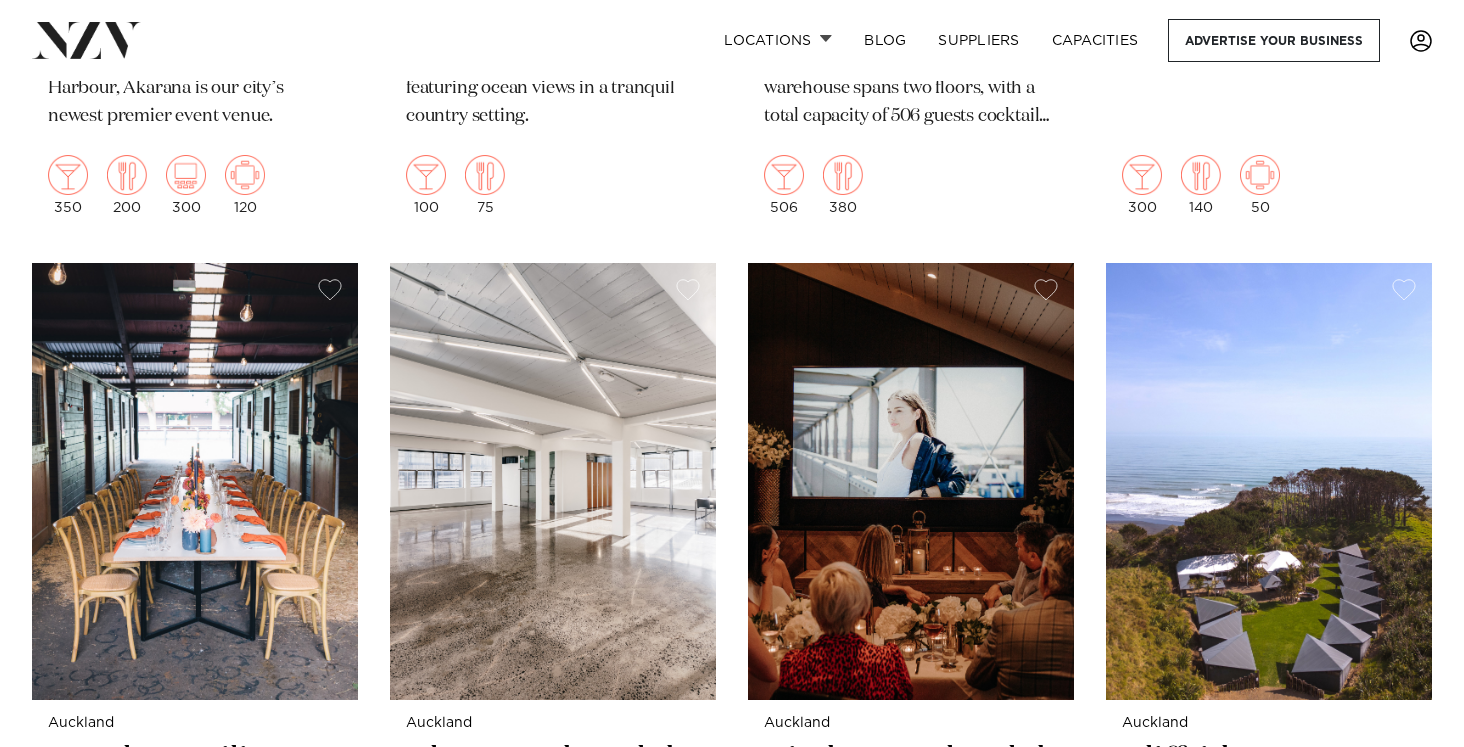 scroll, scrollTop: 19800, scrollLeft: 0, axis: vertical 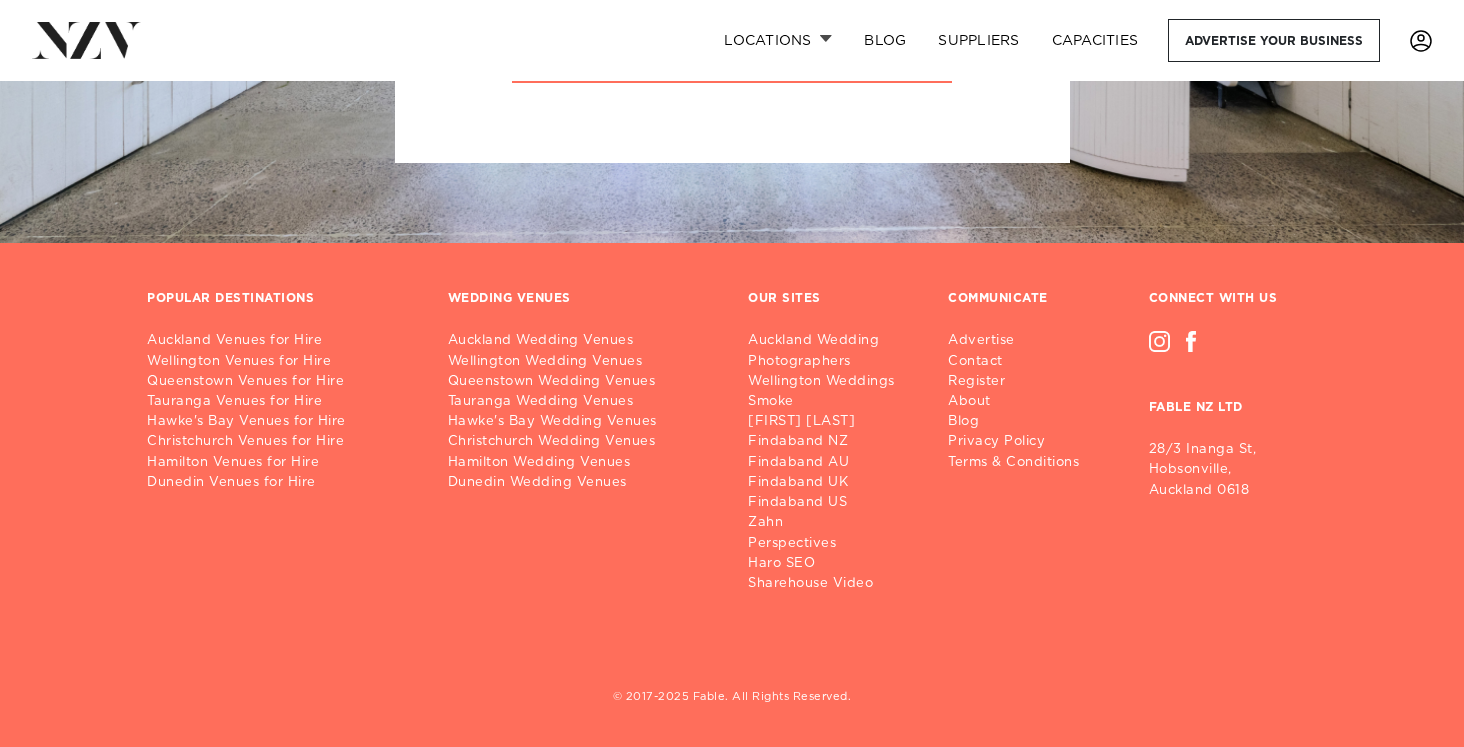 drag, startPoint x: 370, startPoint y: 724, endPoint x: 1141, endPoint y: 12, distance: 1049.4689 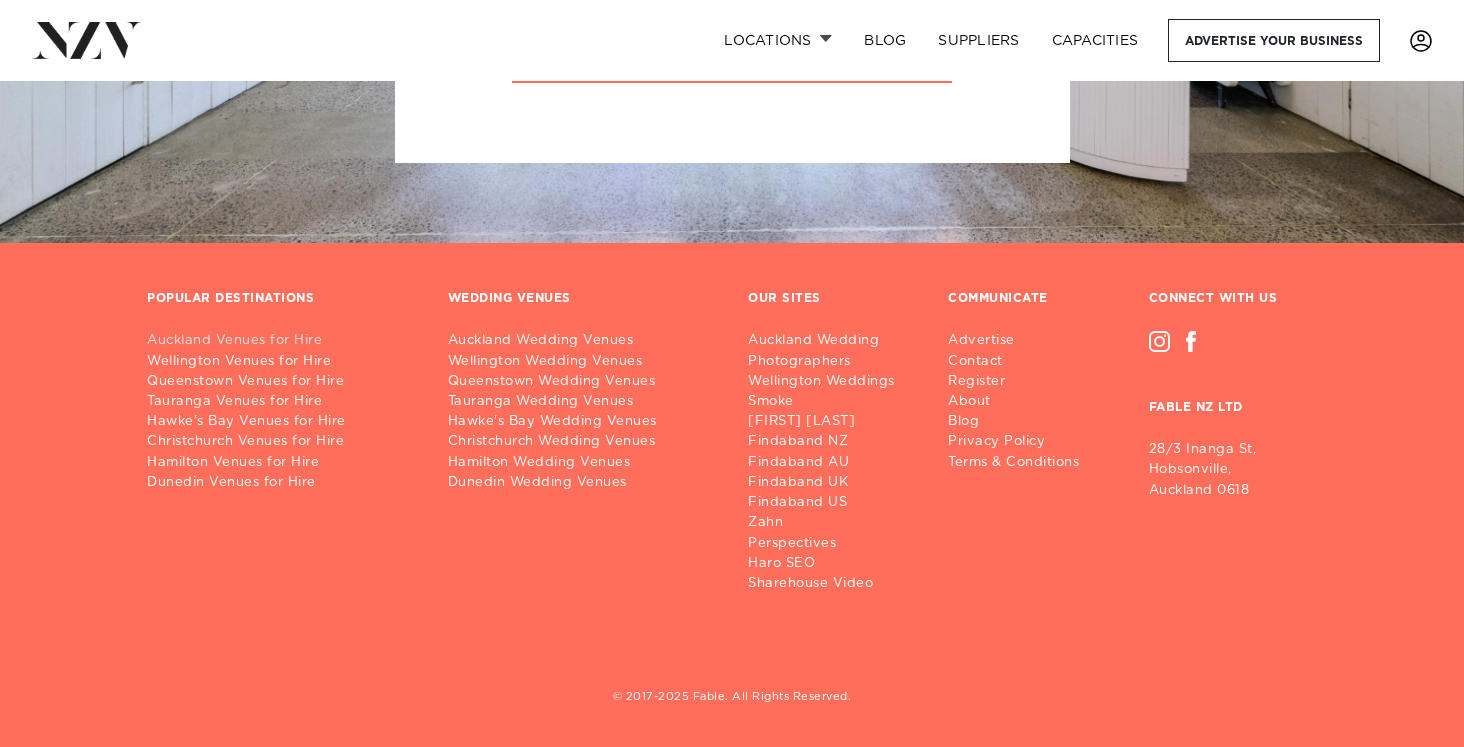 click on "Auckland Venues for Hire" at bounding box center [281, 341] 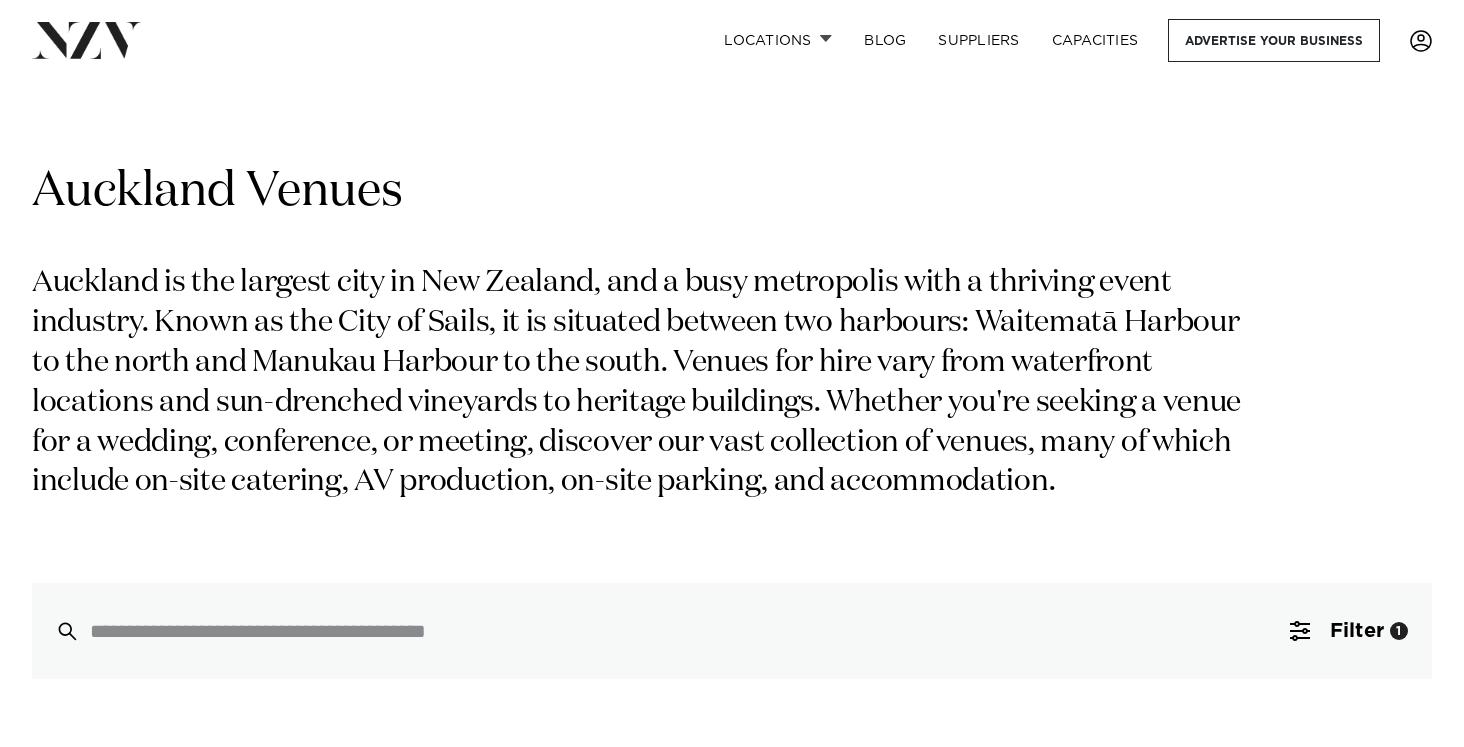 scroll, scrollTop: 0, scrollLeft: 0, axis: both 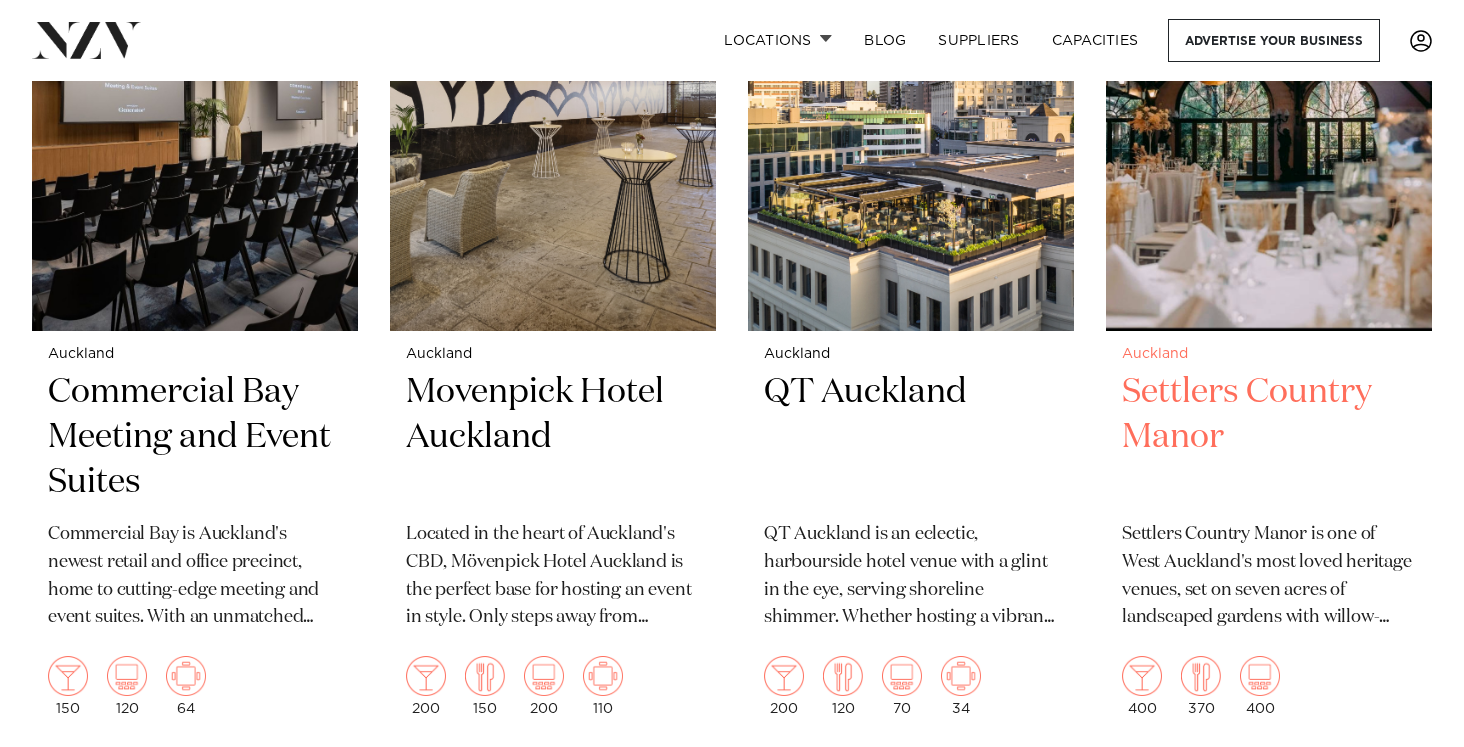 click on "Settlers Country Manor" at bounding box center [1269, 437] 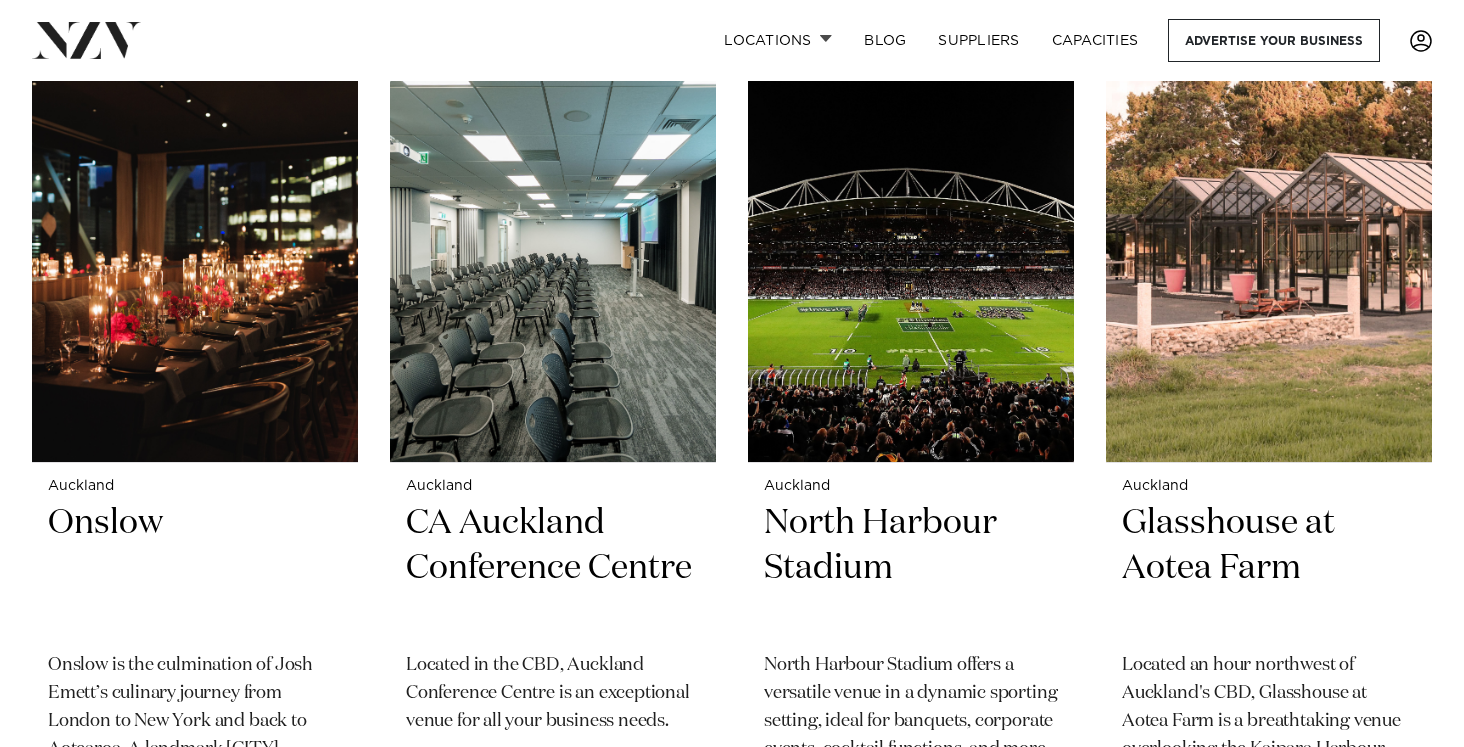 scroll, scrollTop: 9526, scrollLeft: 0, axis: vertical 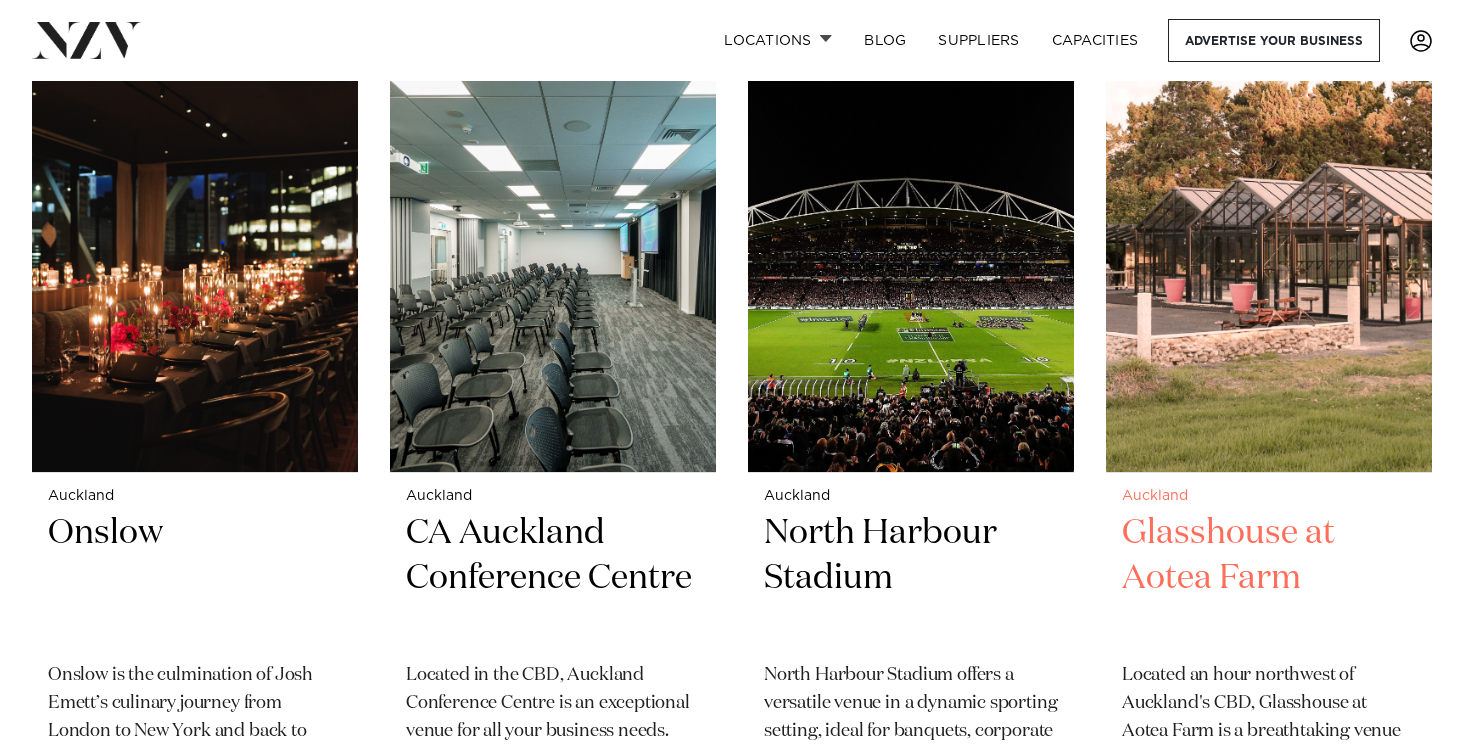 click on "Glasshouse at Aotea Farm" at bounding box center [1269, 578] 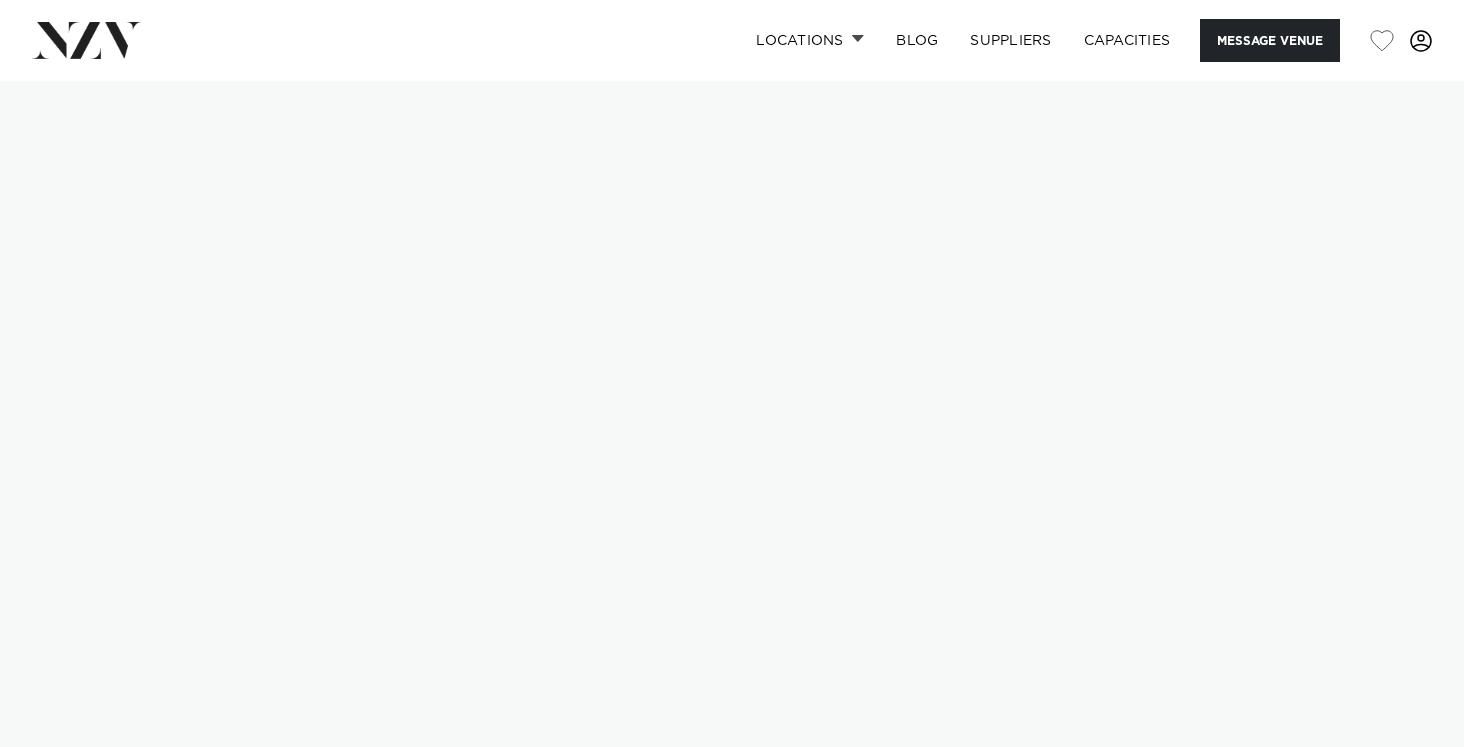scroll, scrollTop: 0, scrollLeft: 0, axis: both 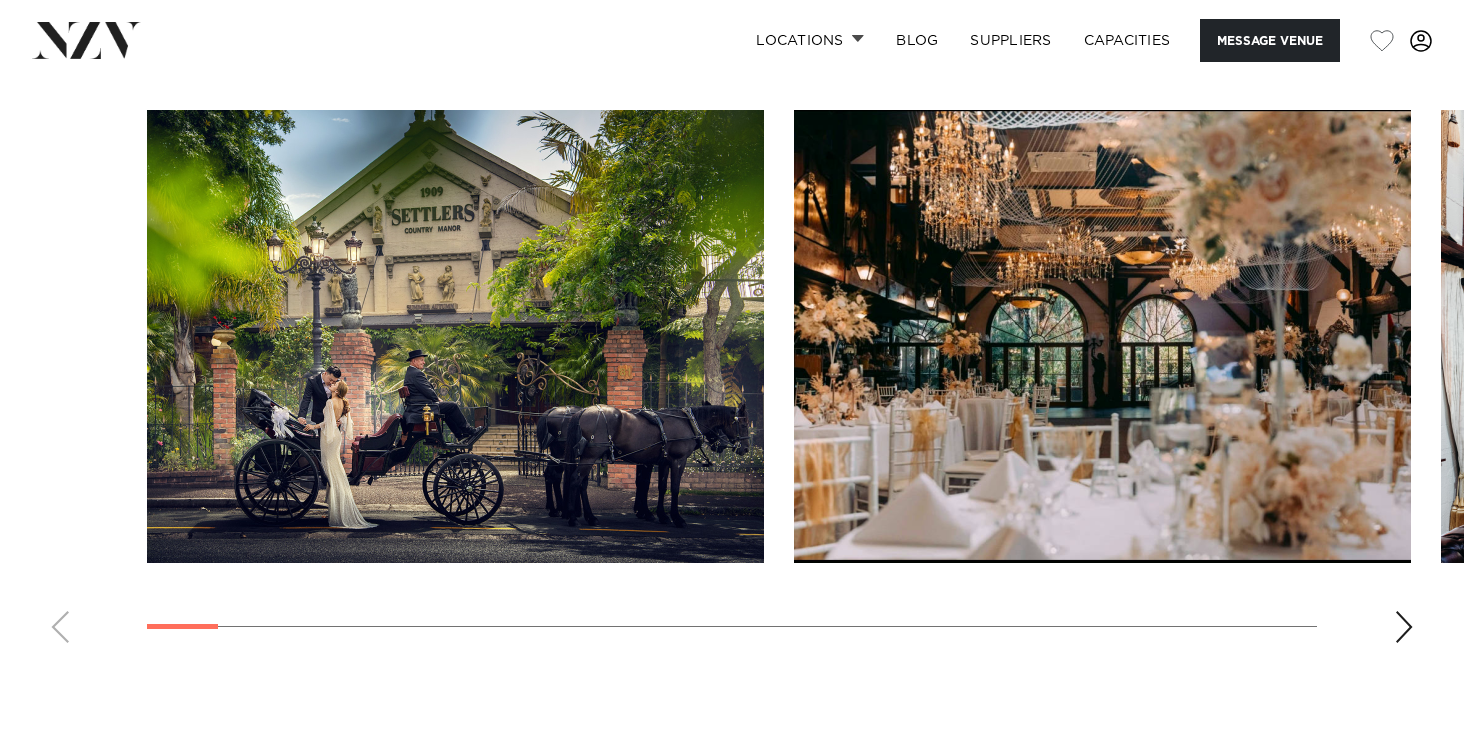 click at bounding box center (732, 384) 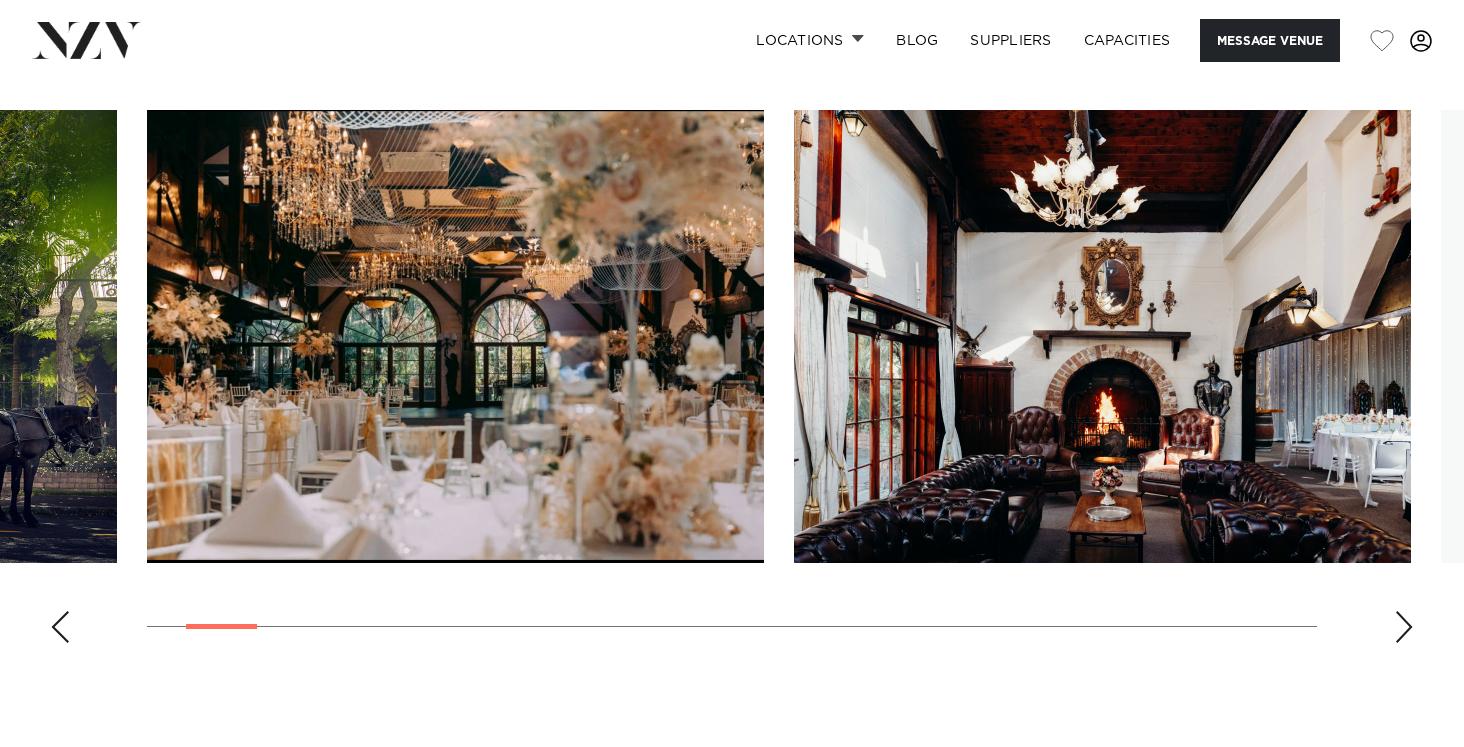 click at bounding box center (1404, 627) 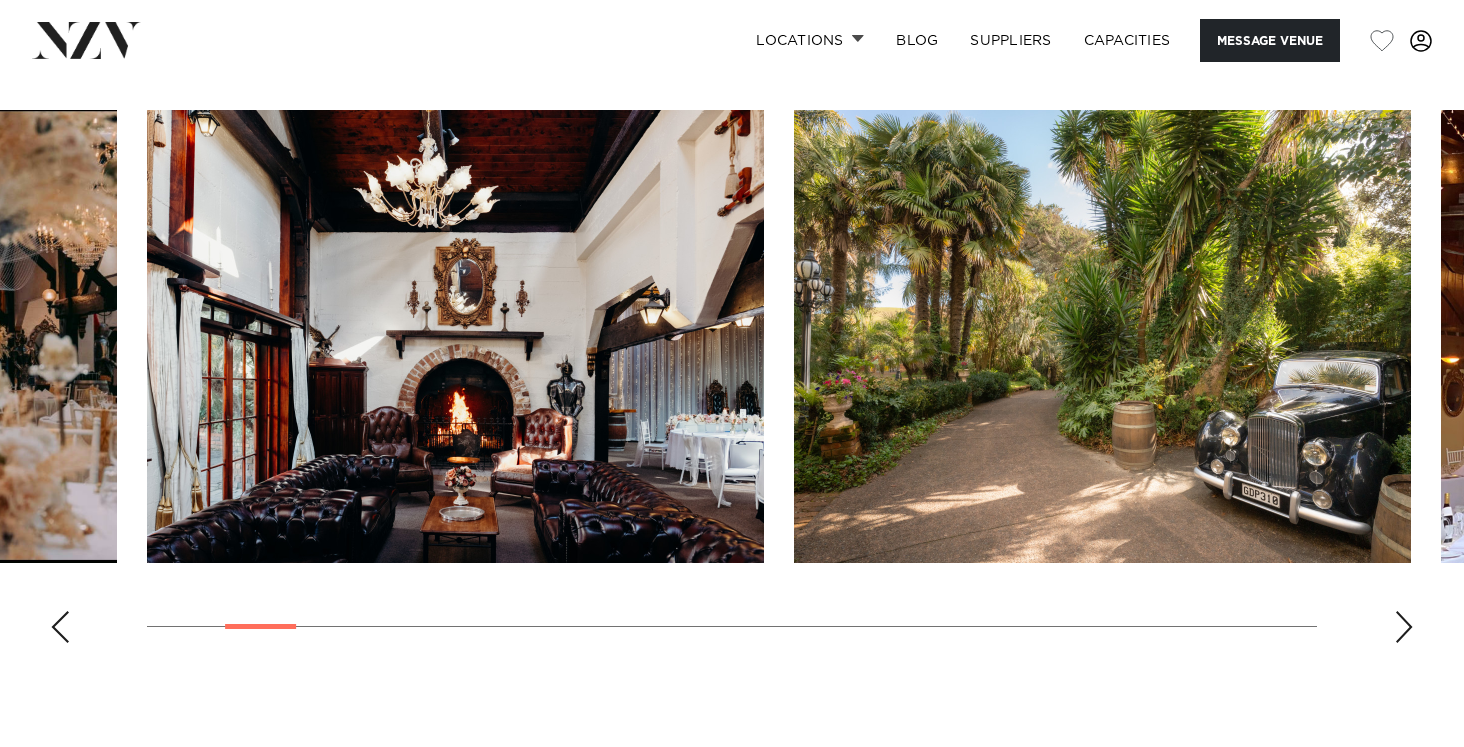 click at bounding box center (1404, 627) 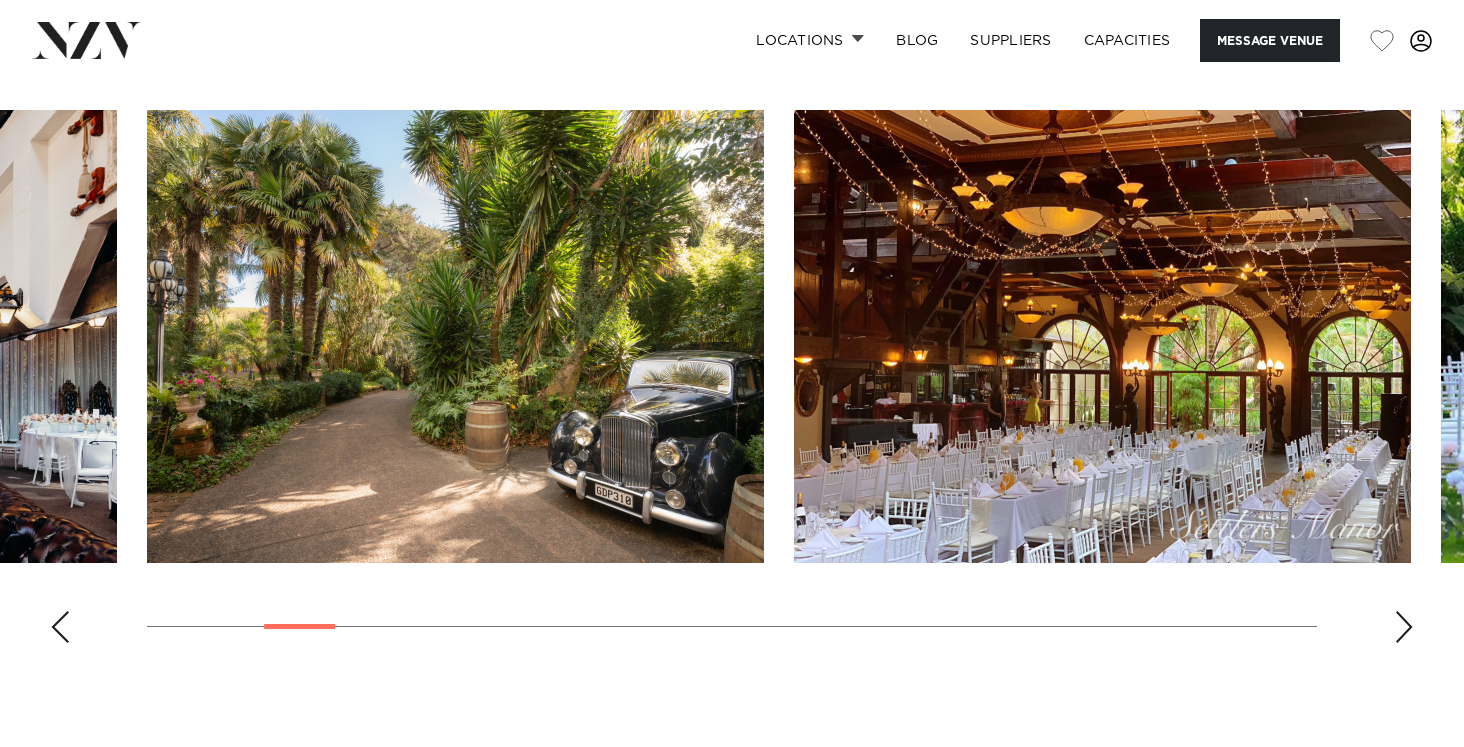 click at bounding box center [1404, 627] 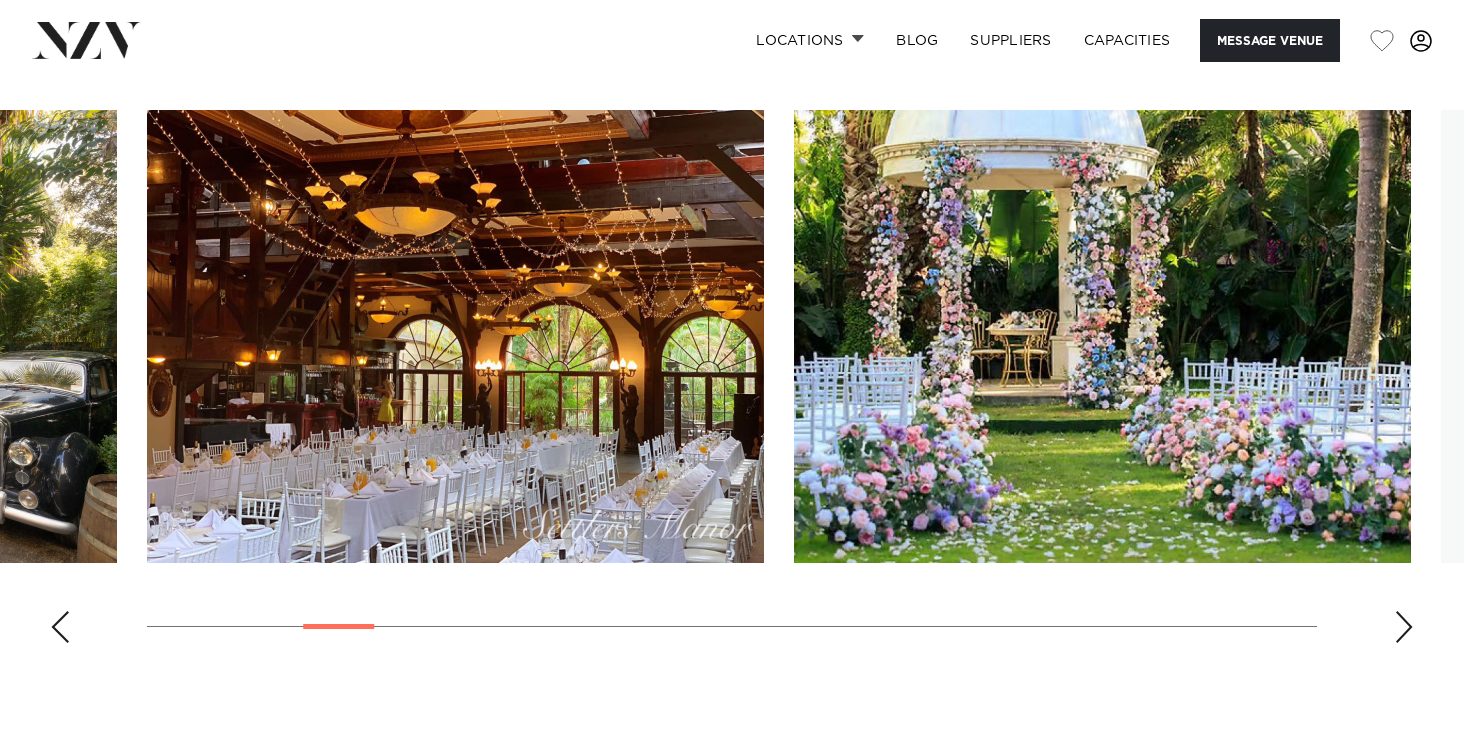click at bounding box center [1404, 627] 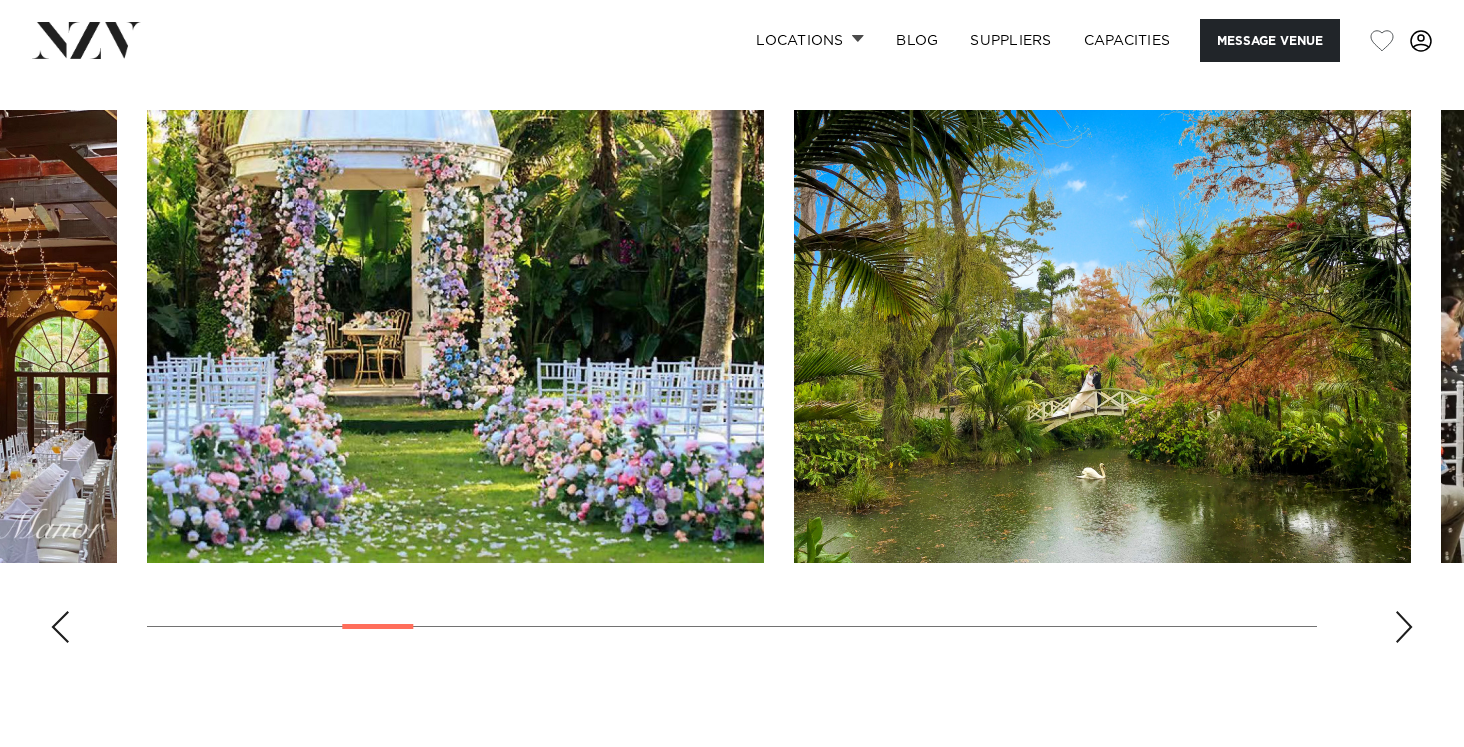 click at bounding box center [1404, 627] 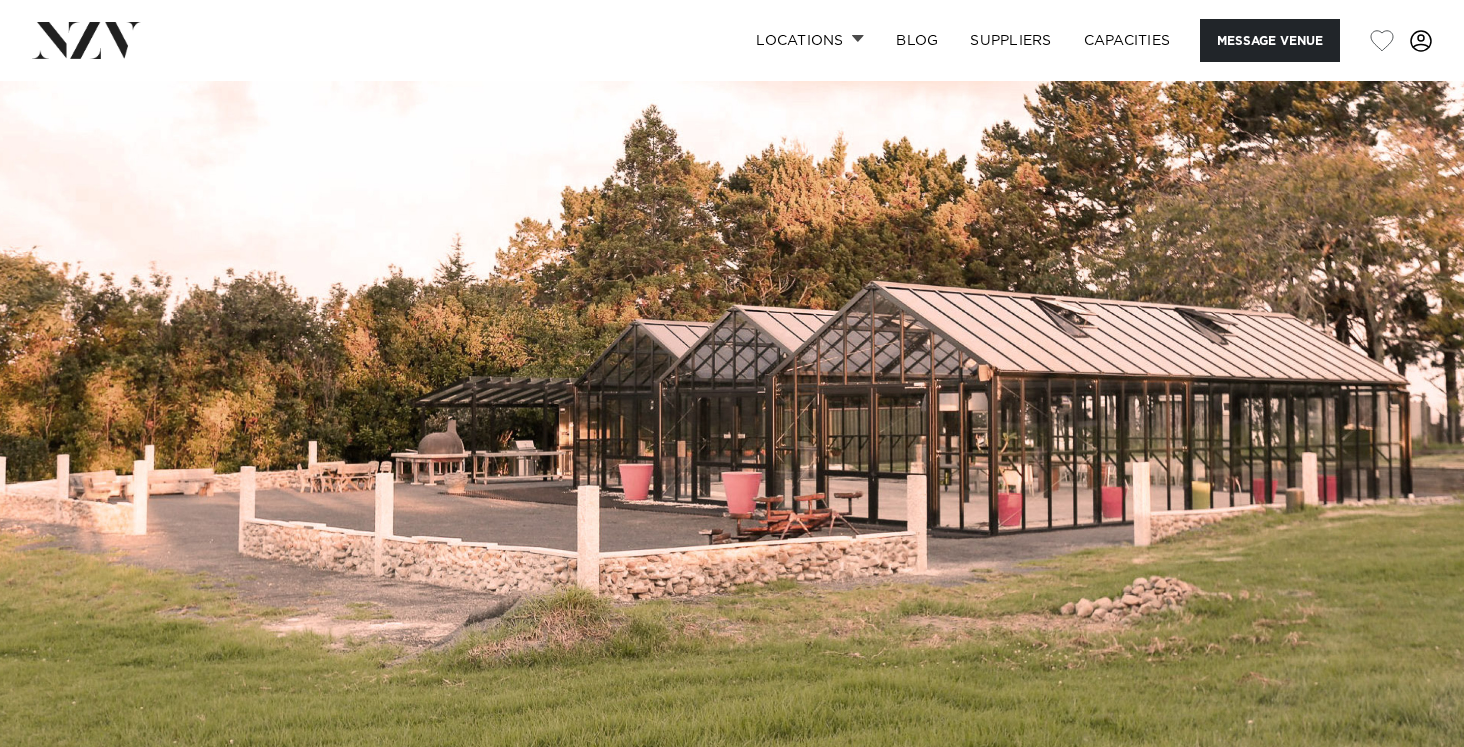 scroll, scrollTop: 0, scrollLeft: 0, axis: both 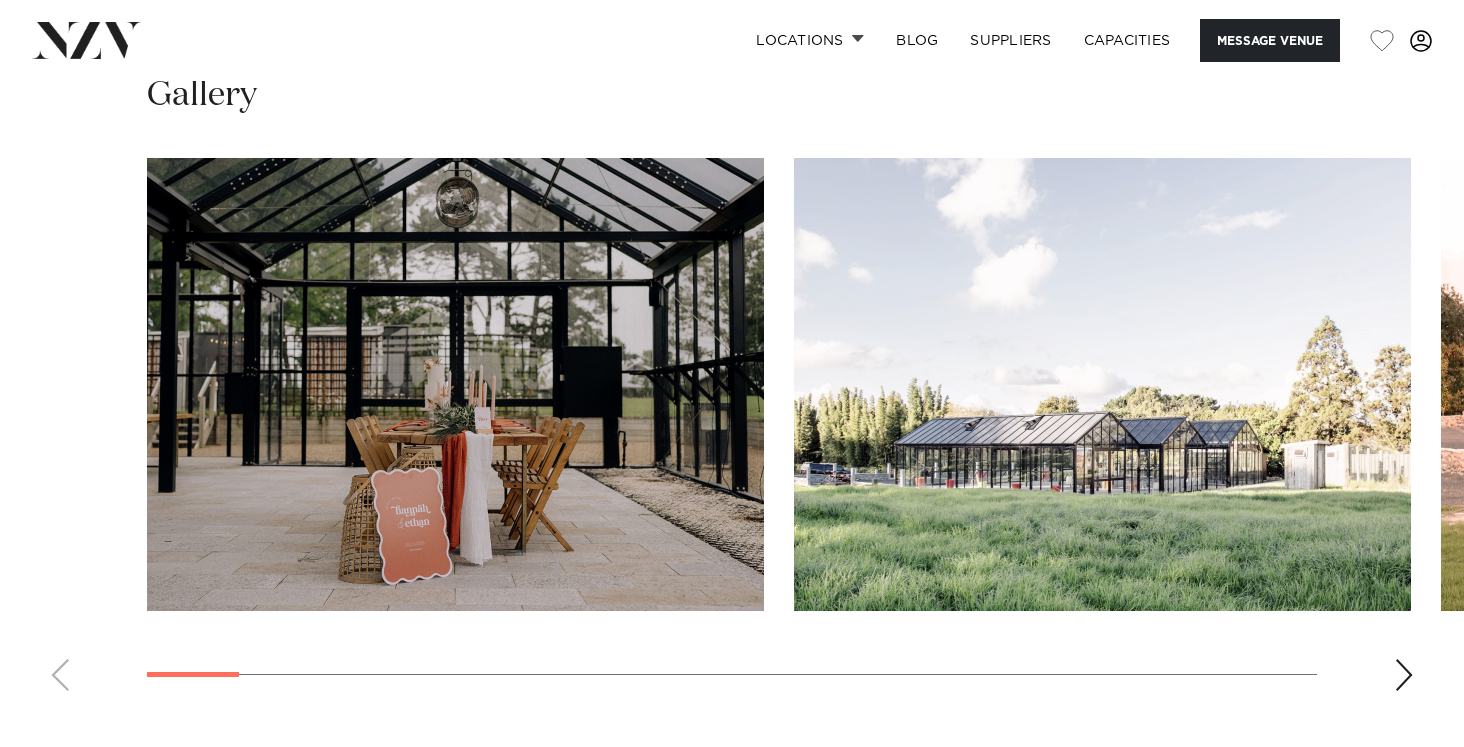 click at bounding box center [1404, 675] 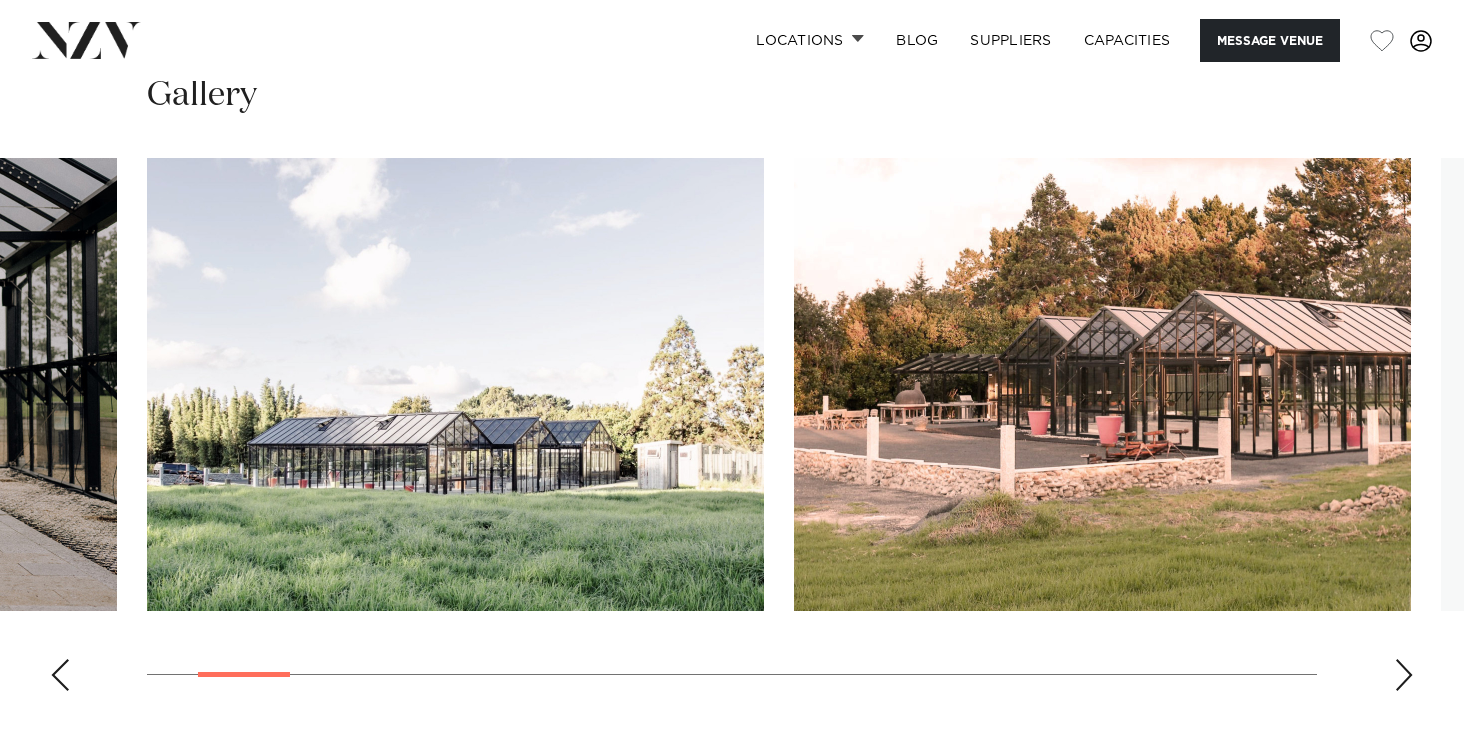 click at bounding box center [1404, 675] 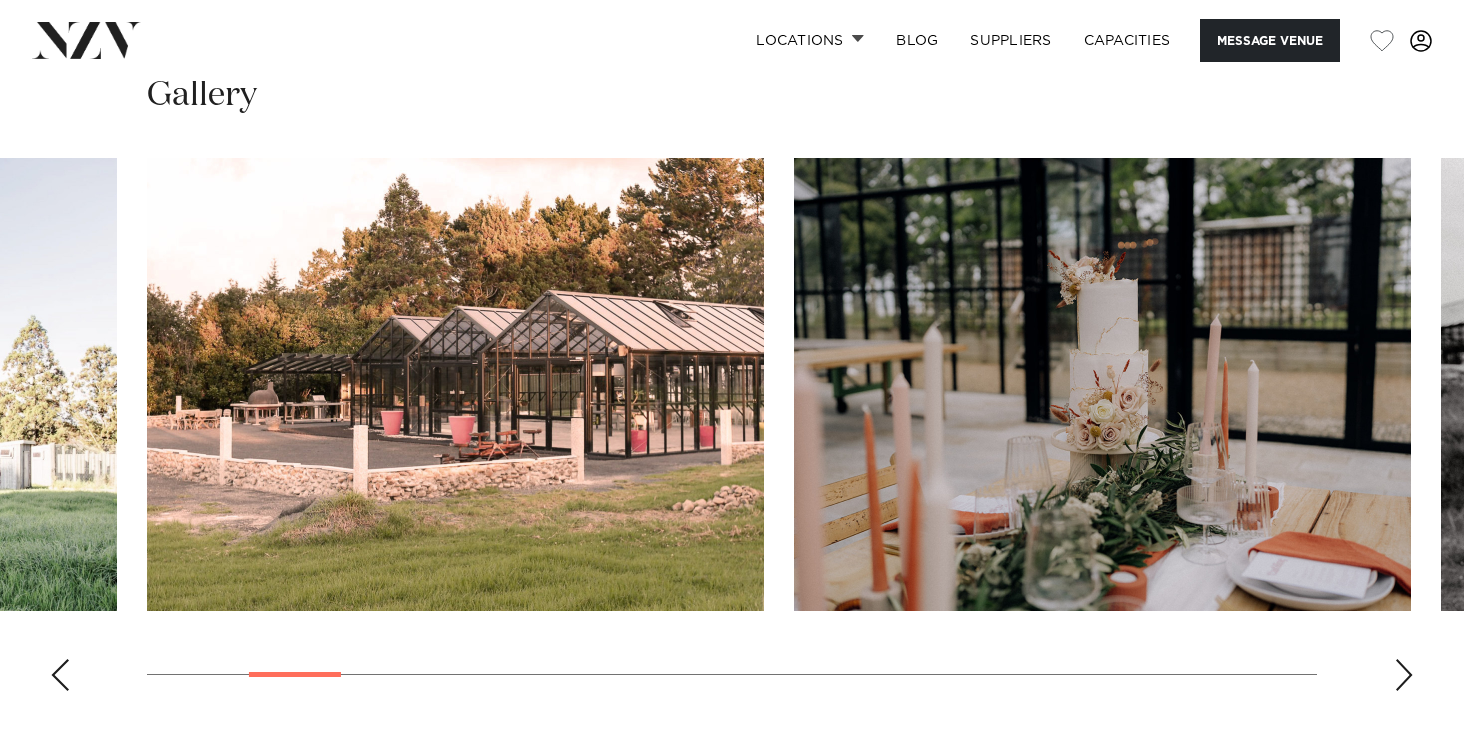 click at bounding box center [1404, 675] 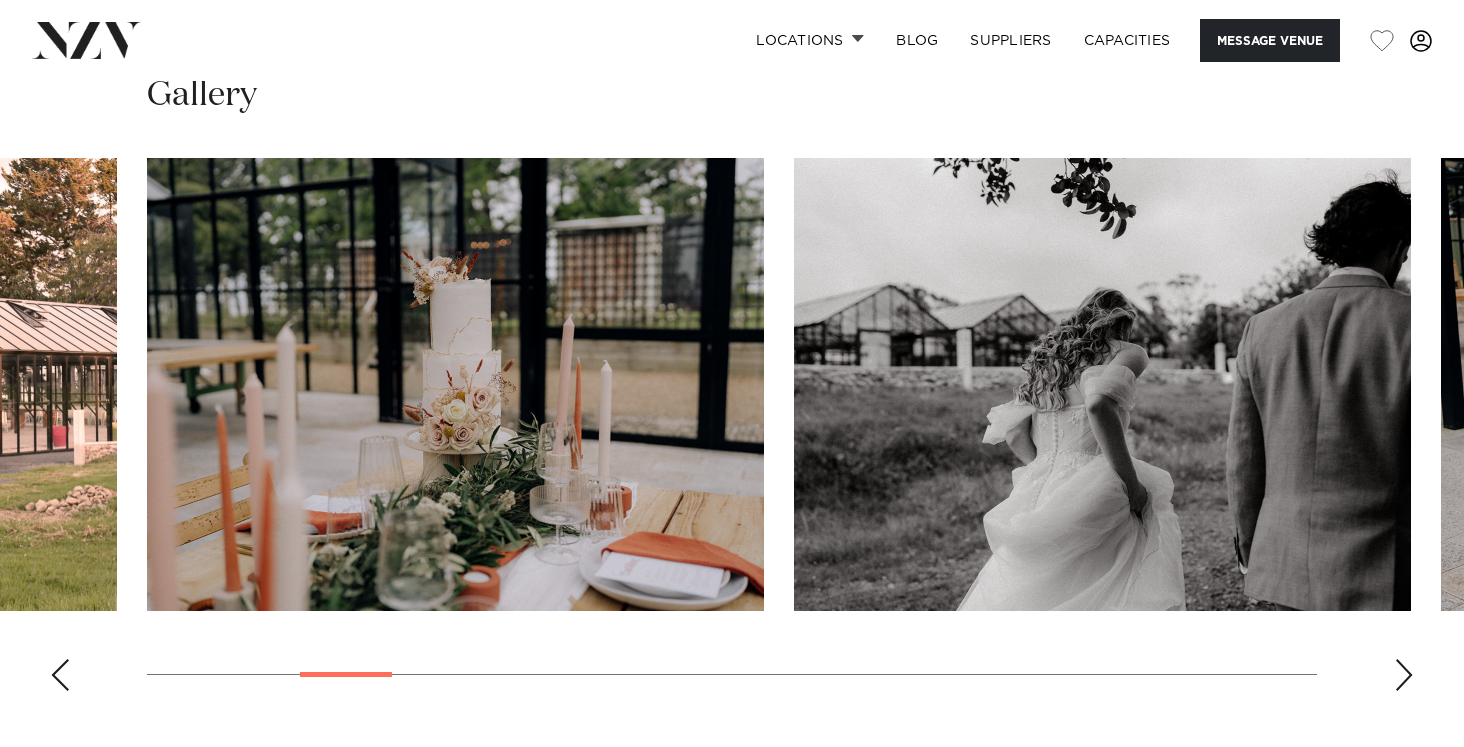click at bounding box center (1404, 675) 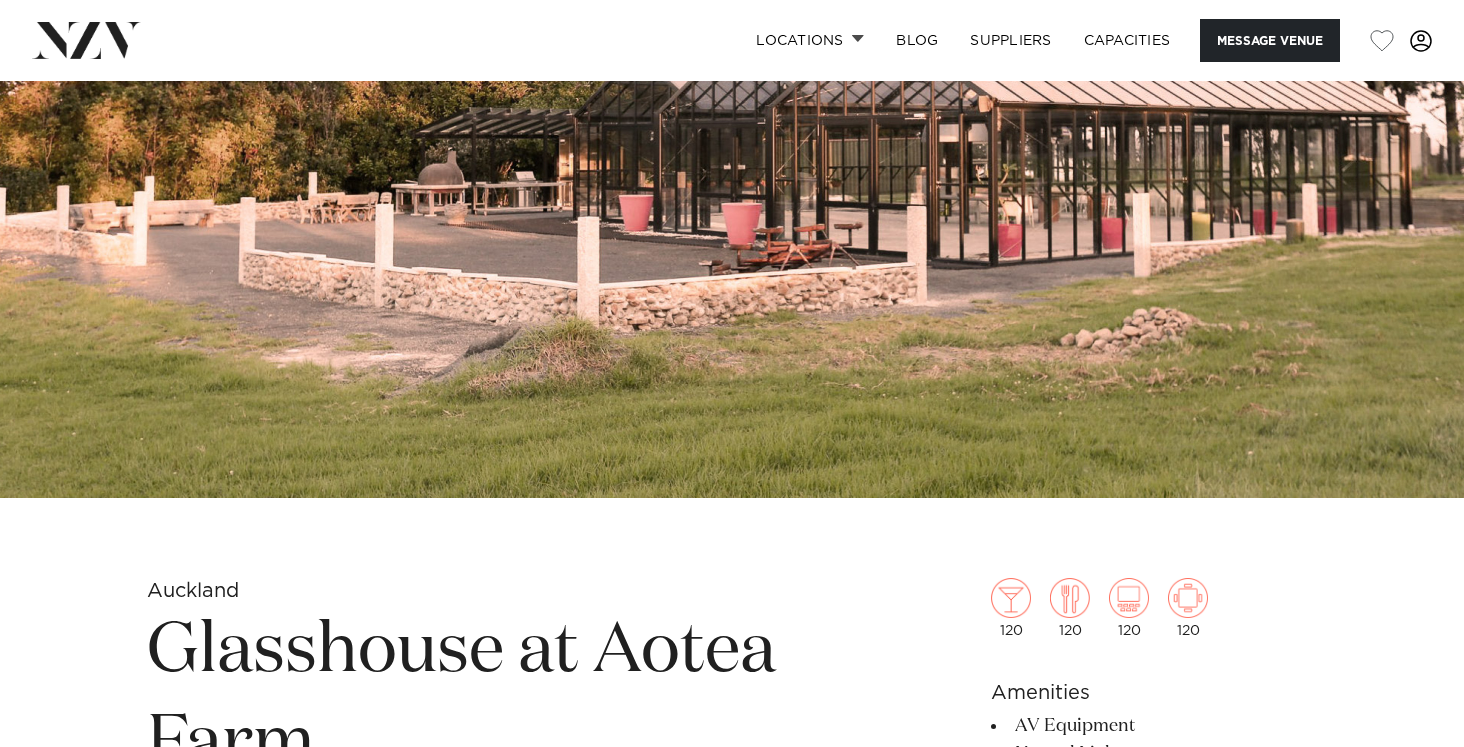 scroll, scrollTop: 647, scrollLeft: 0, axis: vertical 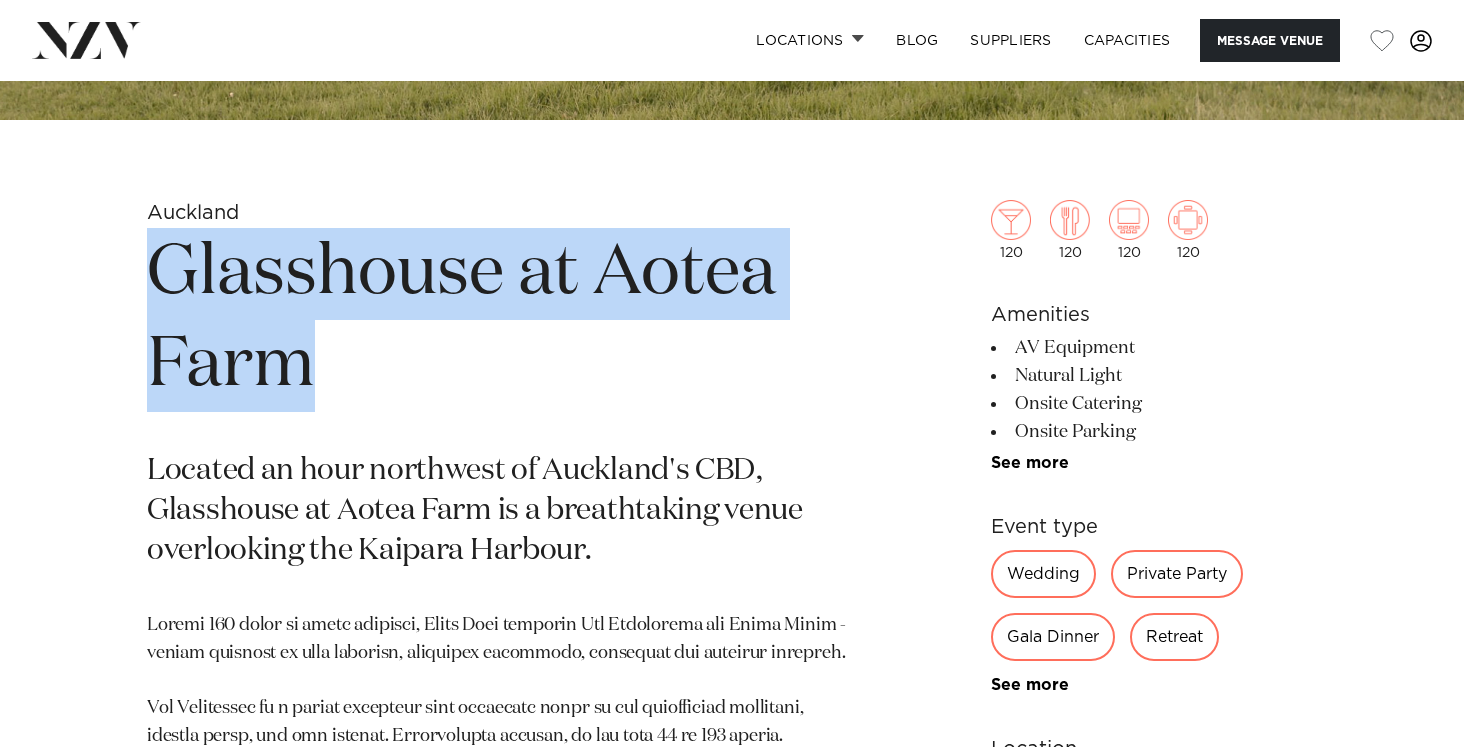click on "Auckland
Glasshouse at Aotea Farm
Located an hour northwest of Auckland's CBD, Glasshouse at Aotea Farm is a breathtaking venue overlooking the Kaipara Harbour.
120
120
120
120
Amenities
AV Equipment
Natural Light
Onsite Catering
Onsite Parking" at bounding box center (732, 752) 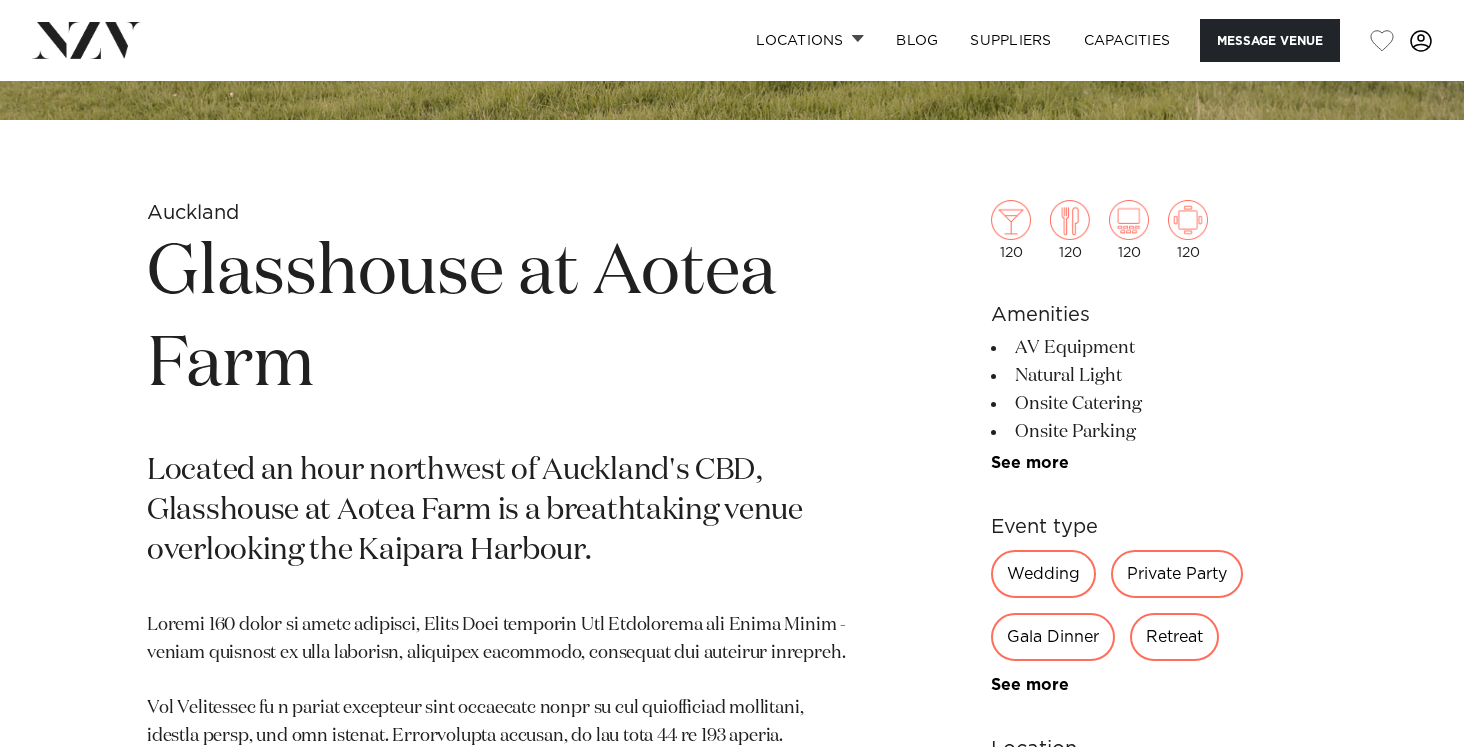 click on "Auckland
Glasshouse at Aotea Farm
Located an hour northwest of Auckland's CBD, Glasshouse at Aotea Farm is a breathtaking venue overlooking the Kaipara Harbour." at bounding box center [498, 752] 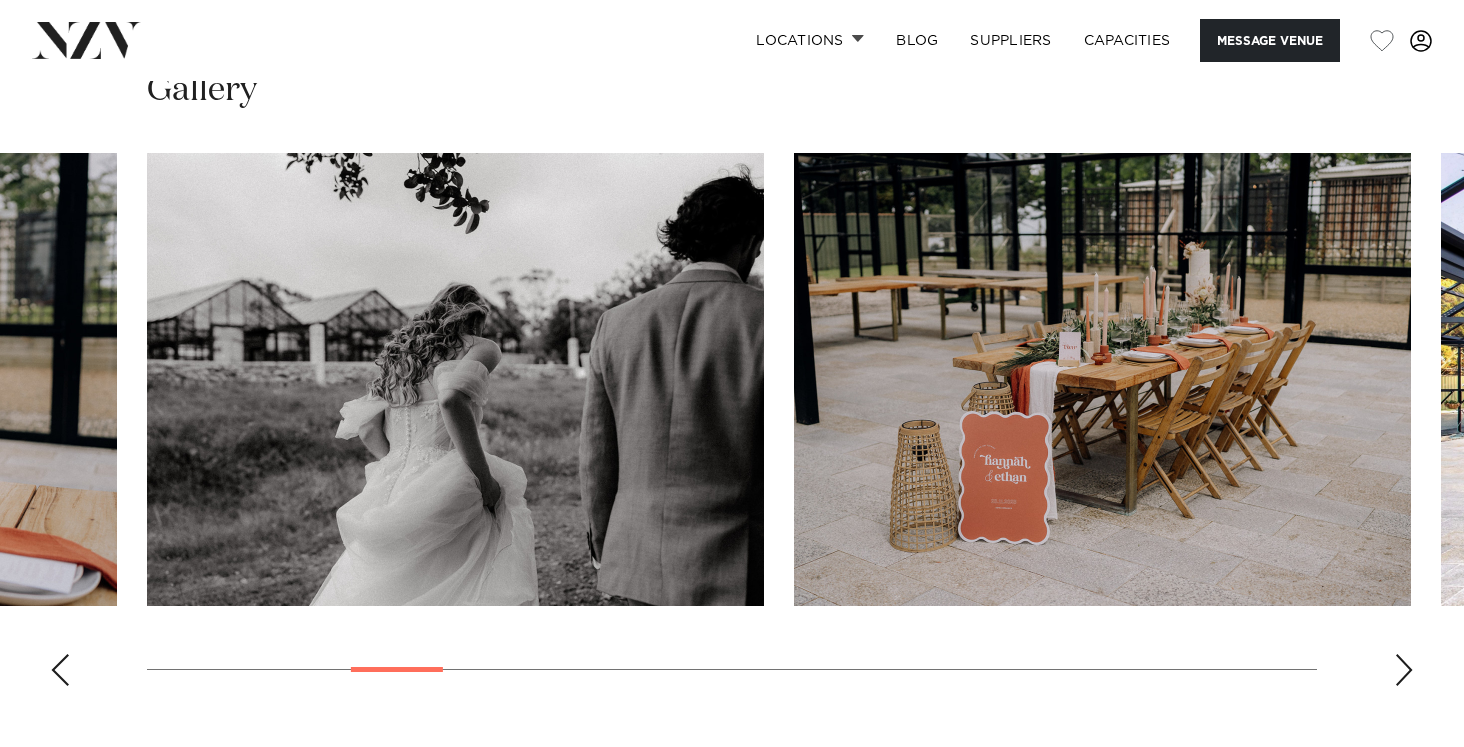 scroll, scrollTop: 1933, scrollLeft: 0, axis: vertical 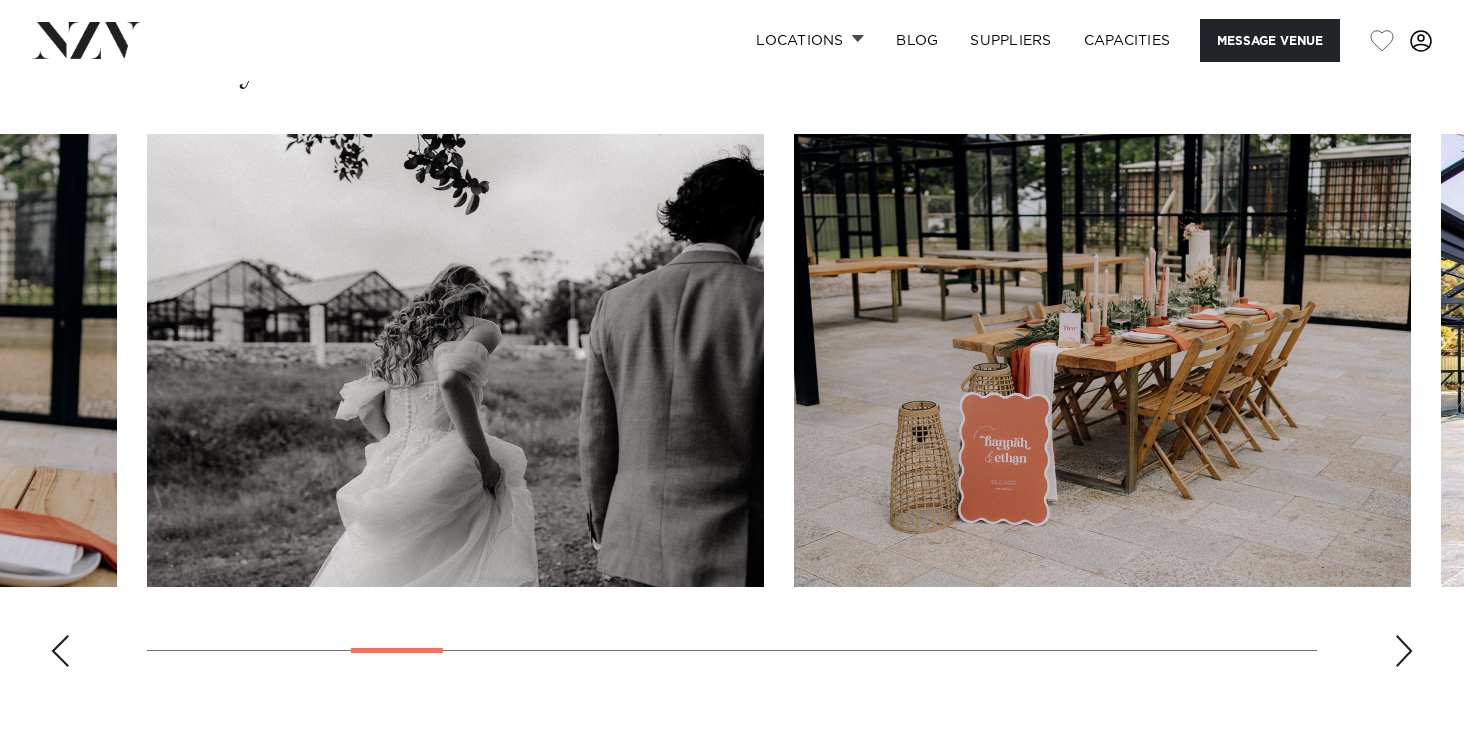 click at bounding box center [1404, 651] 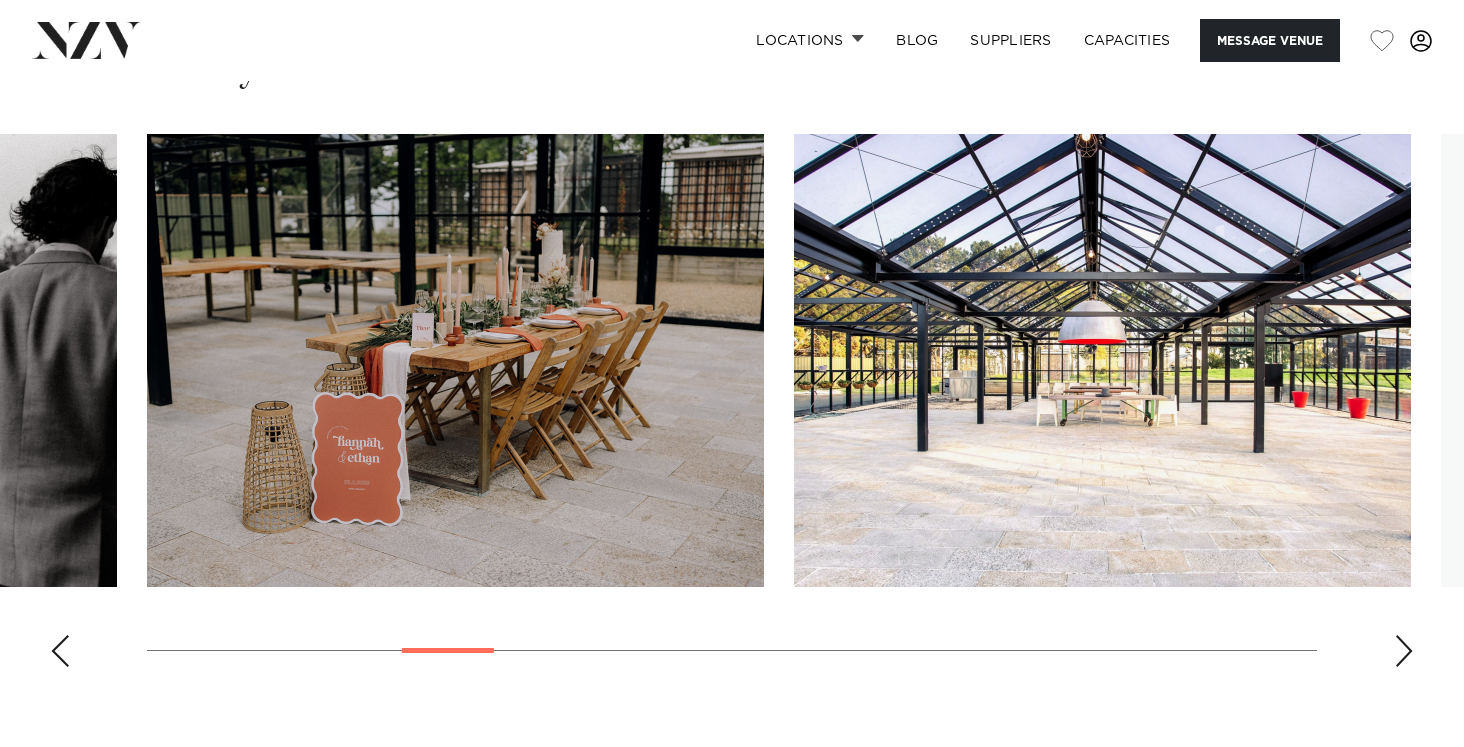 click at bounding box center (1404, 651) 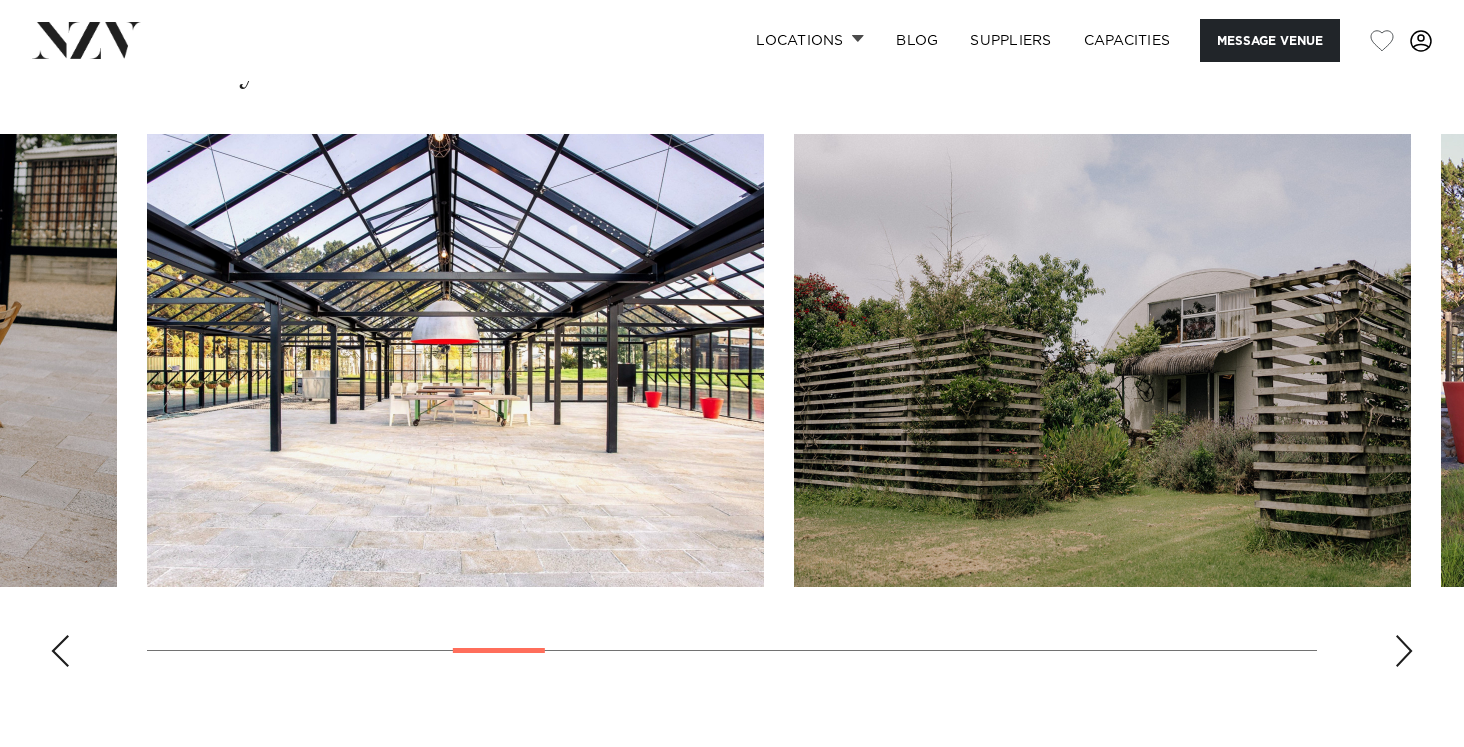 click at bounding box center (1404, 651) 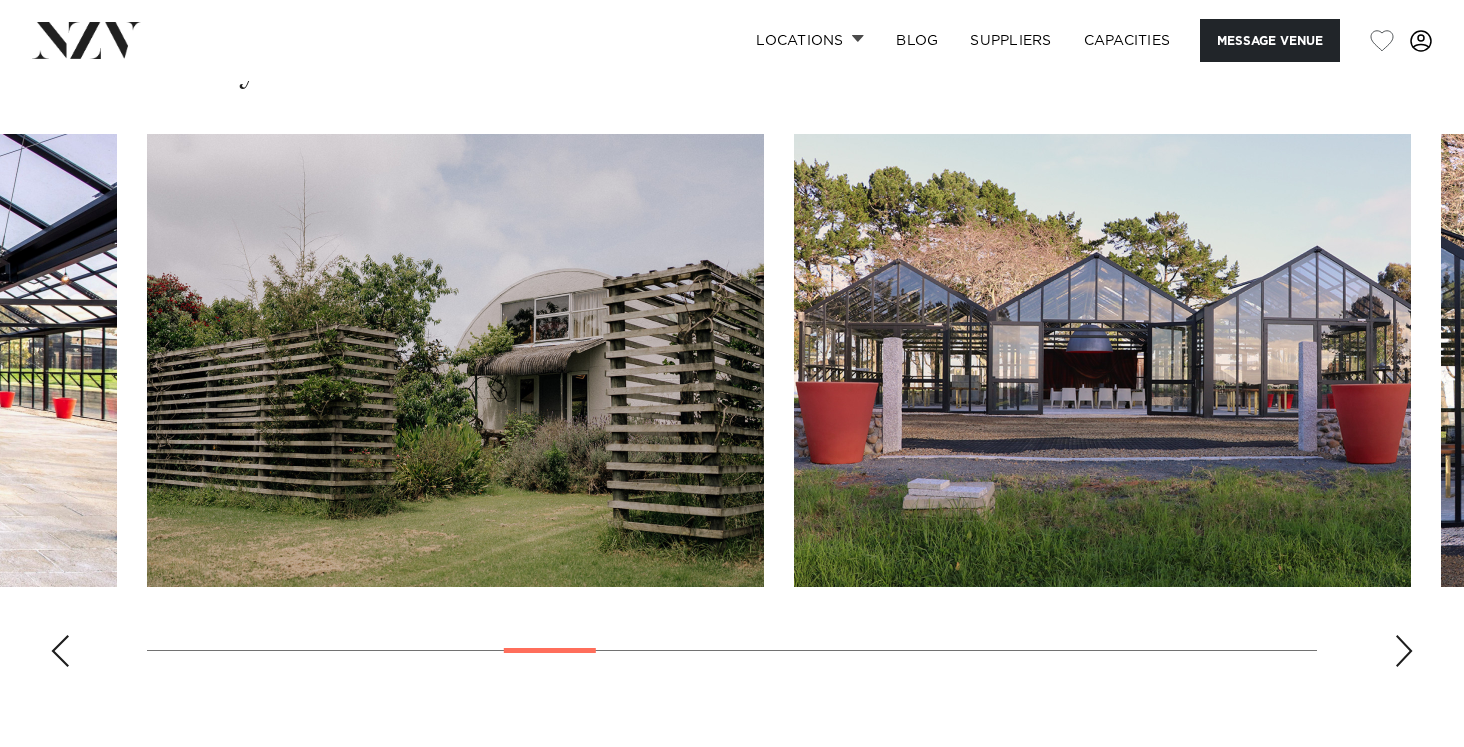 click at bounding box center (1404, 651) 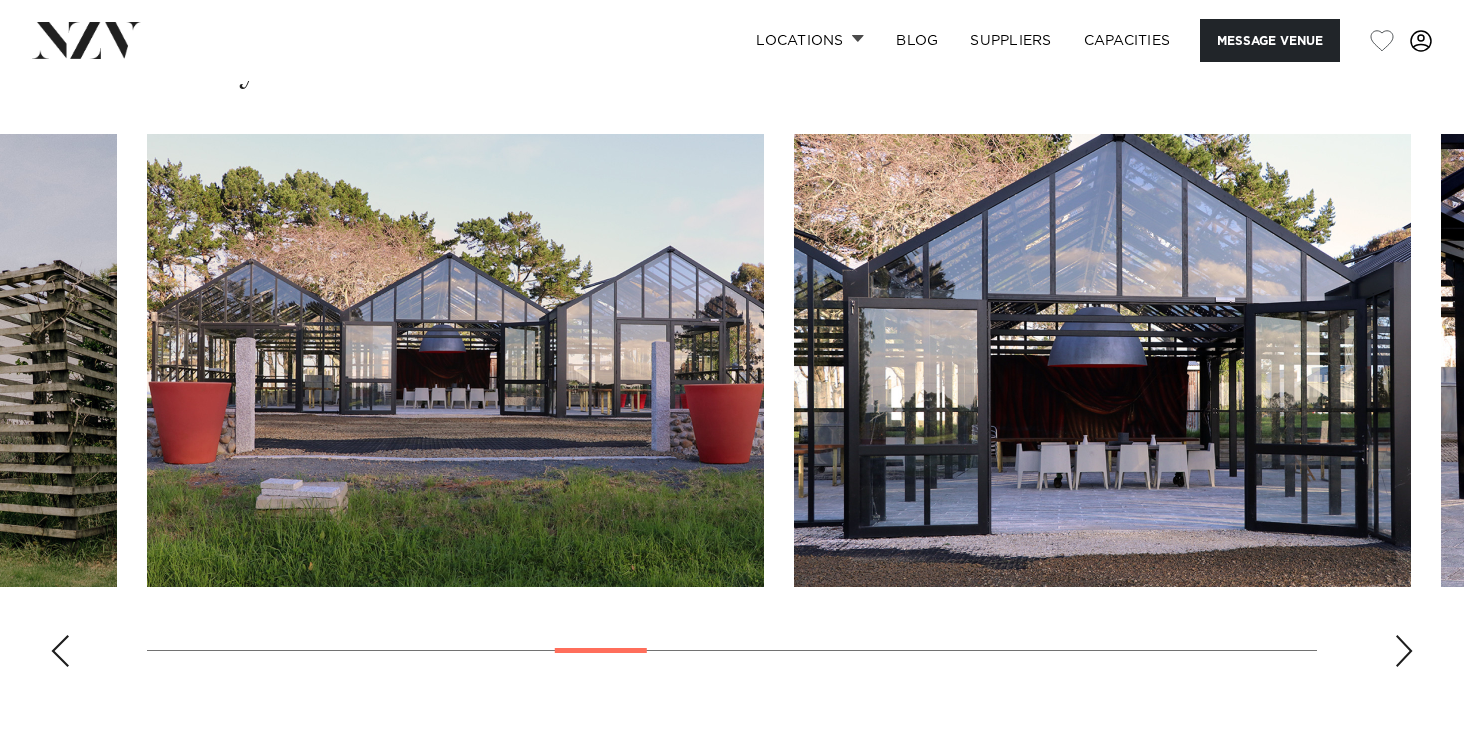 click at bounding box center [1404, 651] 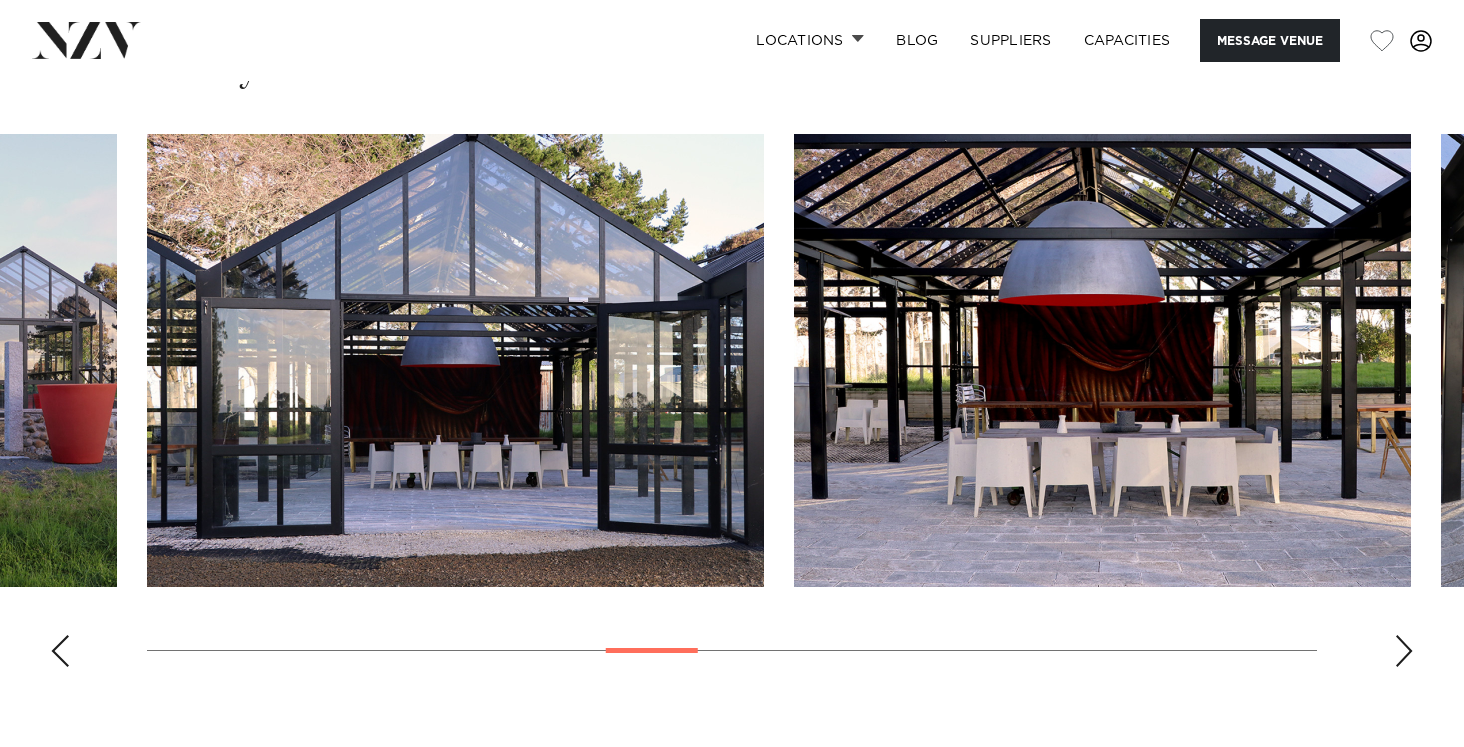 click at bounding box center [1404, 651] 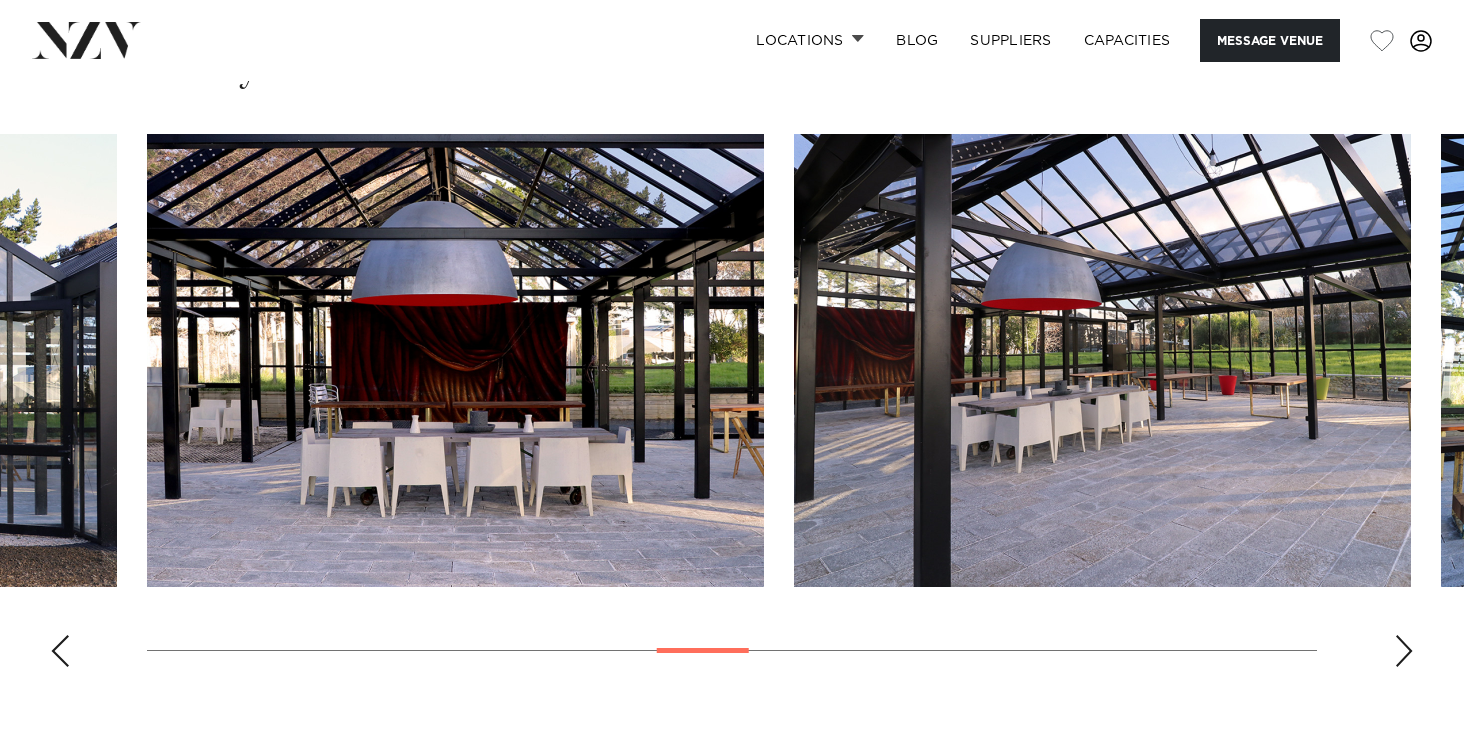 click at bounding box center (1404, 651) 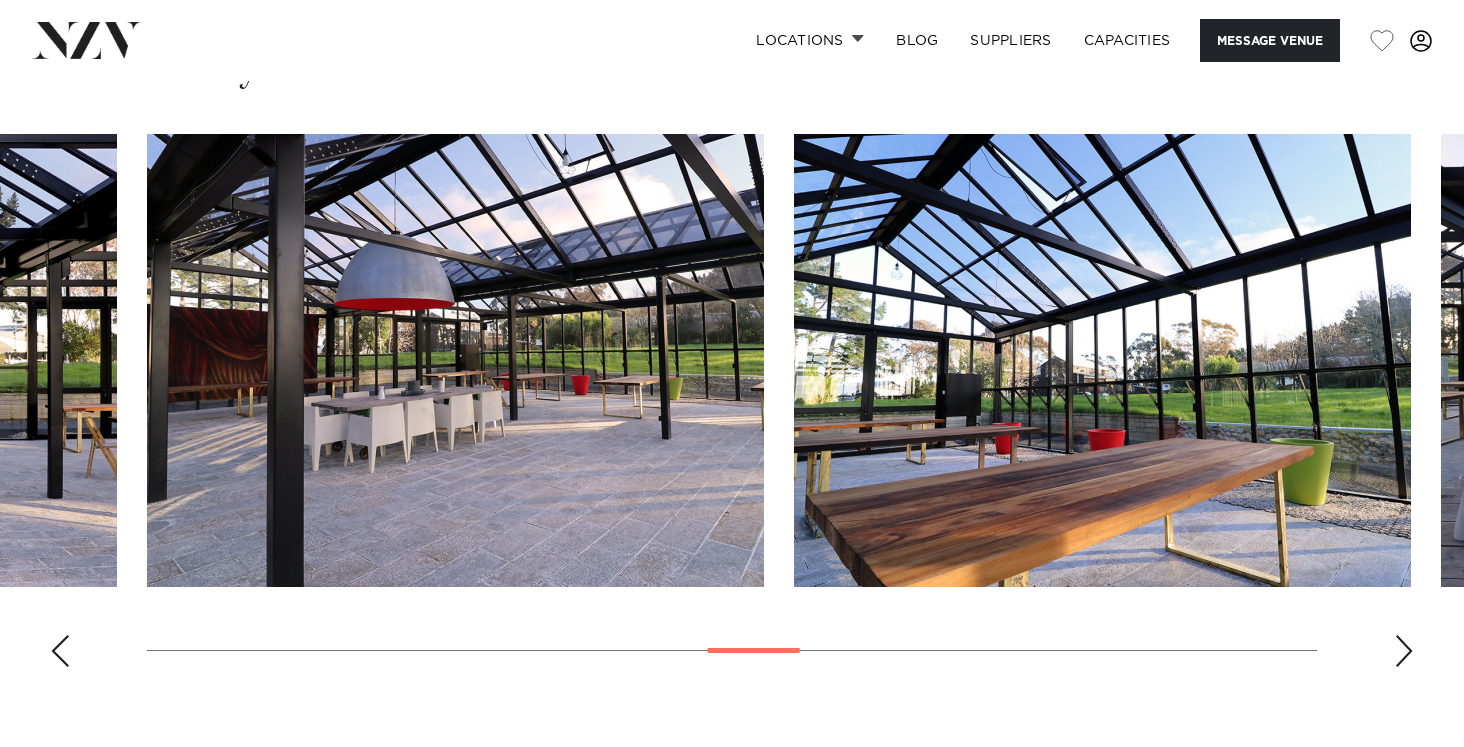 click at bounding box center [1404, 651] 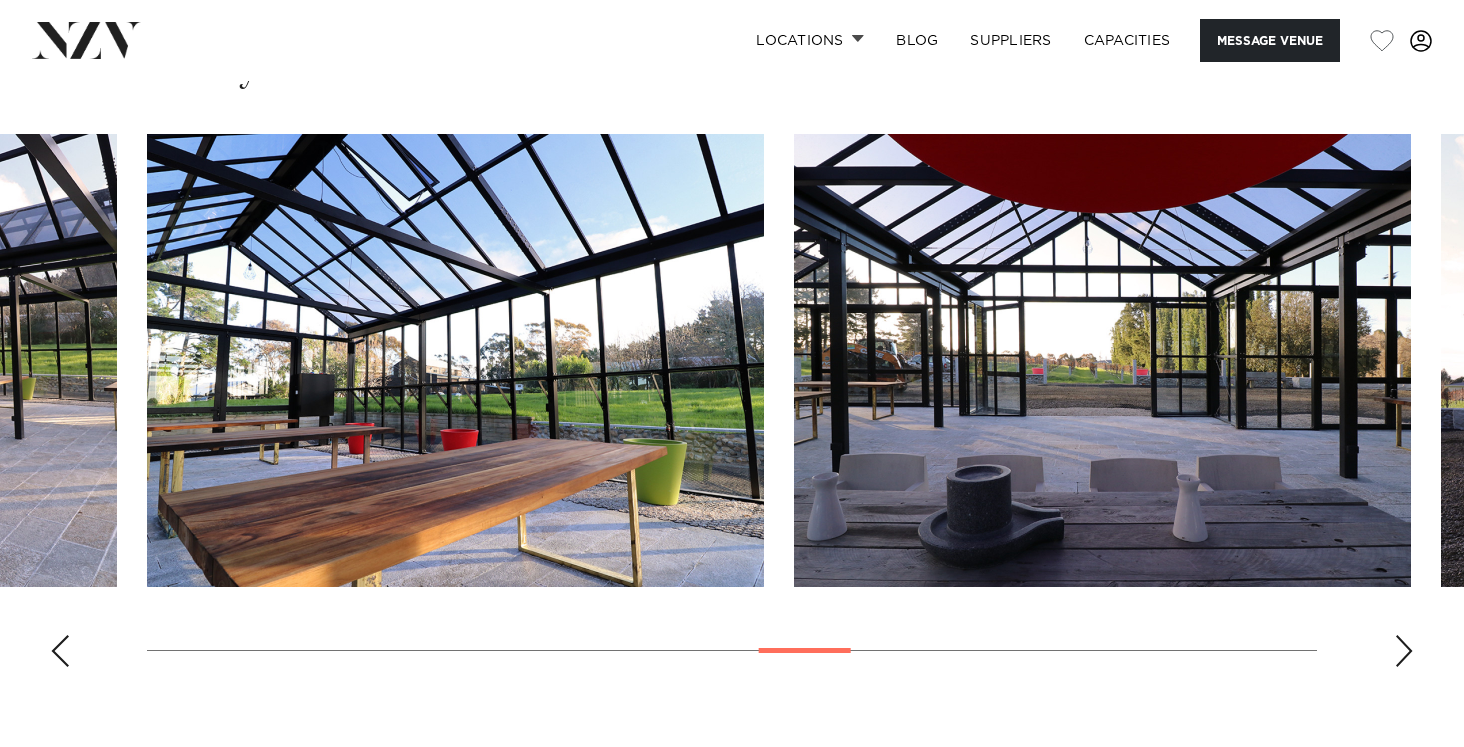 click at bounding box center [1404, 651] 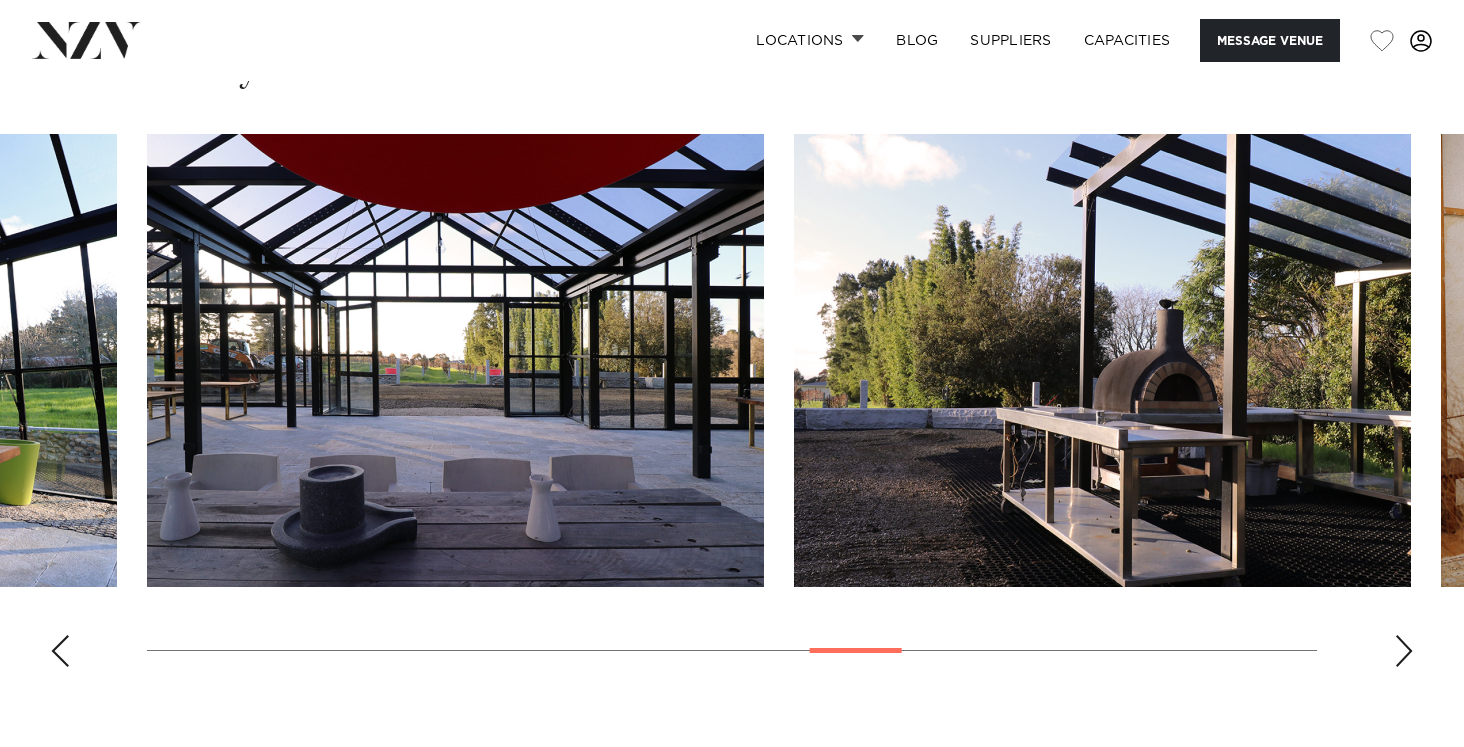 click at bounding box center (1404, 651) 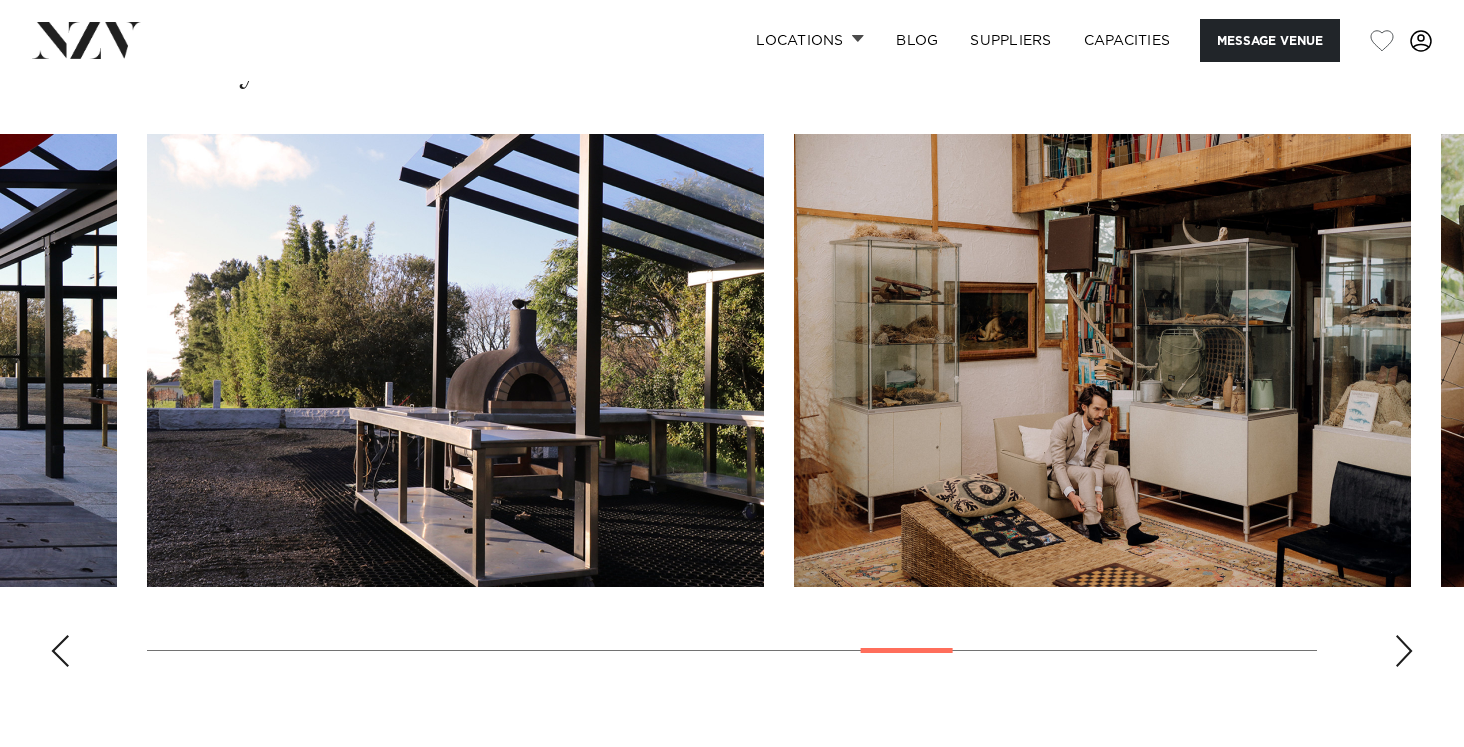 click at bounding box center [1404, 651] 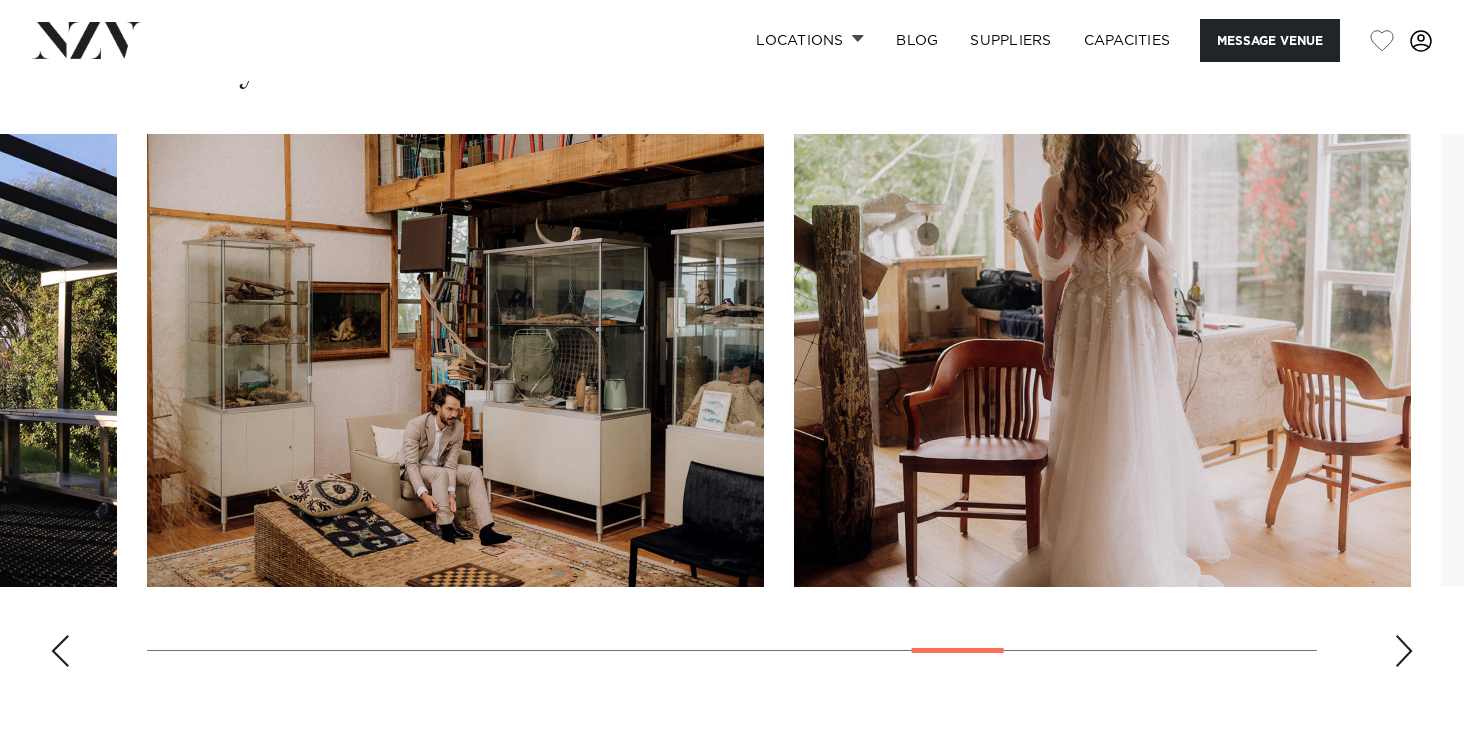 click at bounding box center [1404, 651] 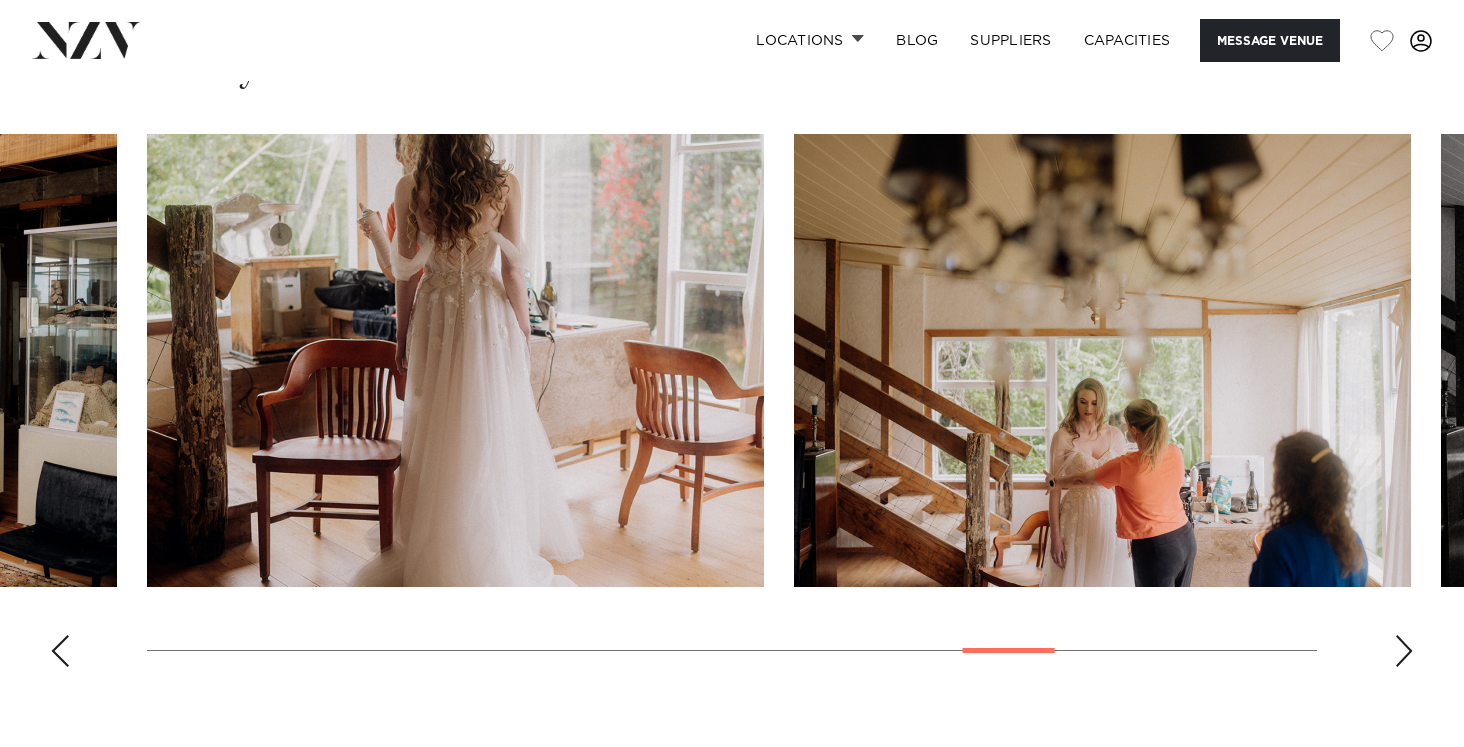 click at bounding box center [1404, 651] 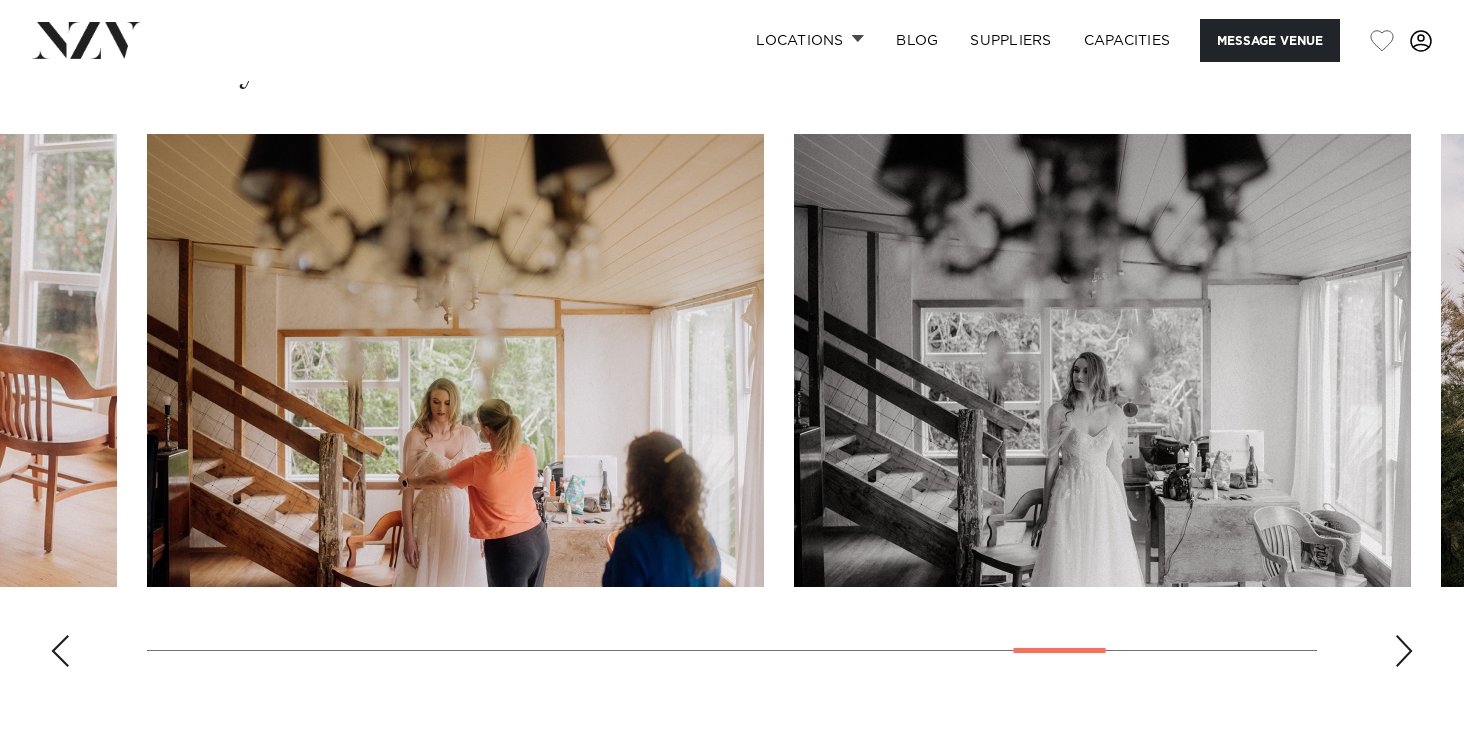click at bounding box center (1404, 651) 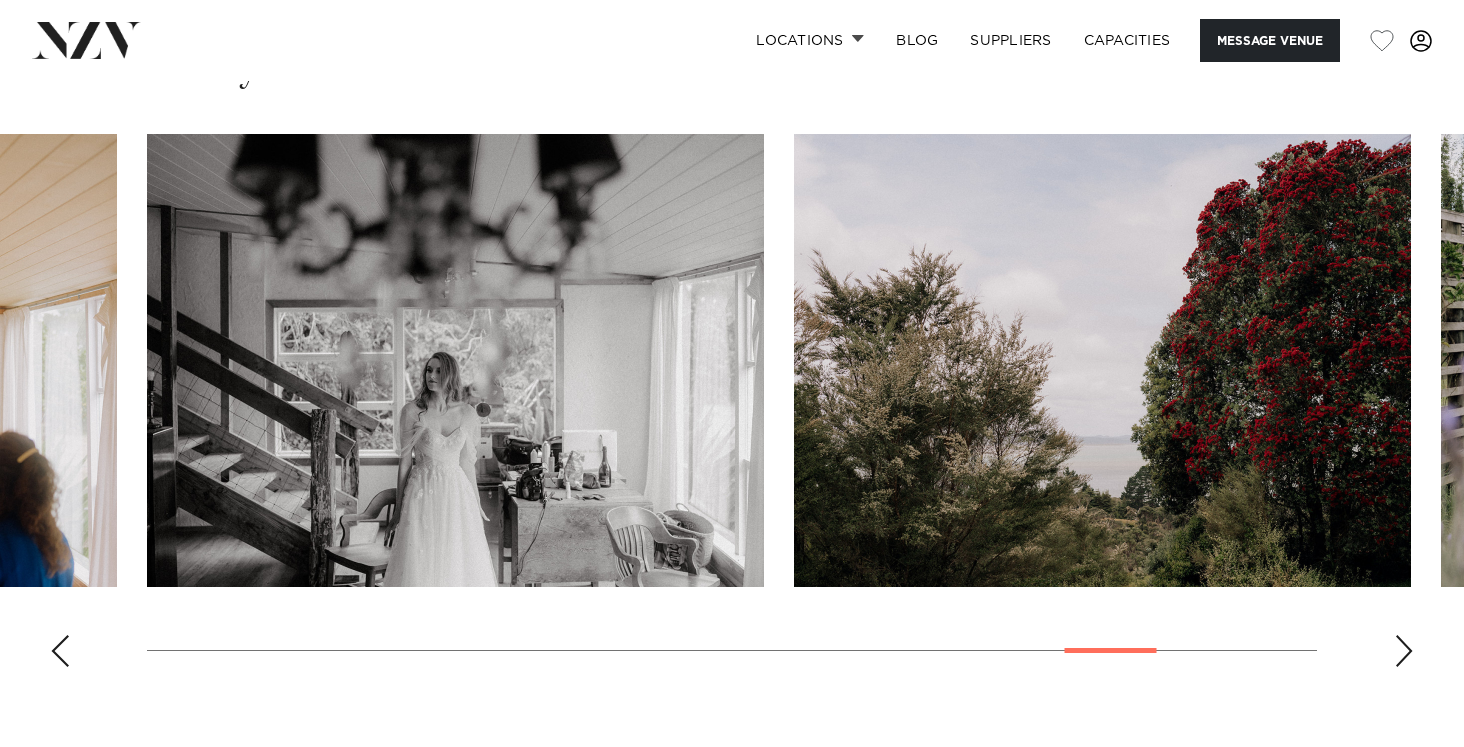 click at bounding box center [1404, 651] 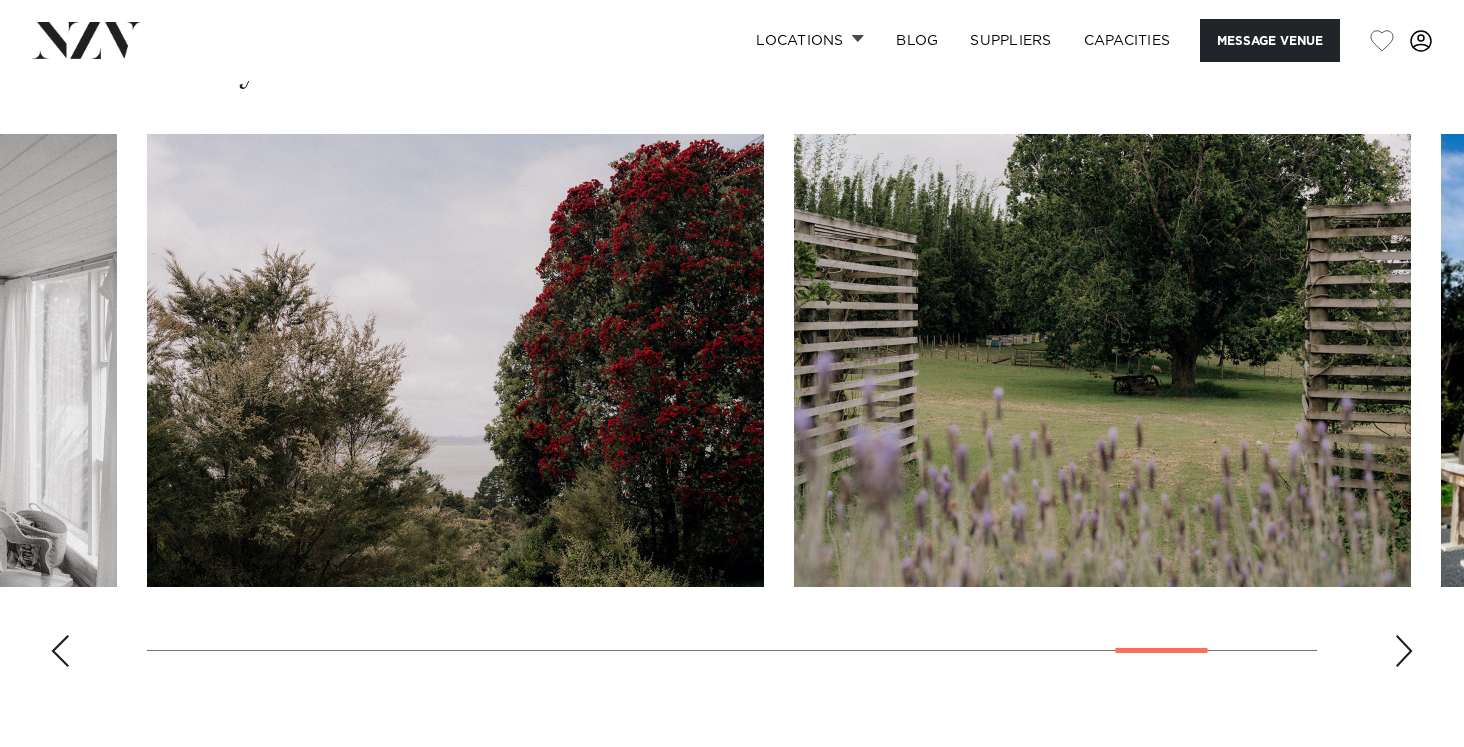click at bounding box center [1404, 651] 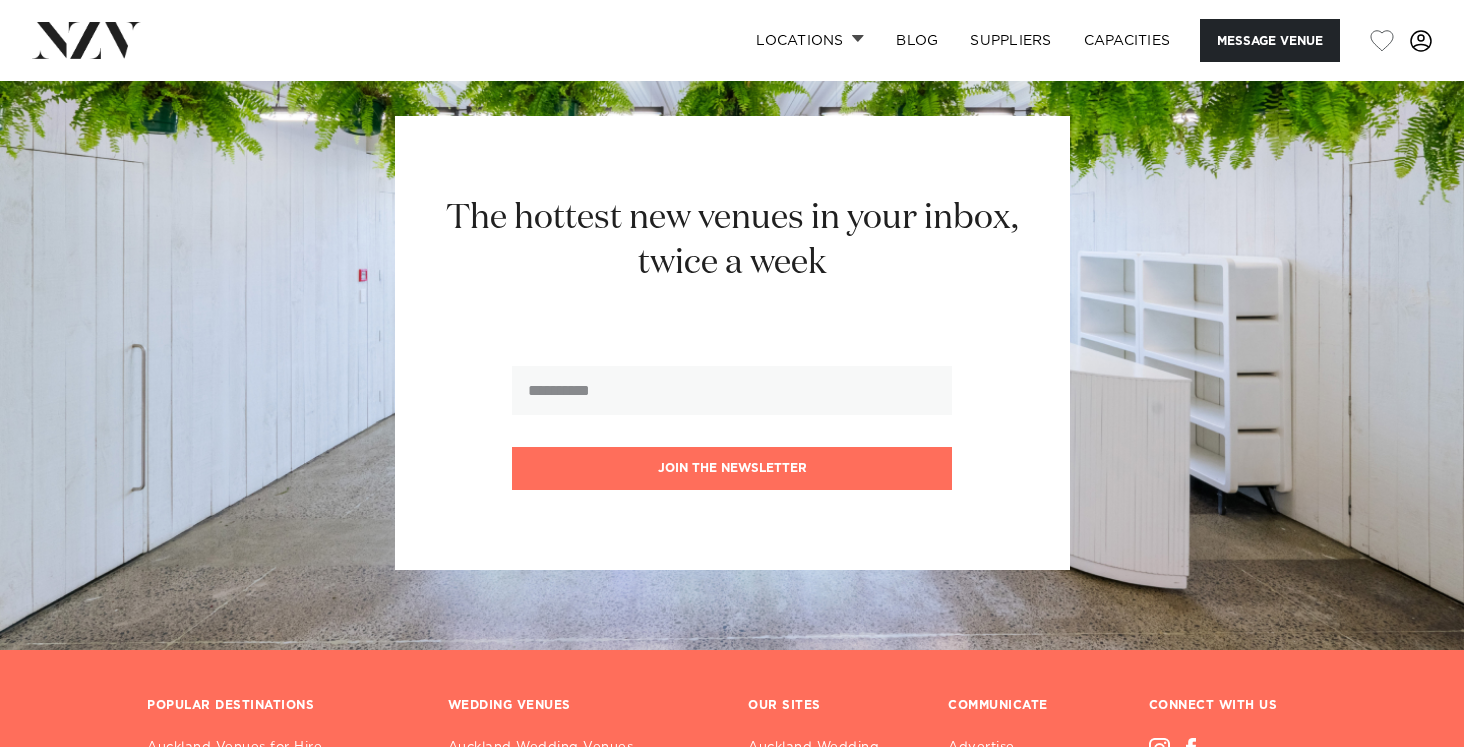 scroll, scrollTop: 4373, scrollLeft: 0, axis: vertical 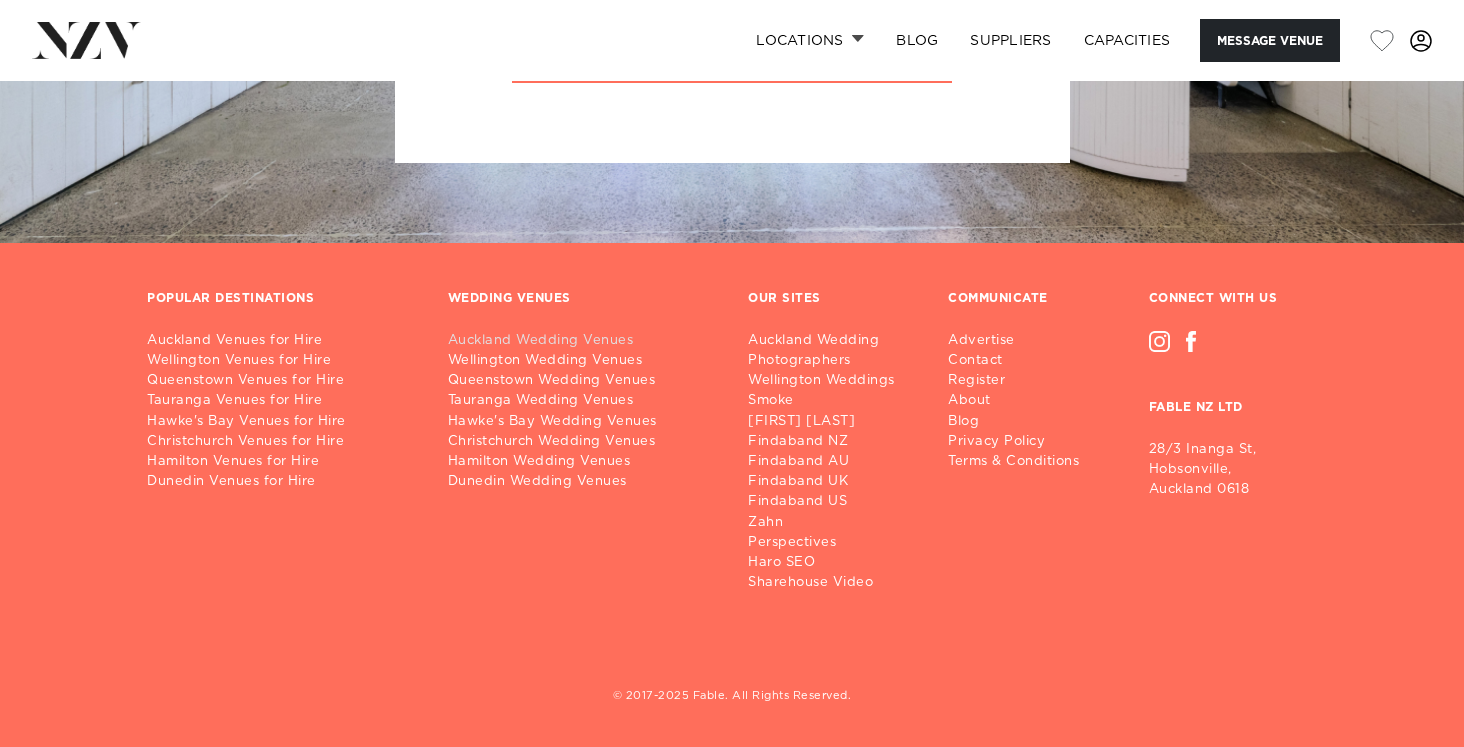 click on "Auckland Wedding Venues" at bounding box center (582, 341) 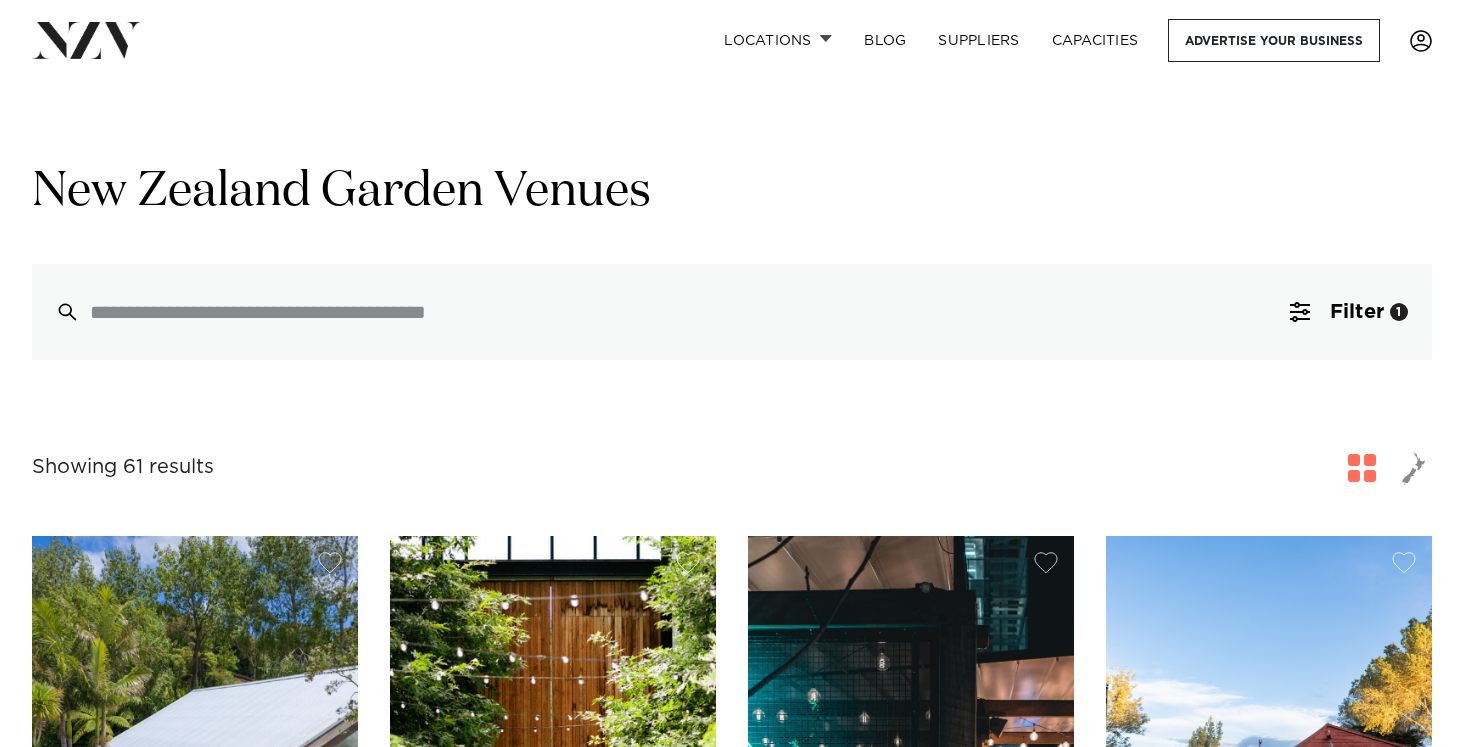scroll, scrollTop: 0, scrollLeft: 0, axis: both 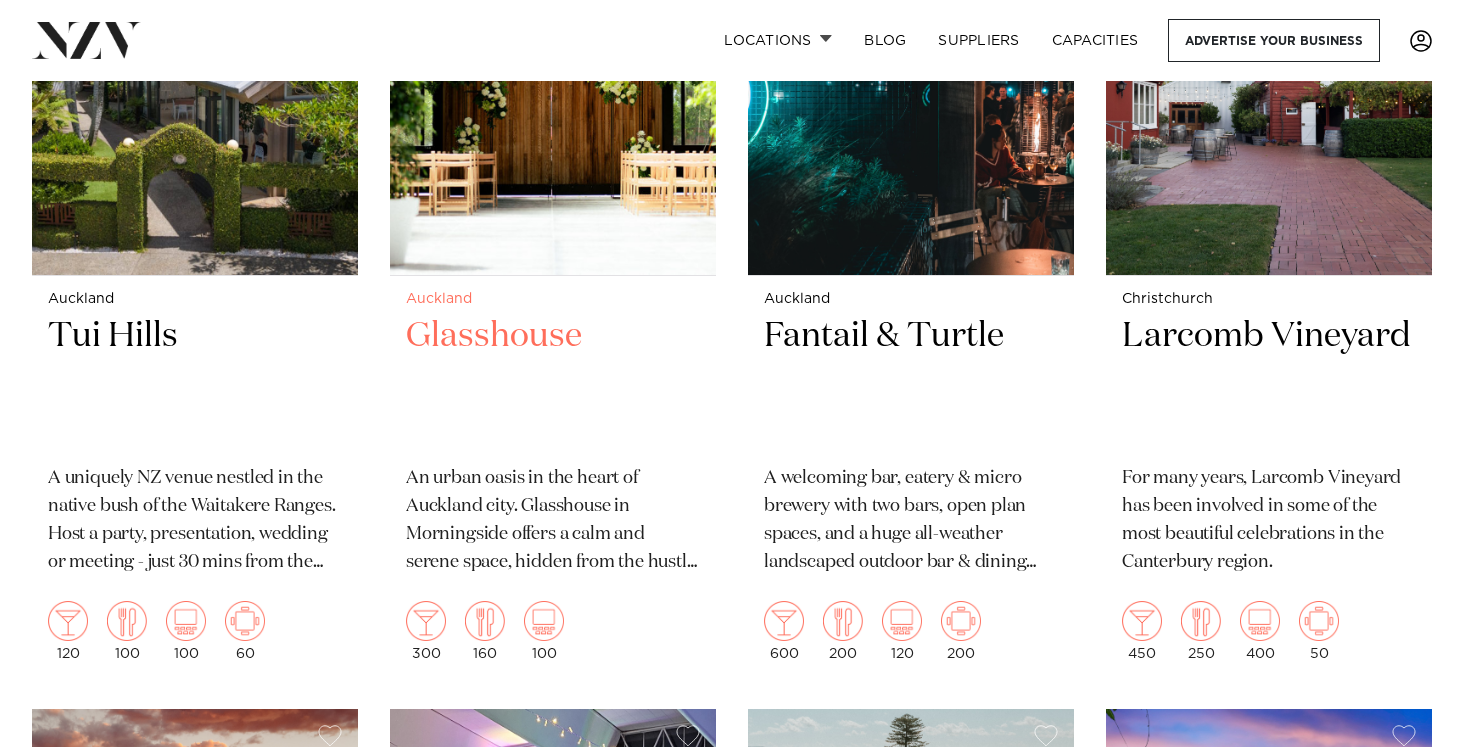 click at bounding box center (553, 56) 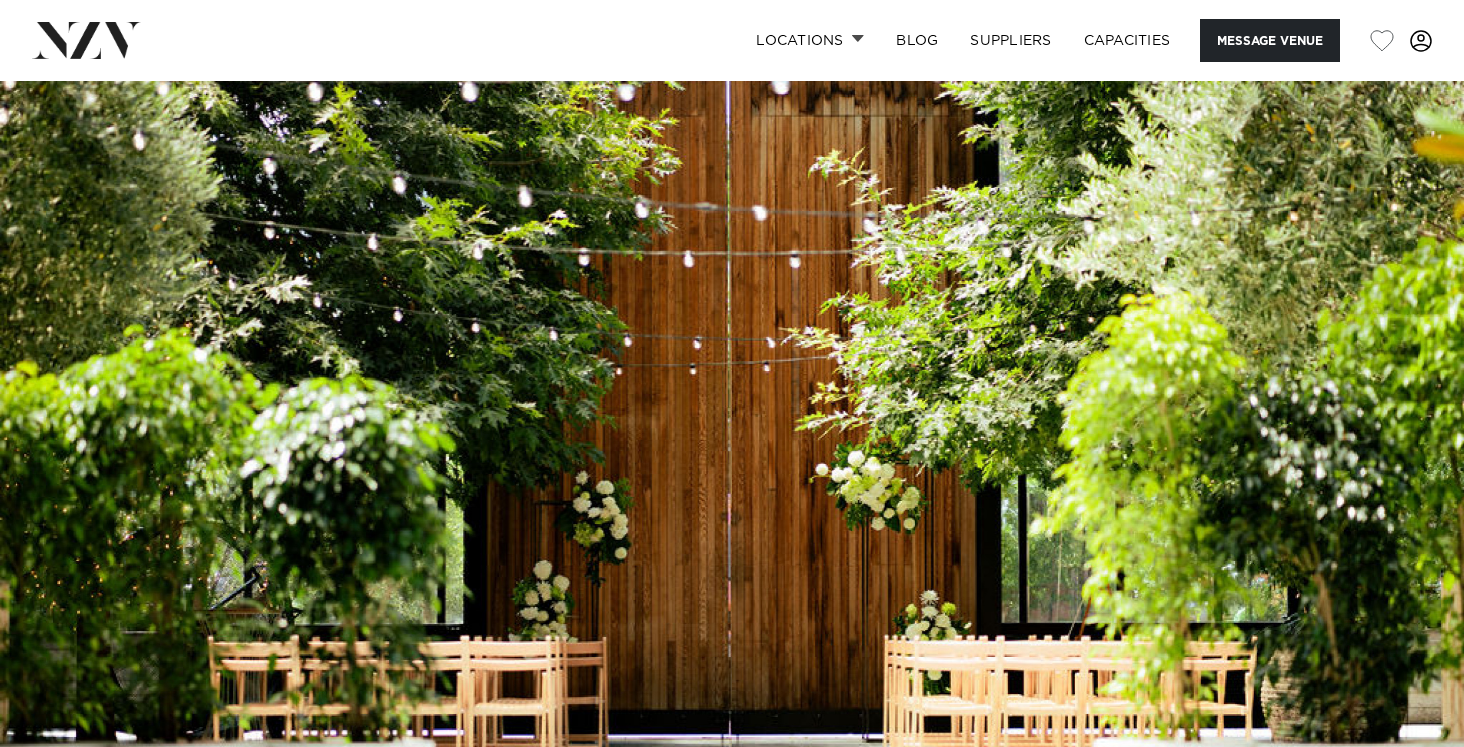 scroll, scrollTop: 0, scrollLeft: 0, axis: both 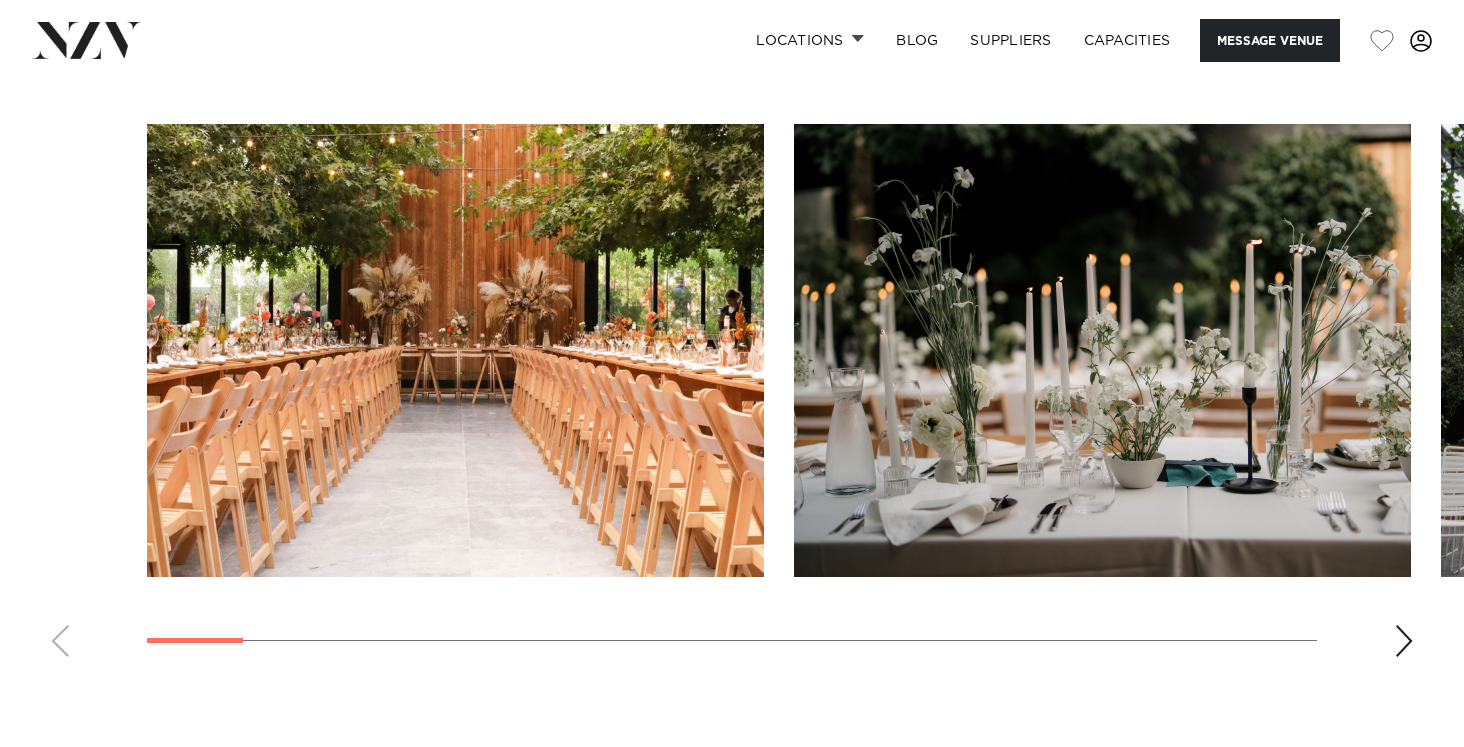click at bounding box center (1404, 641) 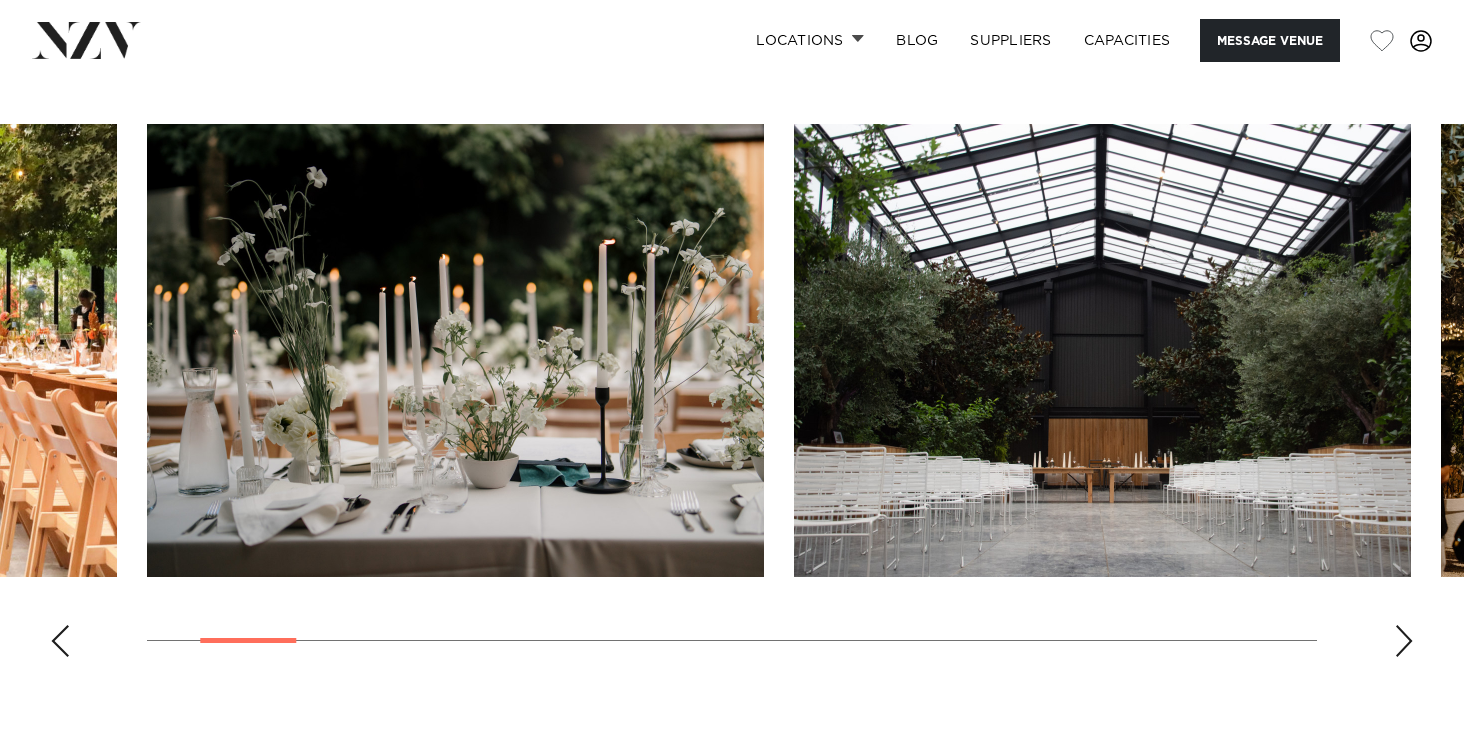 click at bounding box center (1404, 641) 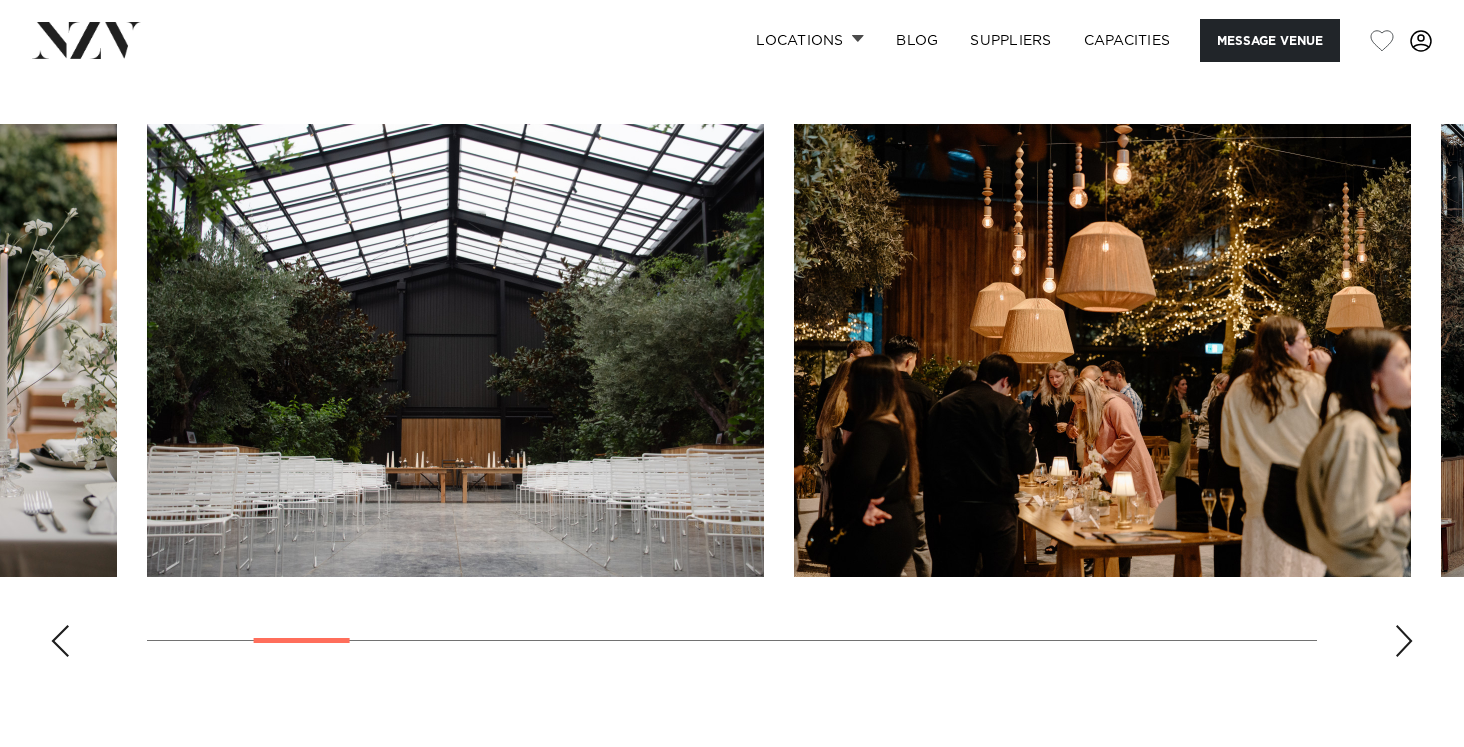 click at bounding box center [1404, 641] 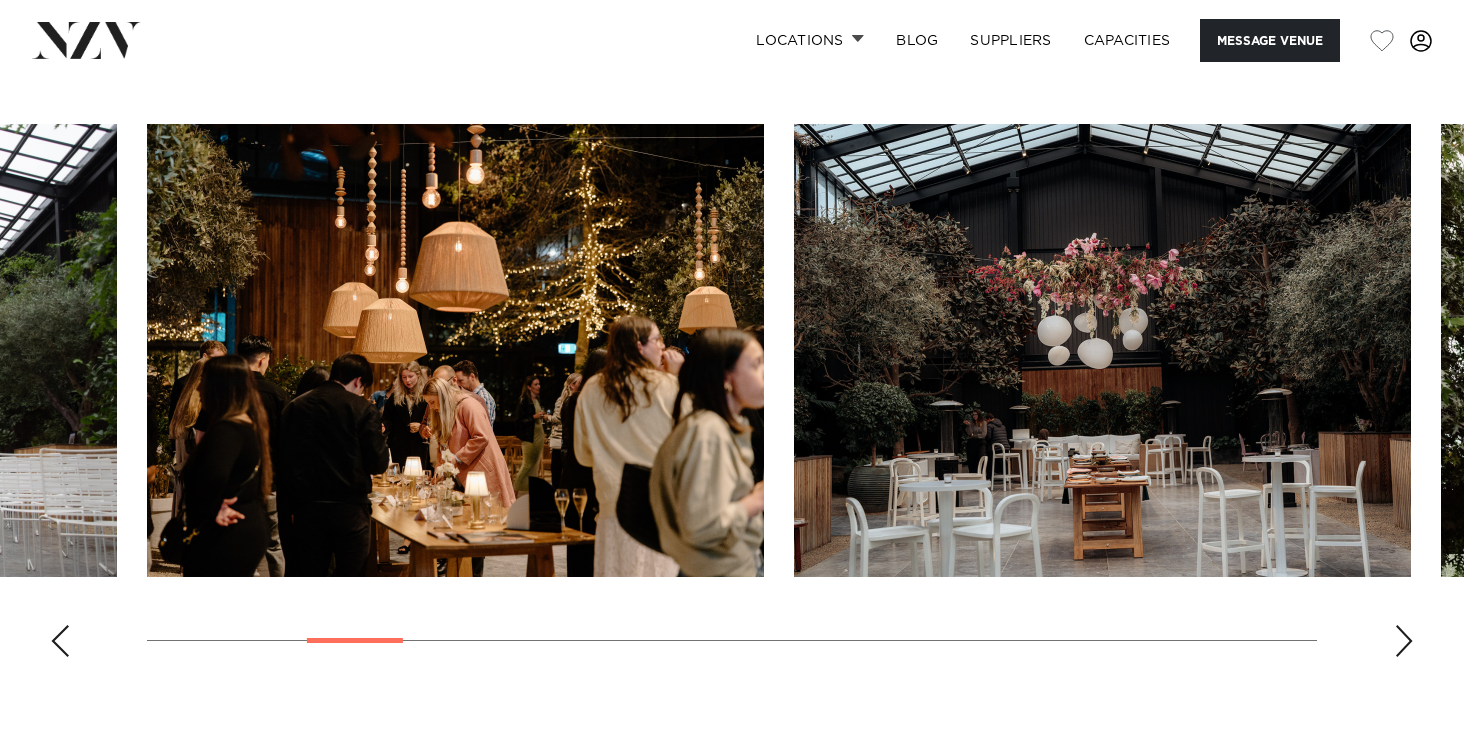 click at bounding box center [1404, 641] 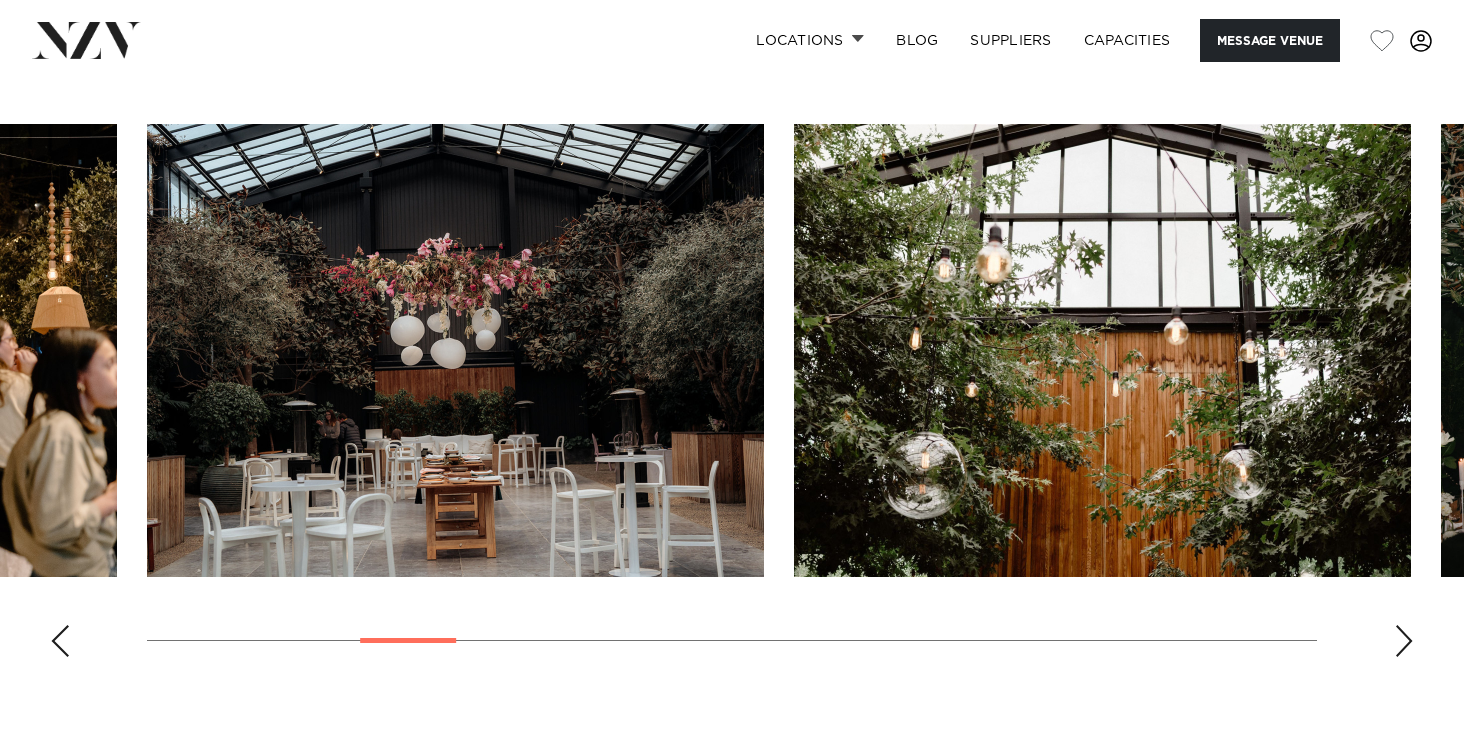 click at bounding box center [1404, 641] 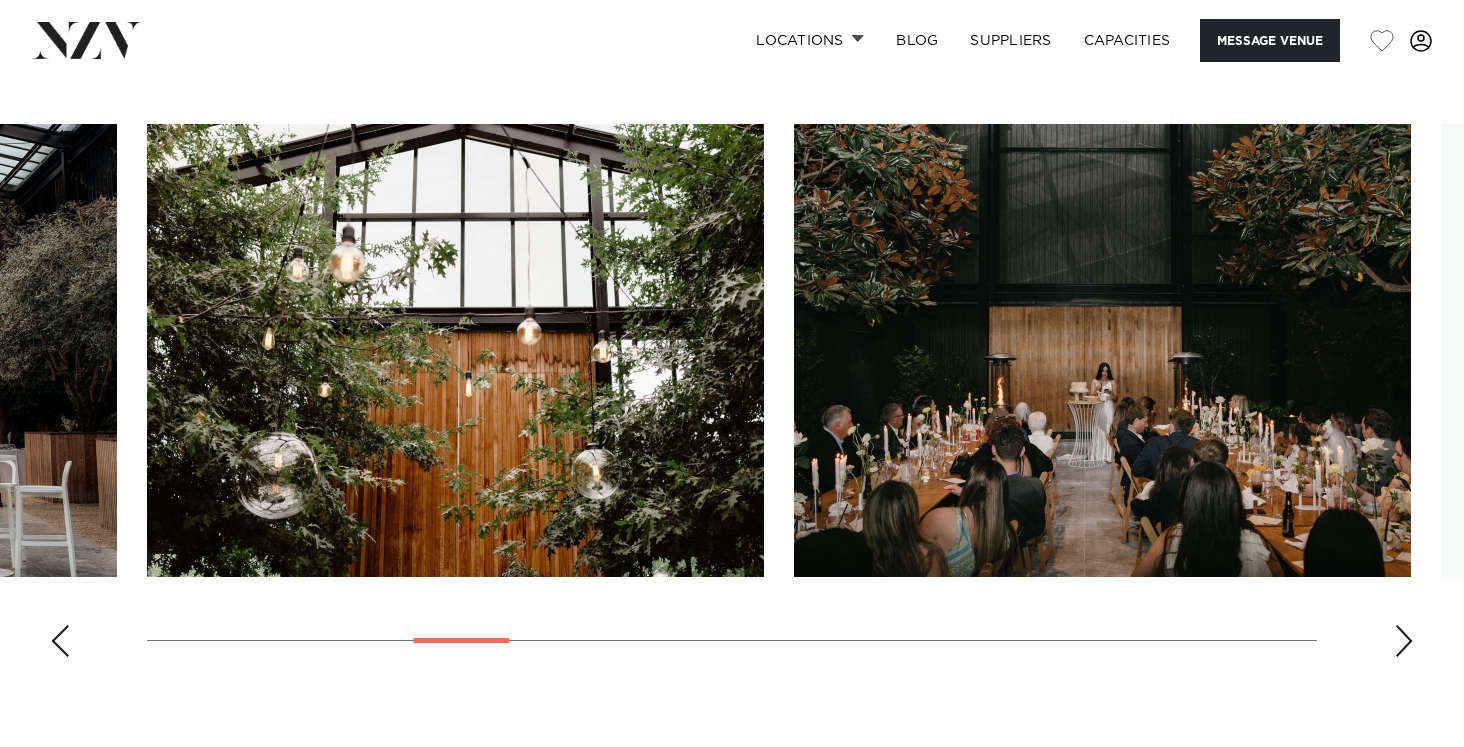 click at bounding box center [1404, 641] 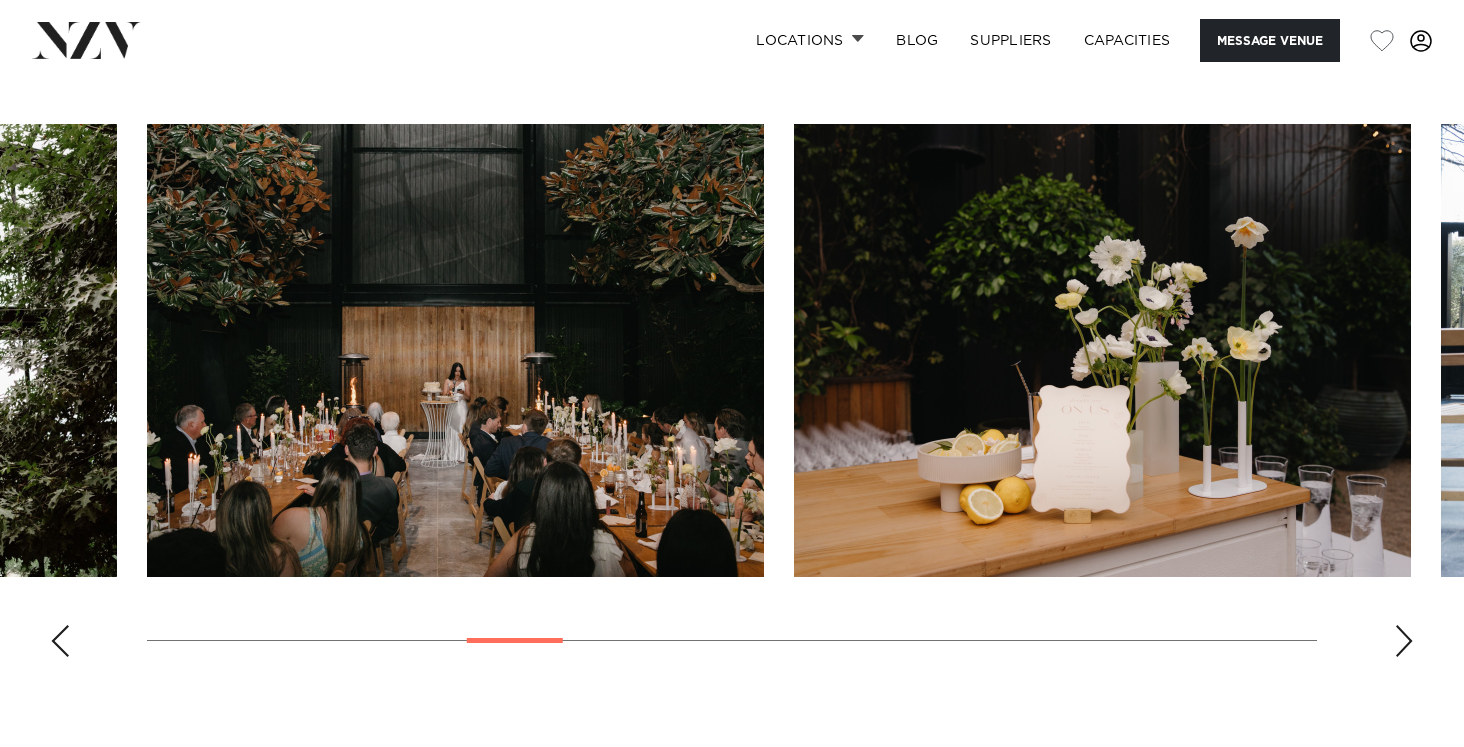 click at bounding box center (1404, 641) 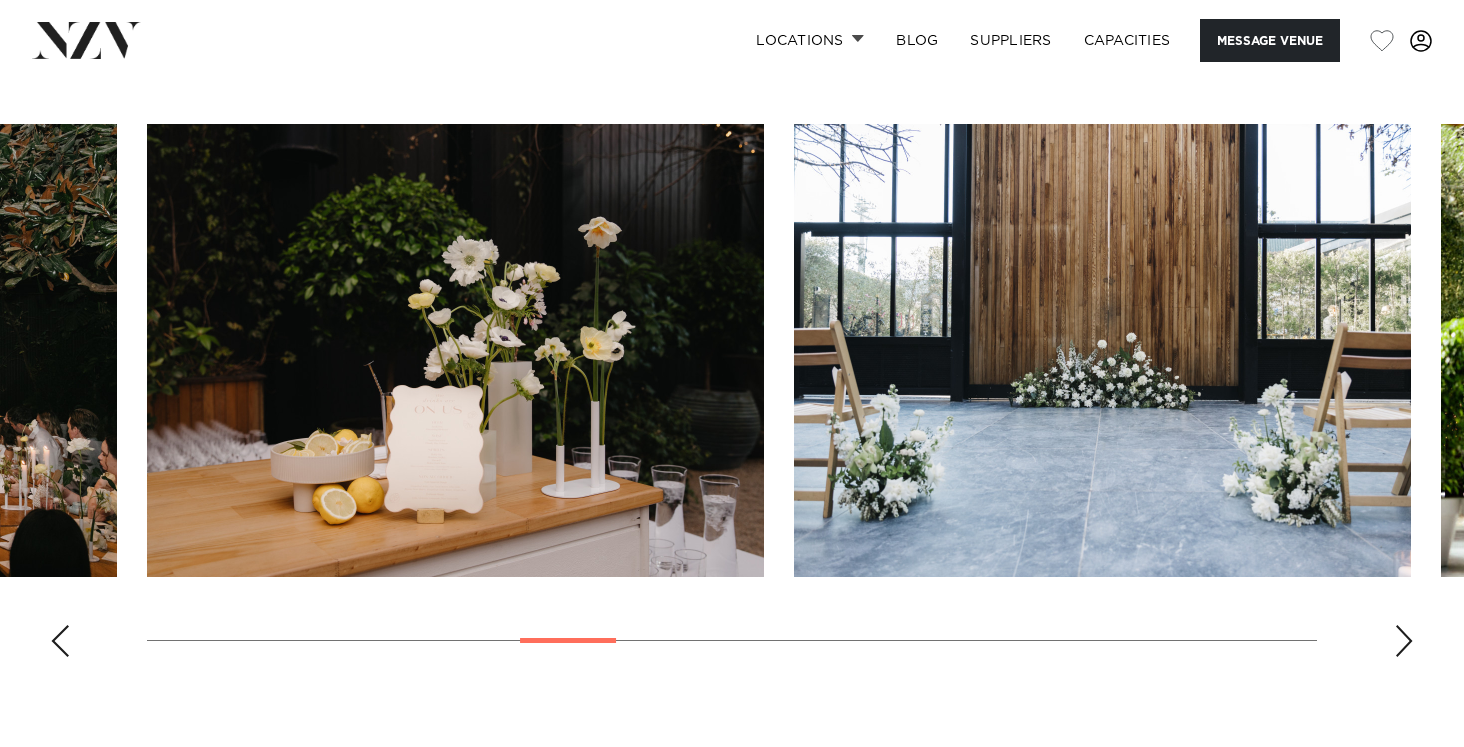 click at bounding box center (1404, 641) 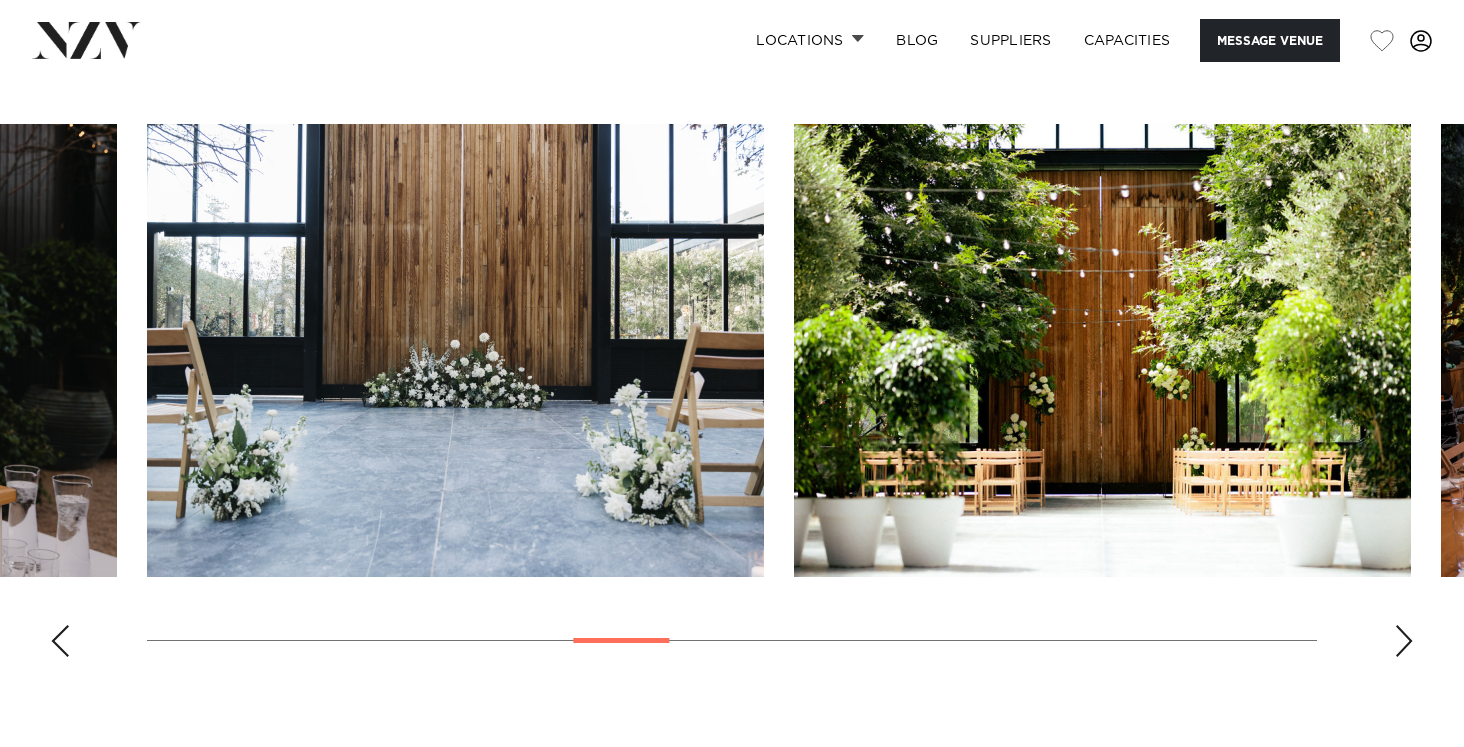 click at bounding box center (1404, 641) 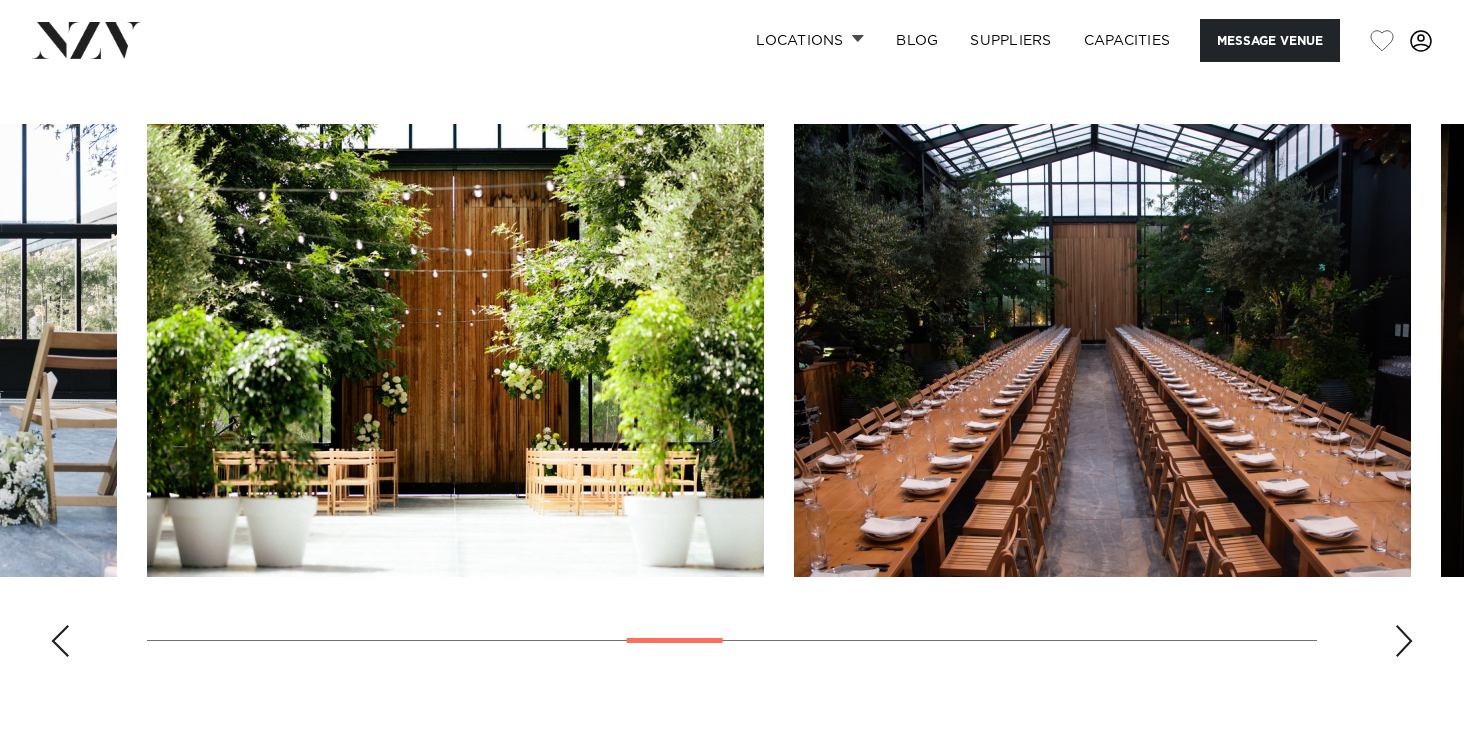 click at bounding box center (1404, 641) 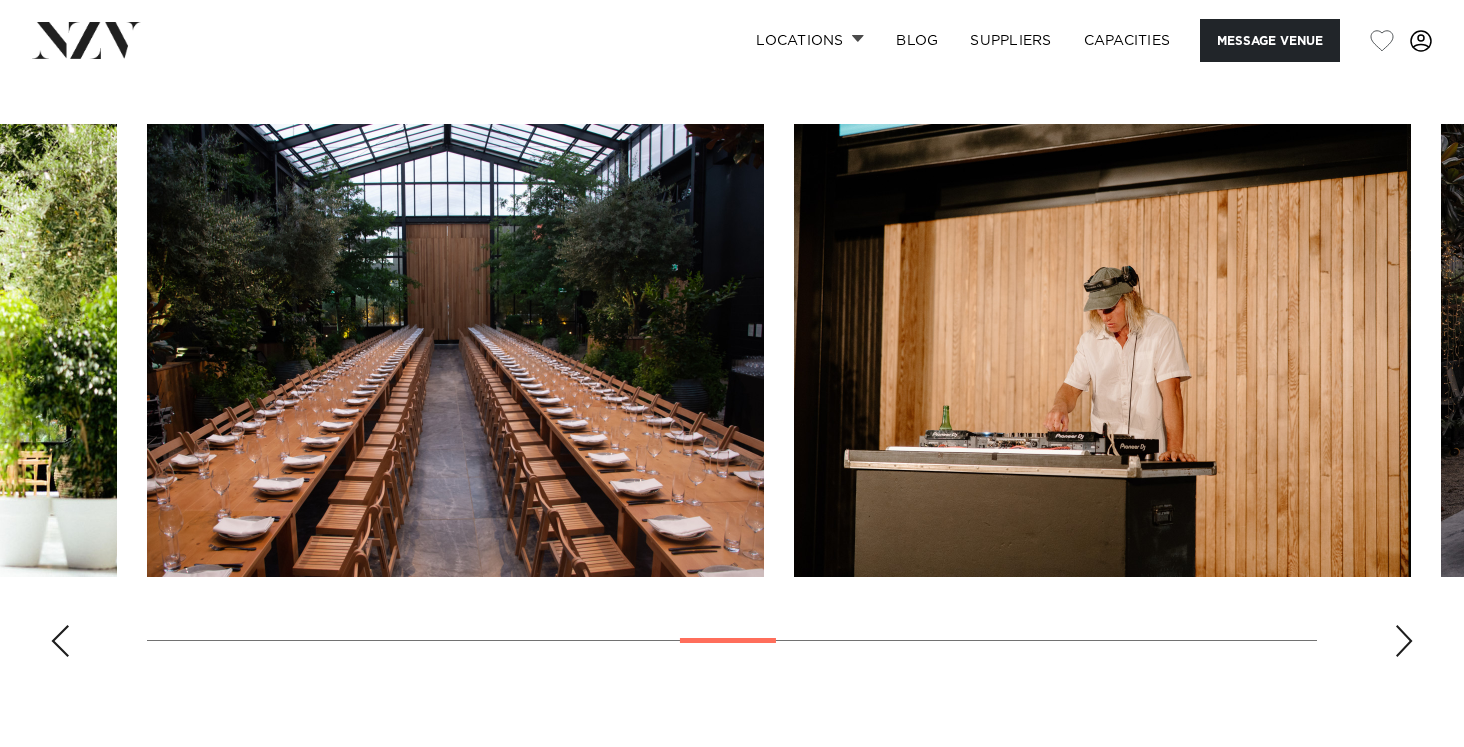 click at bounding box center [1404, 641] 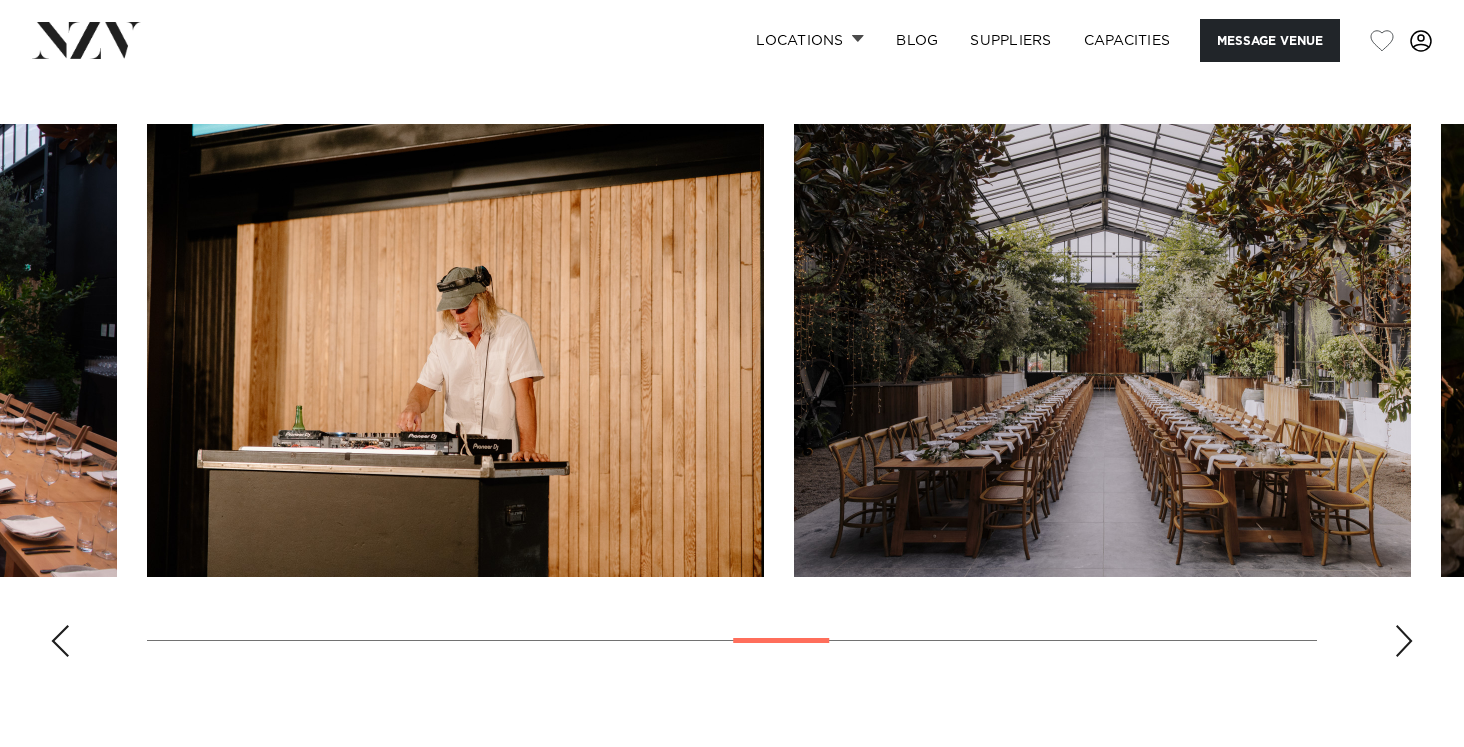 click at bounding box center (1404, 641) 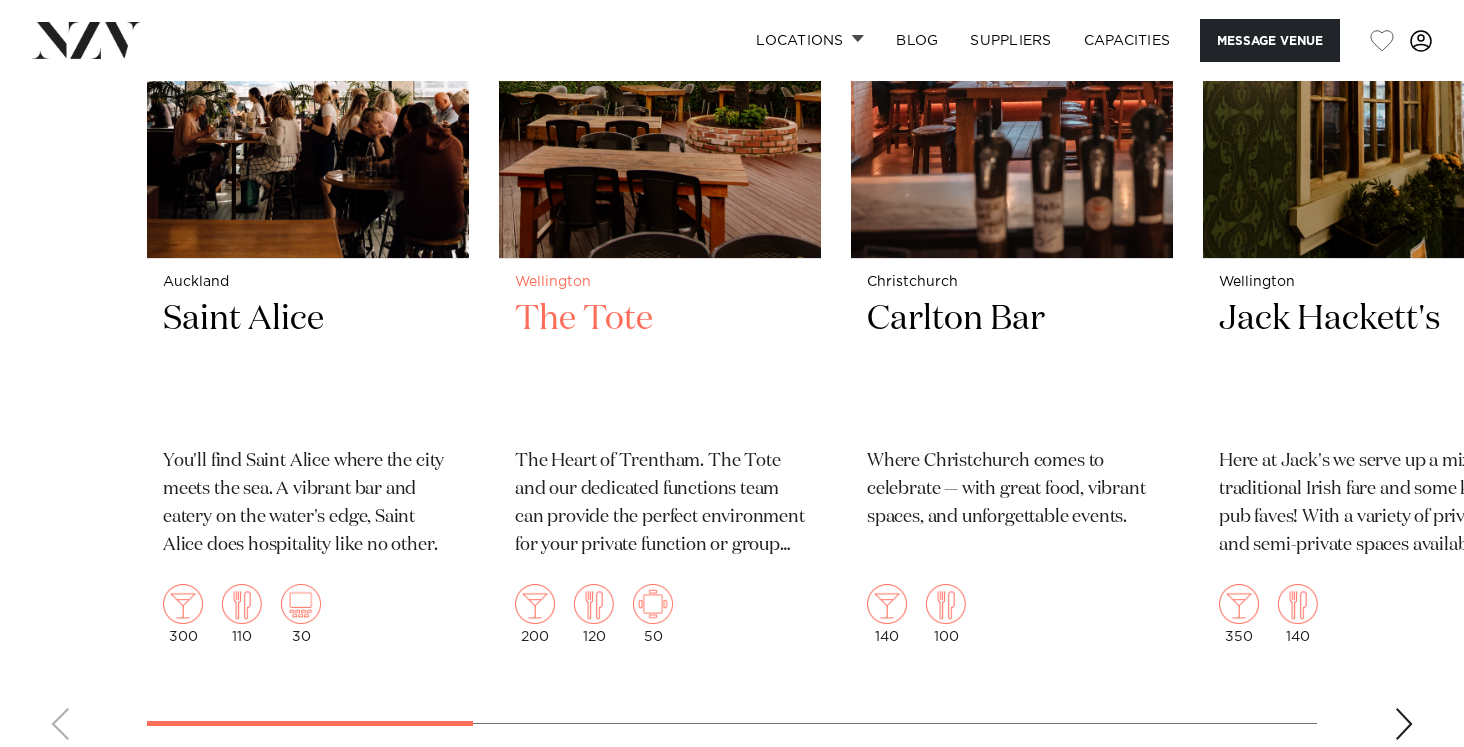 scroll, scrollTop: 4636, scrollLeft: 0, axis: vertical 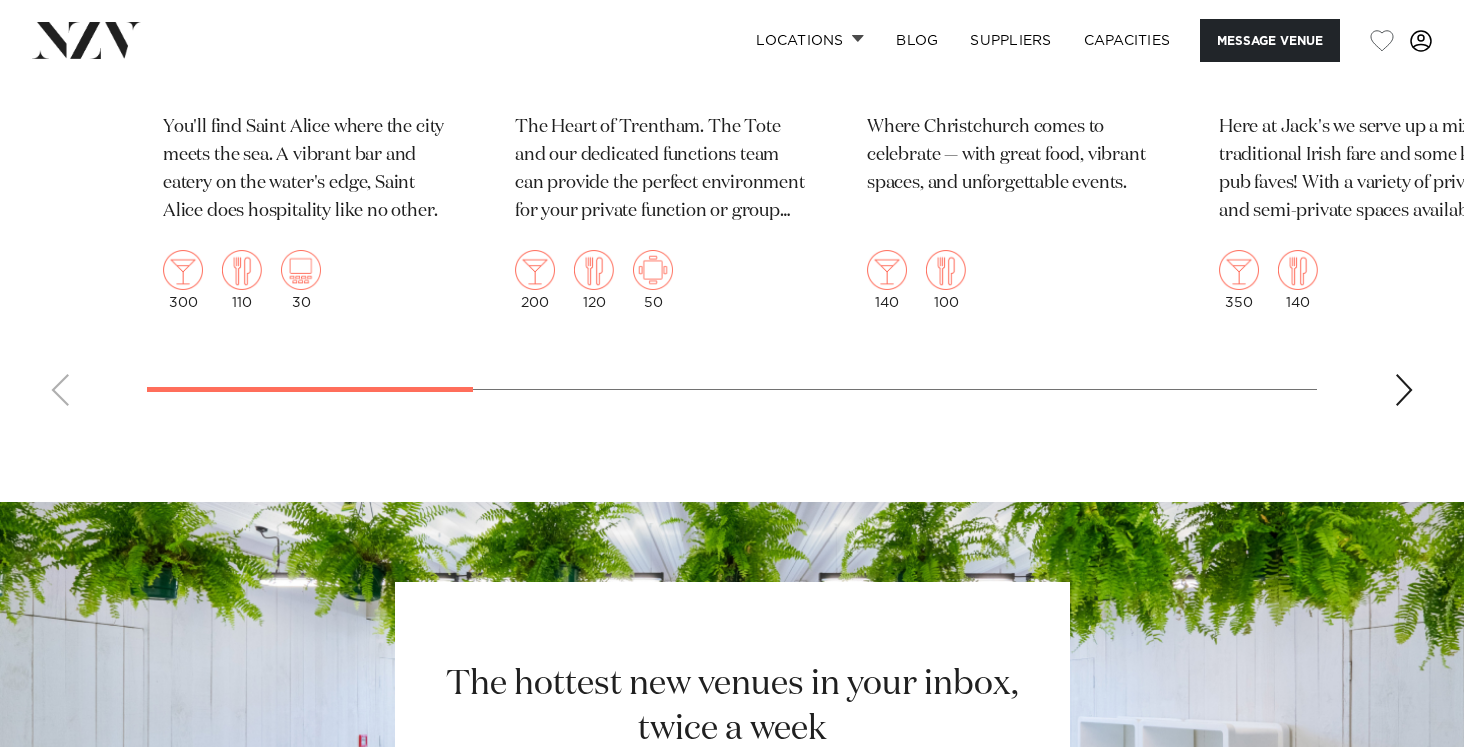 click at bounding box center (1404, 390) 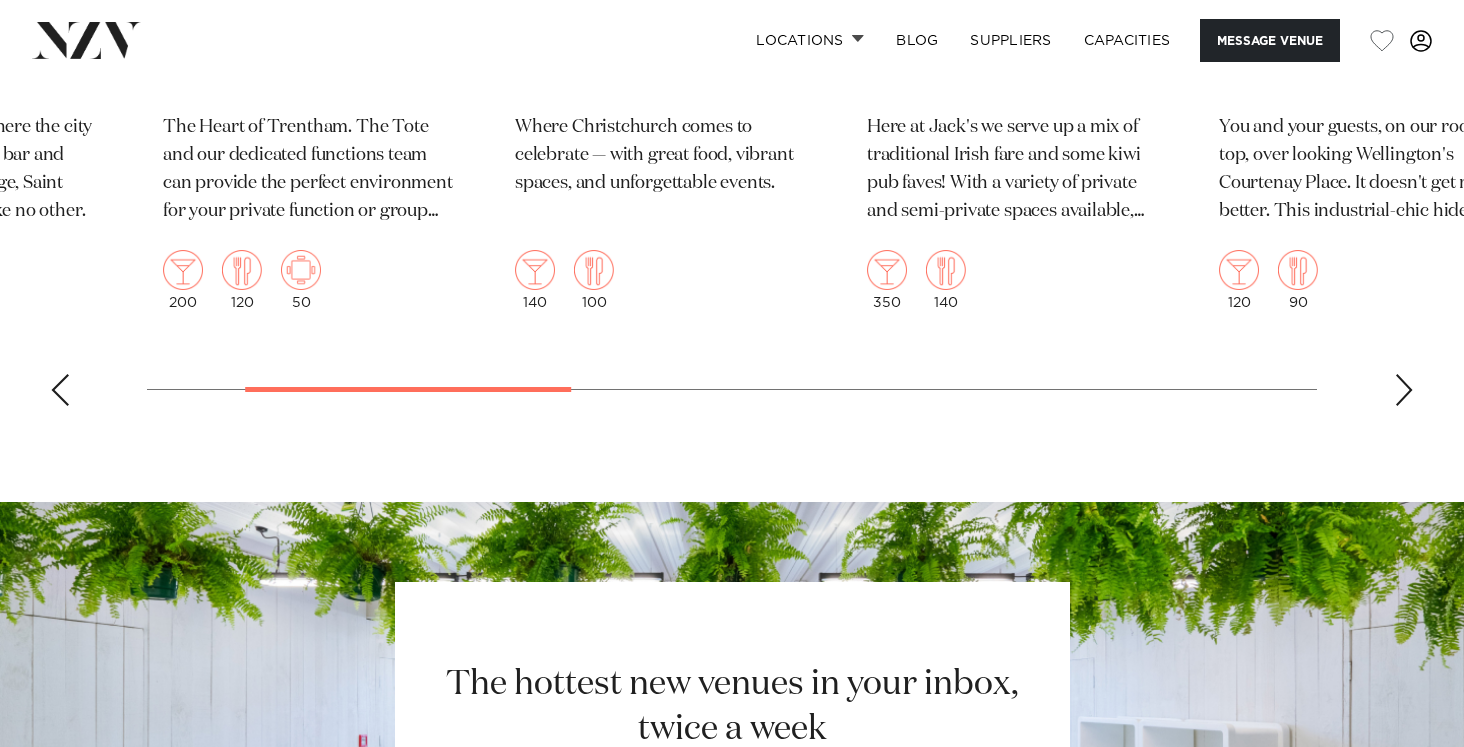 click at bounding box center [1404, 390] 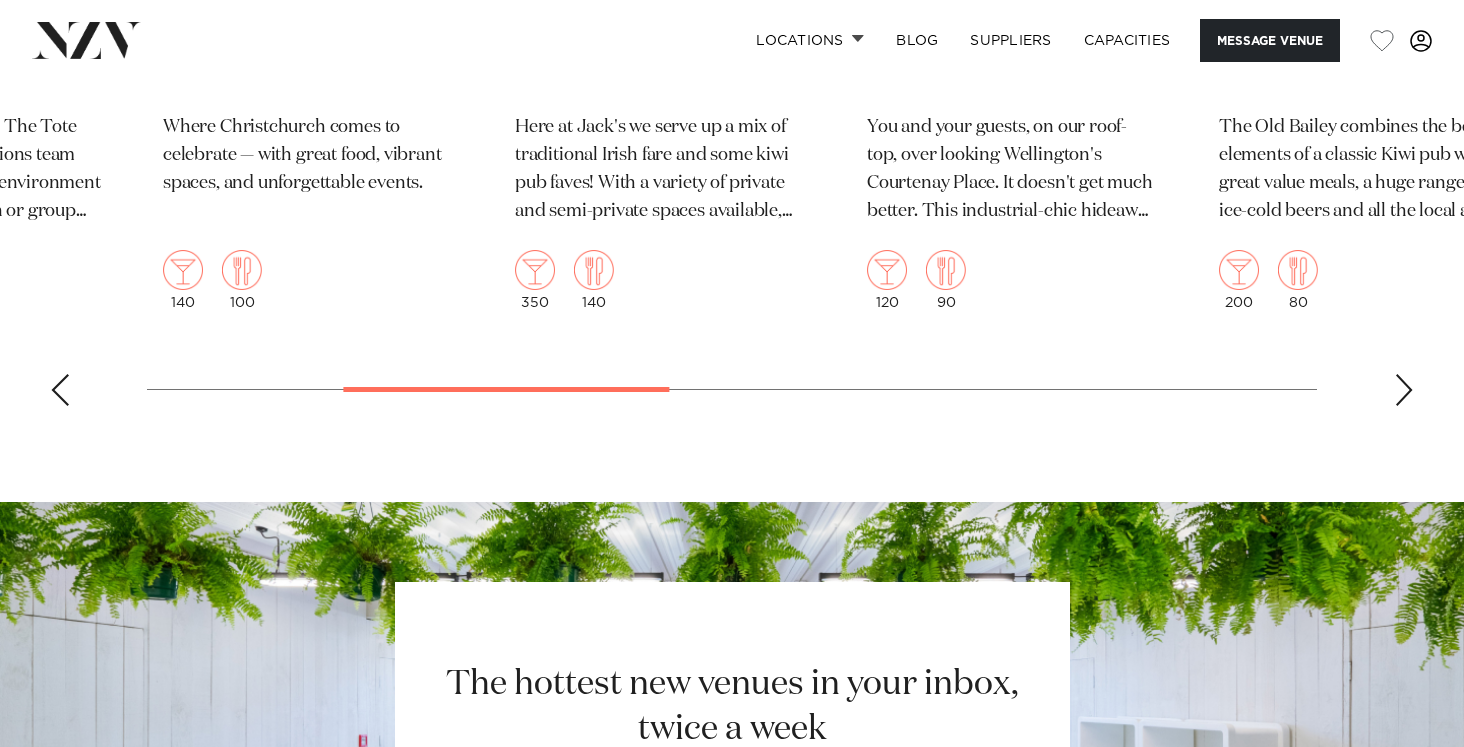 click at bounding box center [1404, 390] 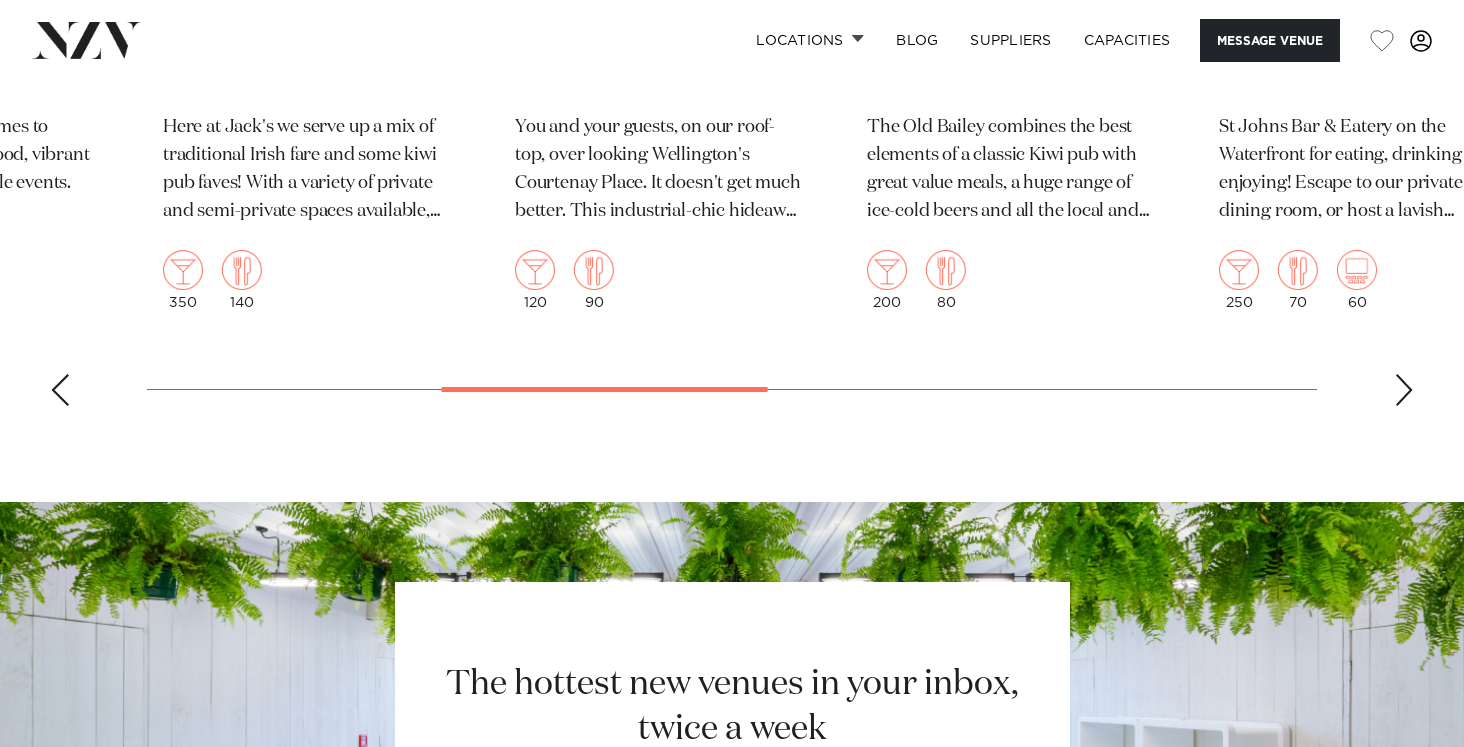 click at bounding box center (1404, 390) 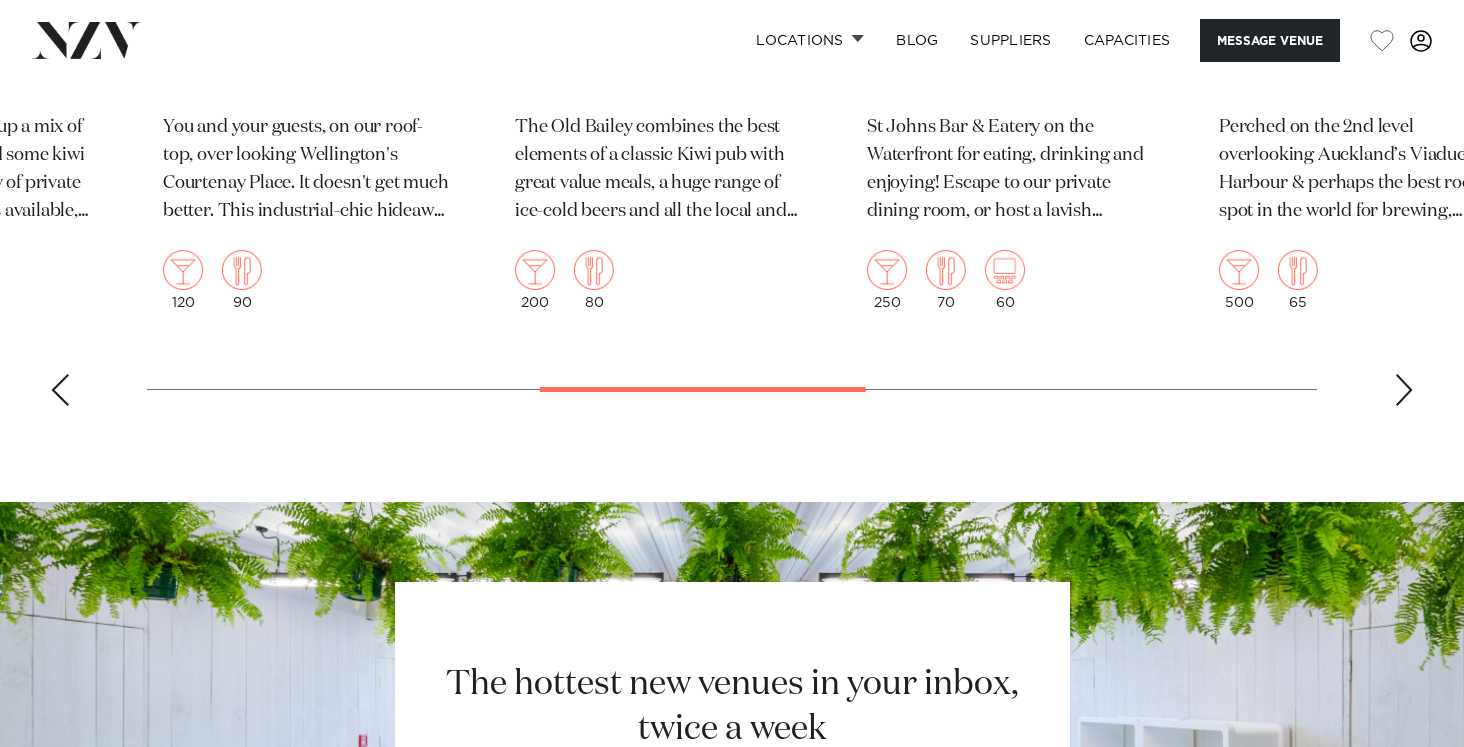 click at bounding box center (1404, 390) 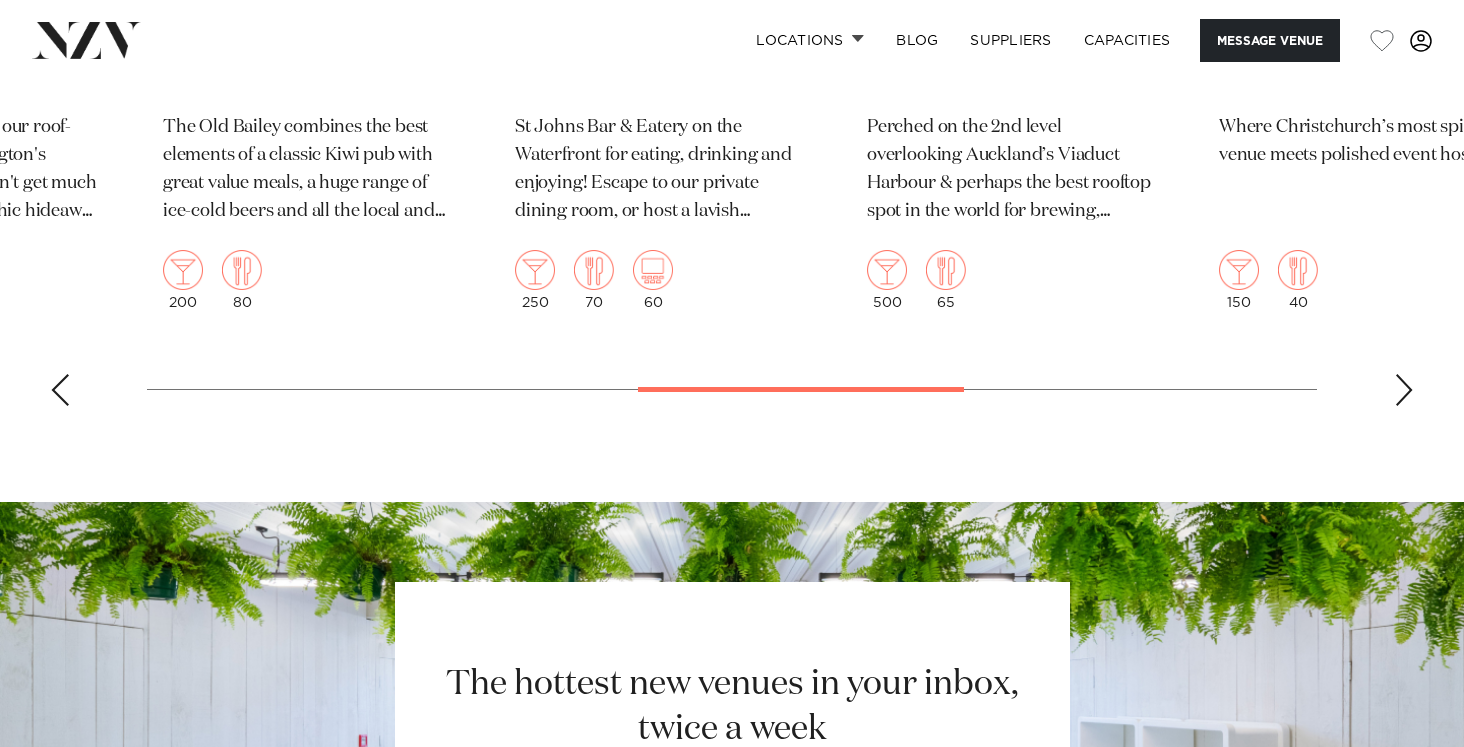 click at bounding box center (1404, 390) 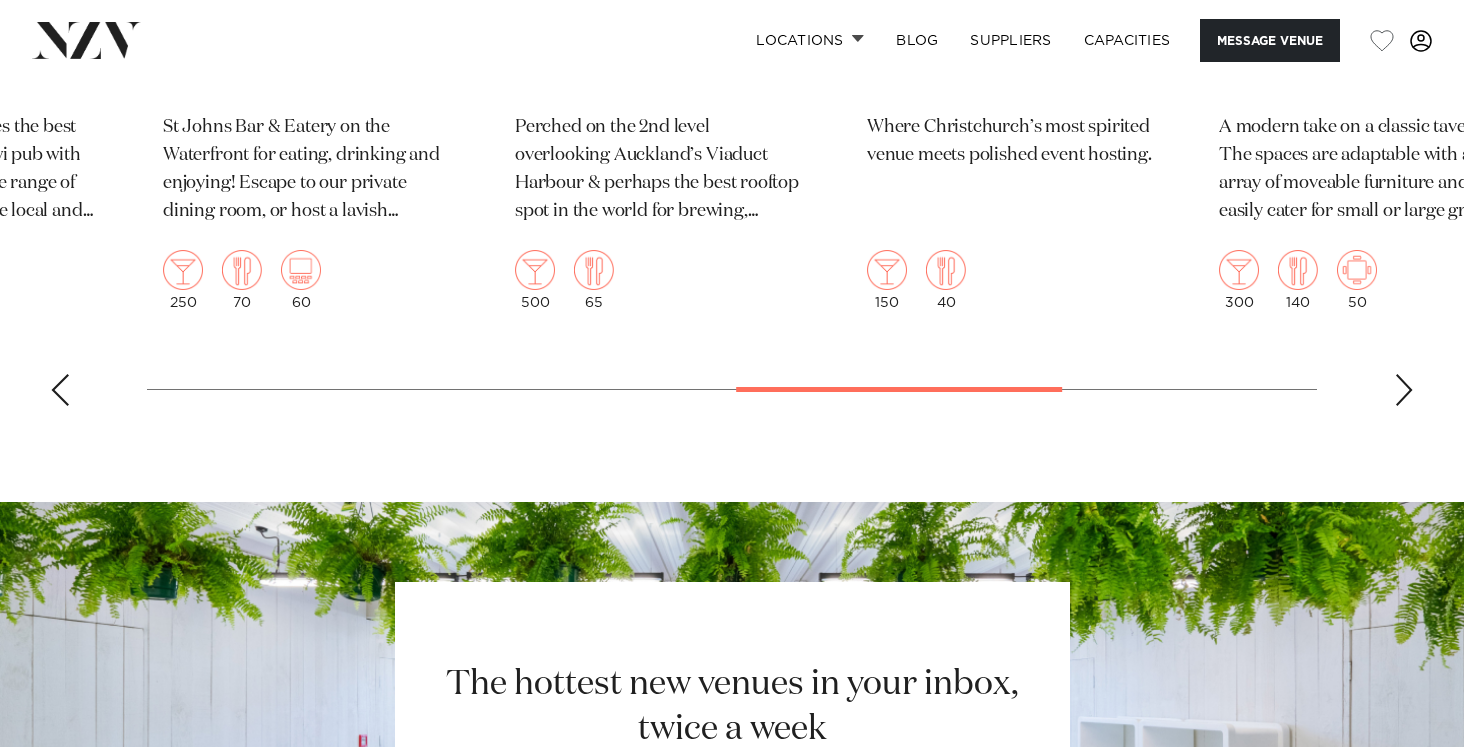 click at bounding box center (1404, 390) 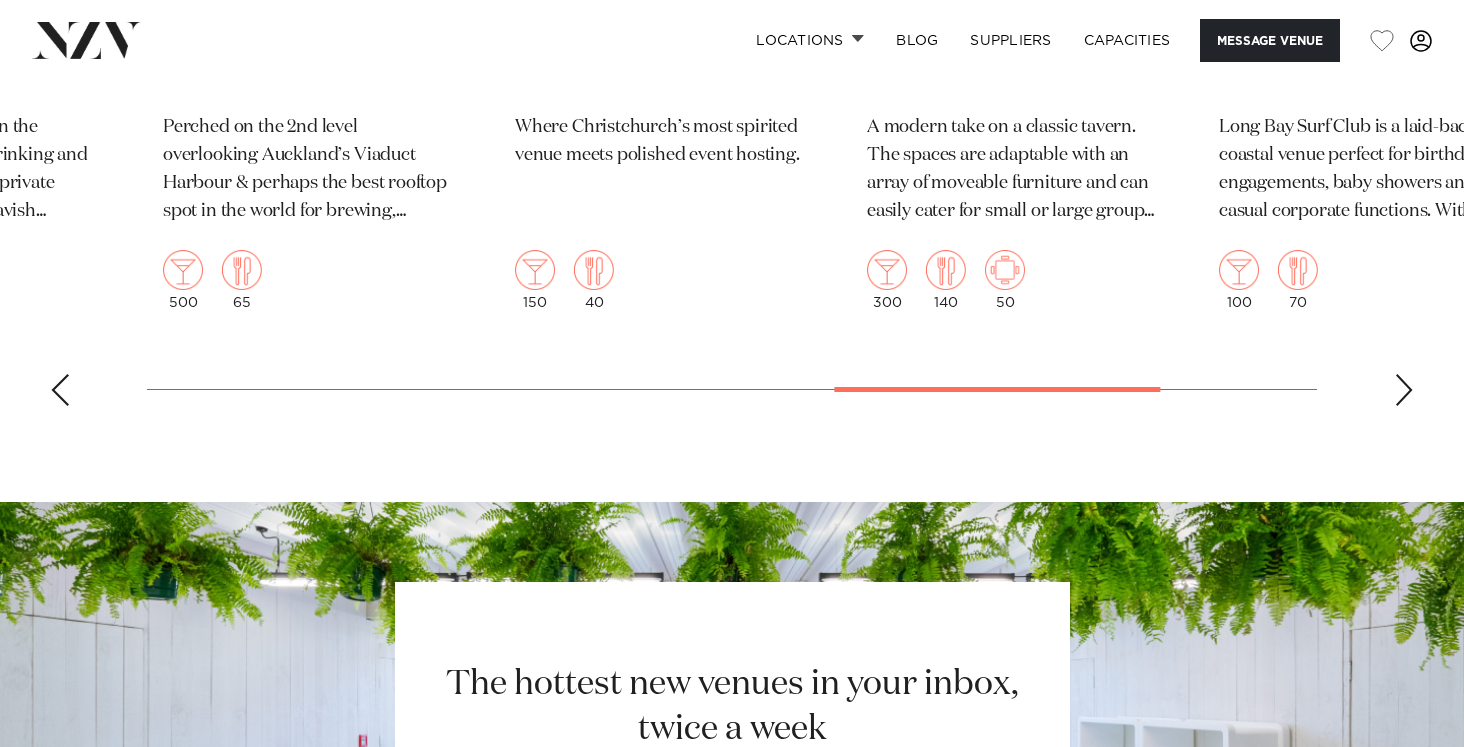 click at bounding box center [1404, 390] 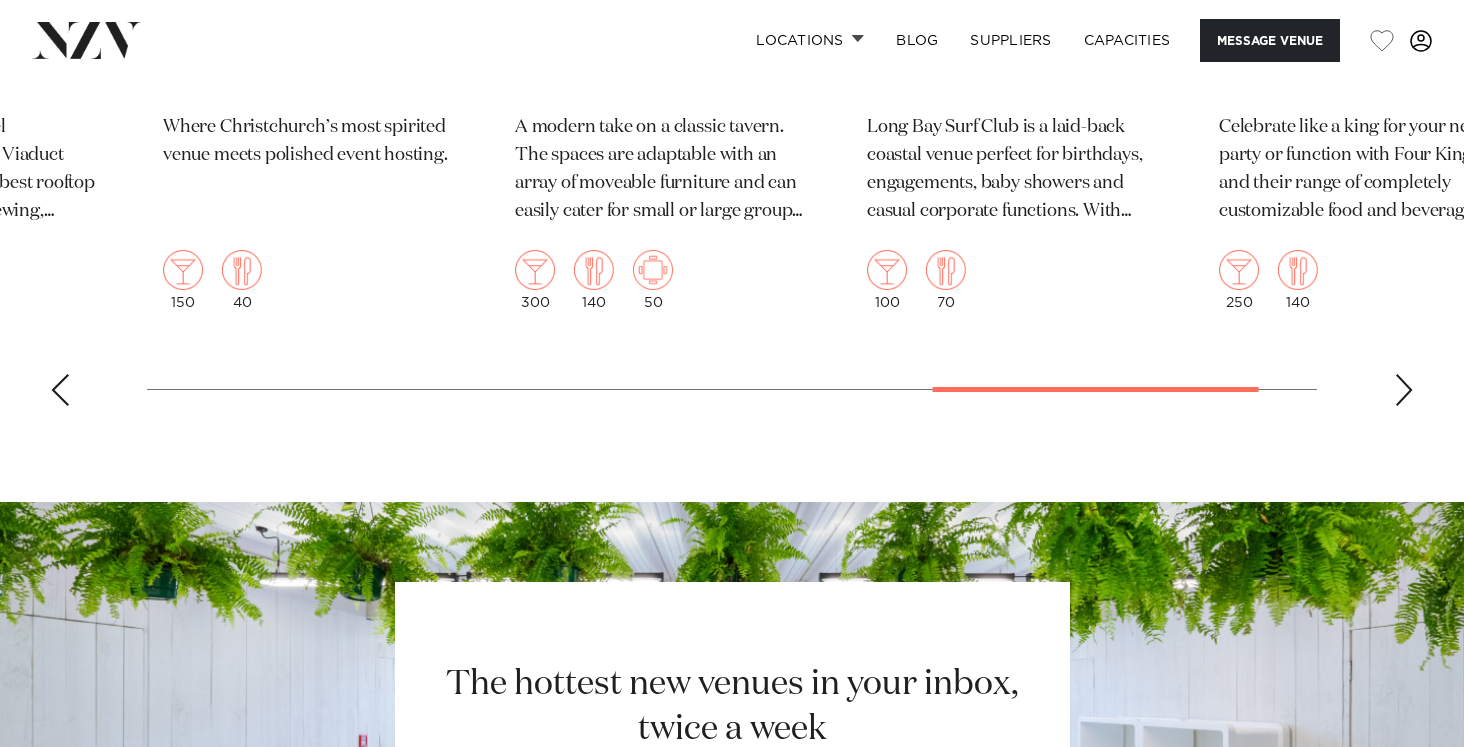 click at bounding box center (1404, 390) 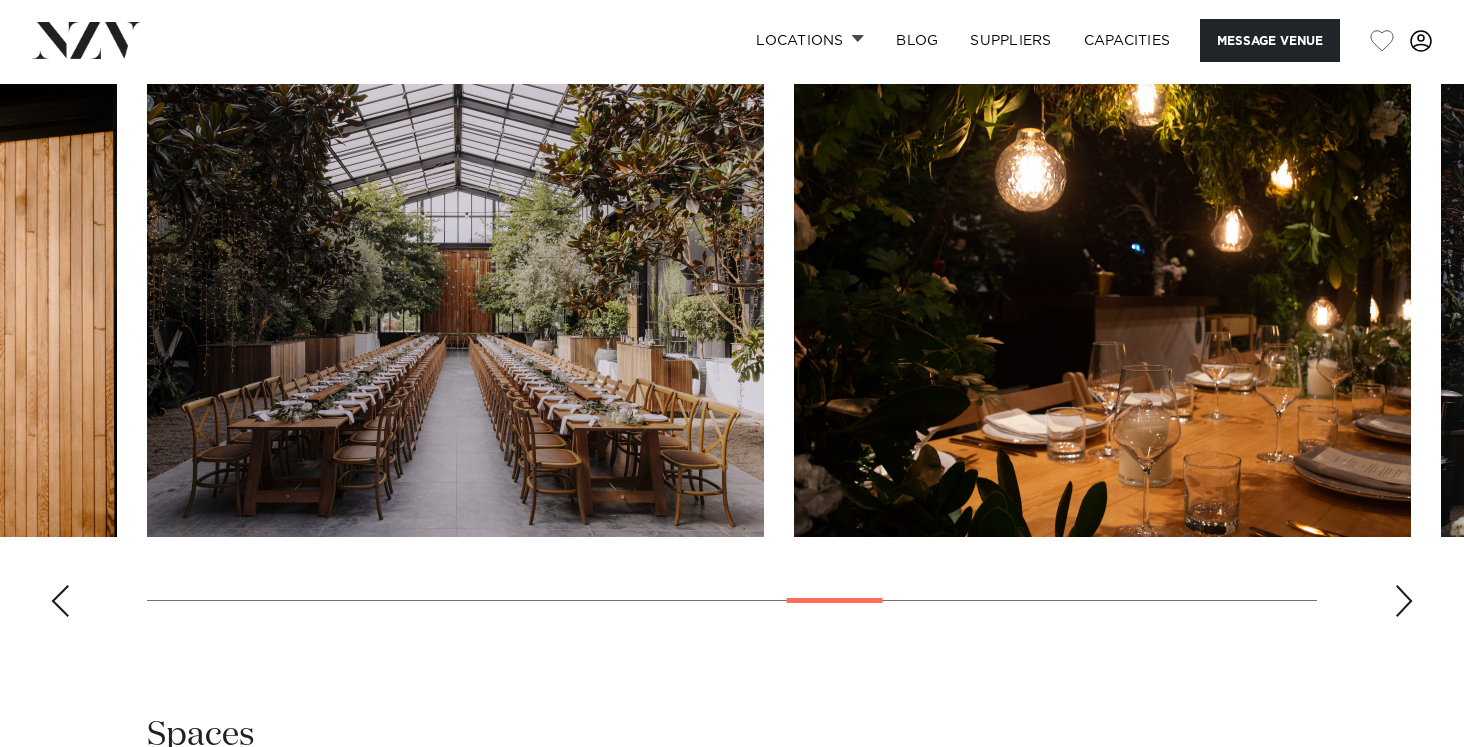 scroll, scrollTop: 1975, scrollLeft: 0, axis: vertical 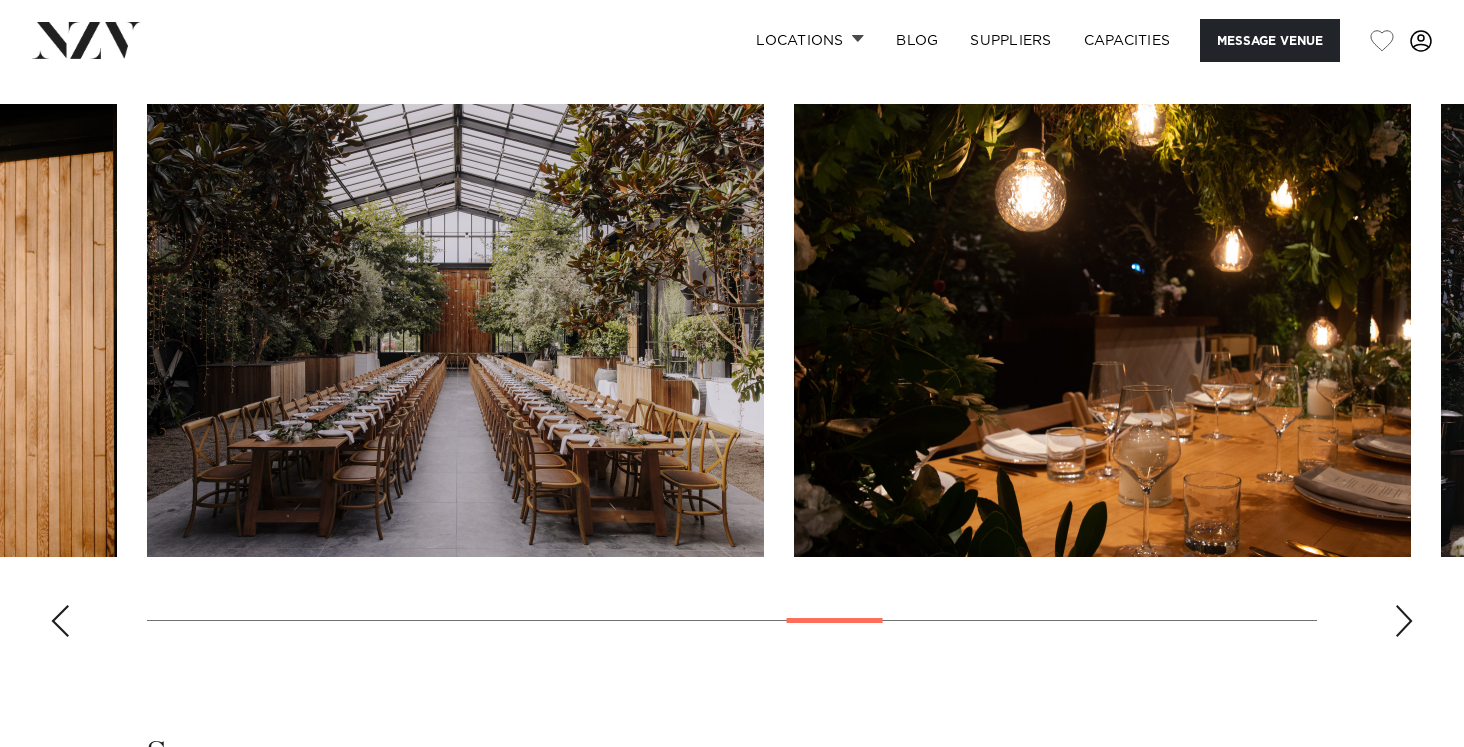 click at bounding box center (60, 621) 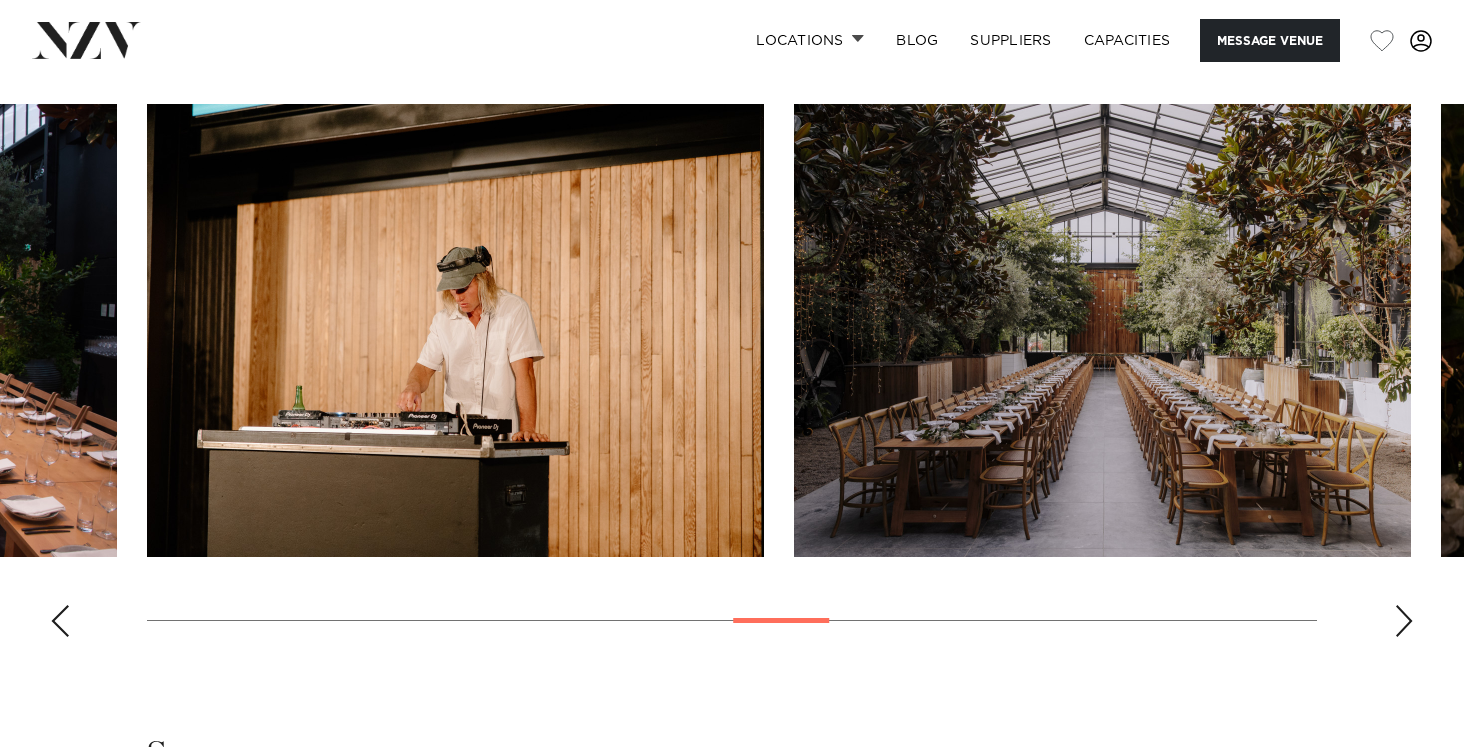 click at bounding box center (60, 621) 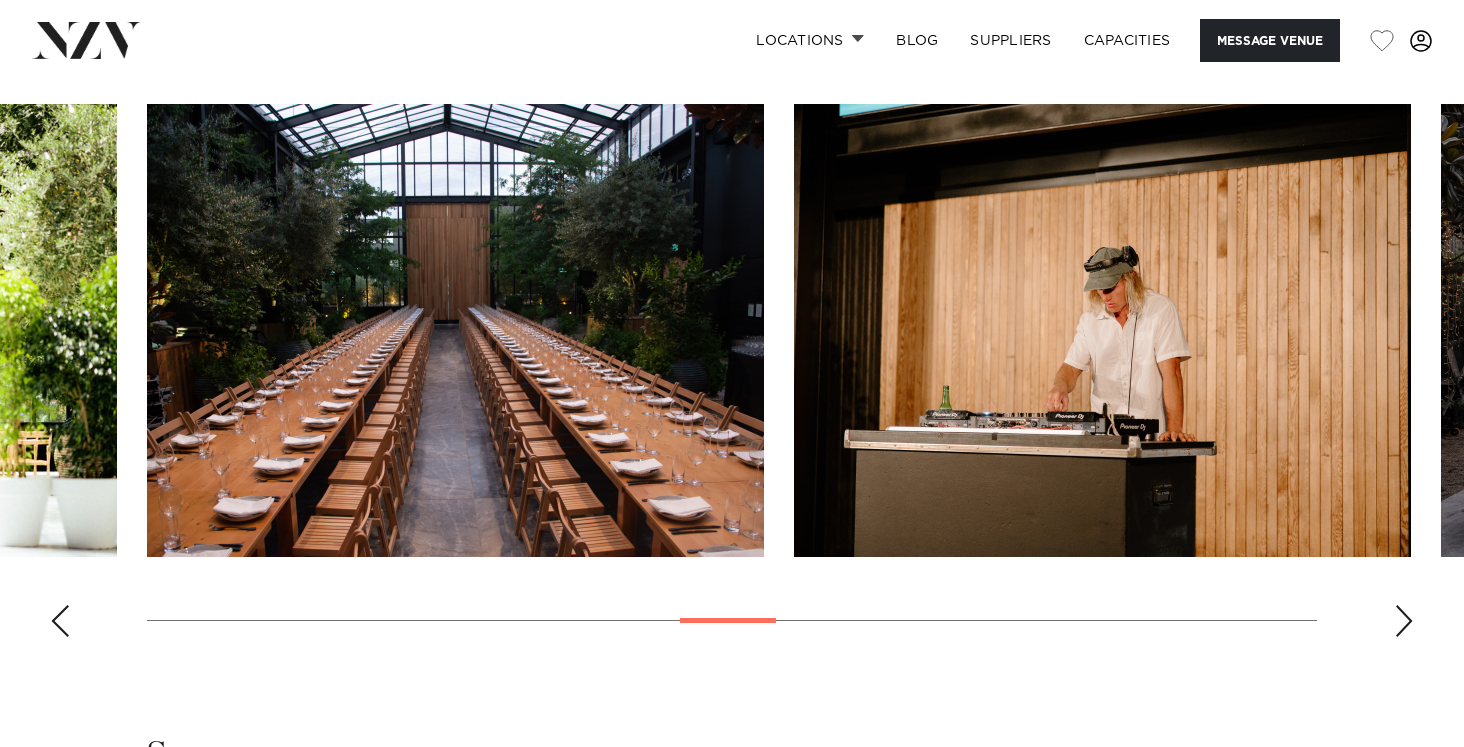 click at bounding box center (60, 621) 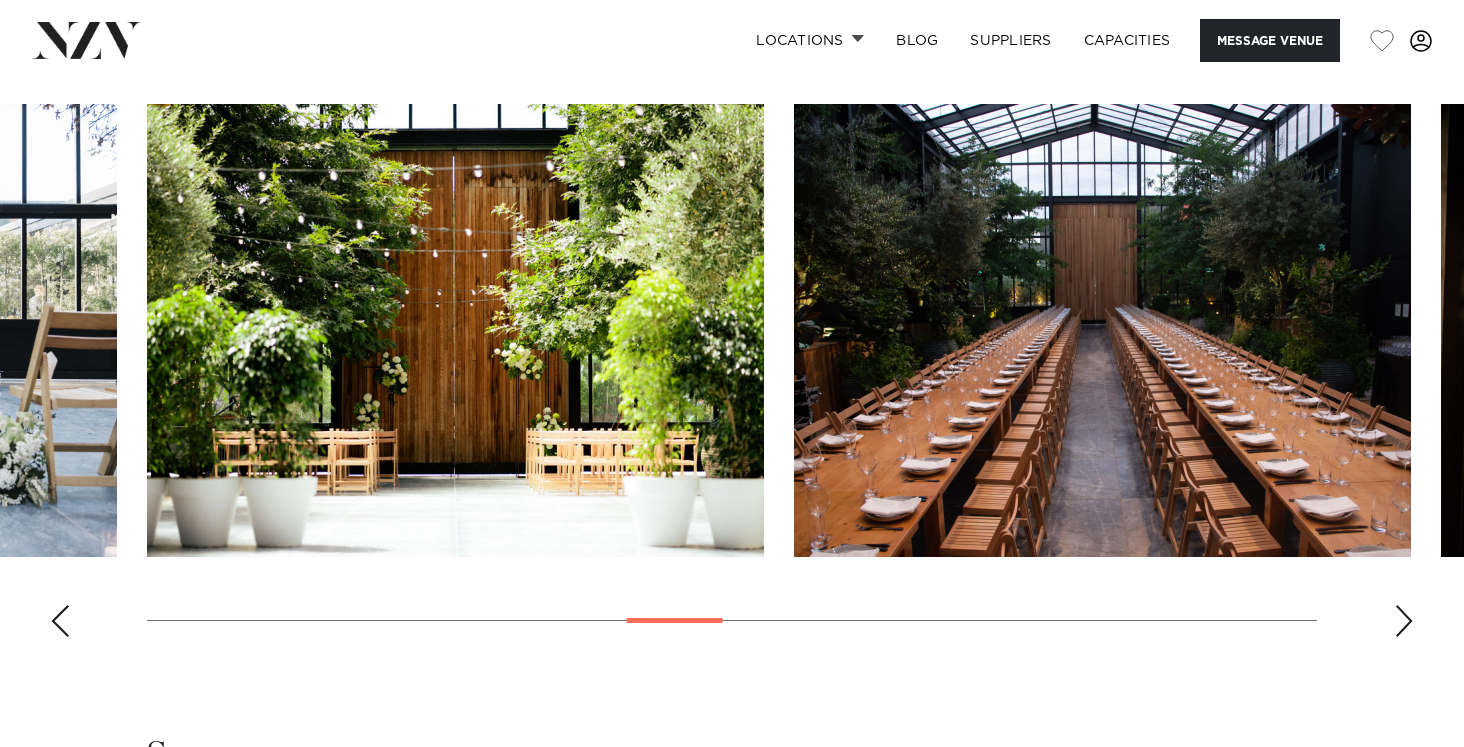 click at bounding box center (60, 621) 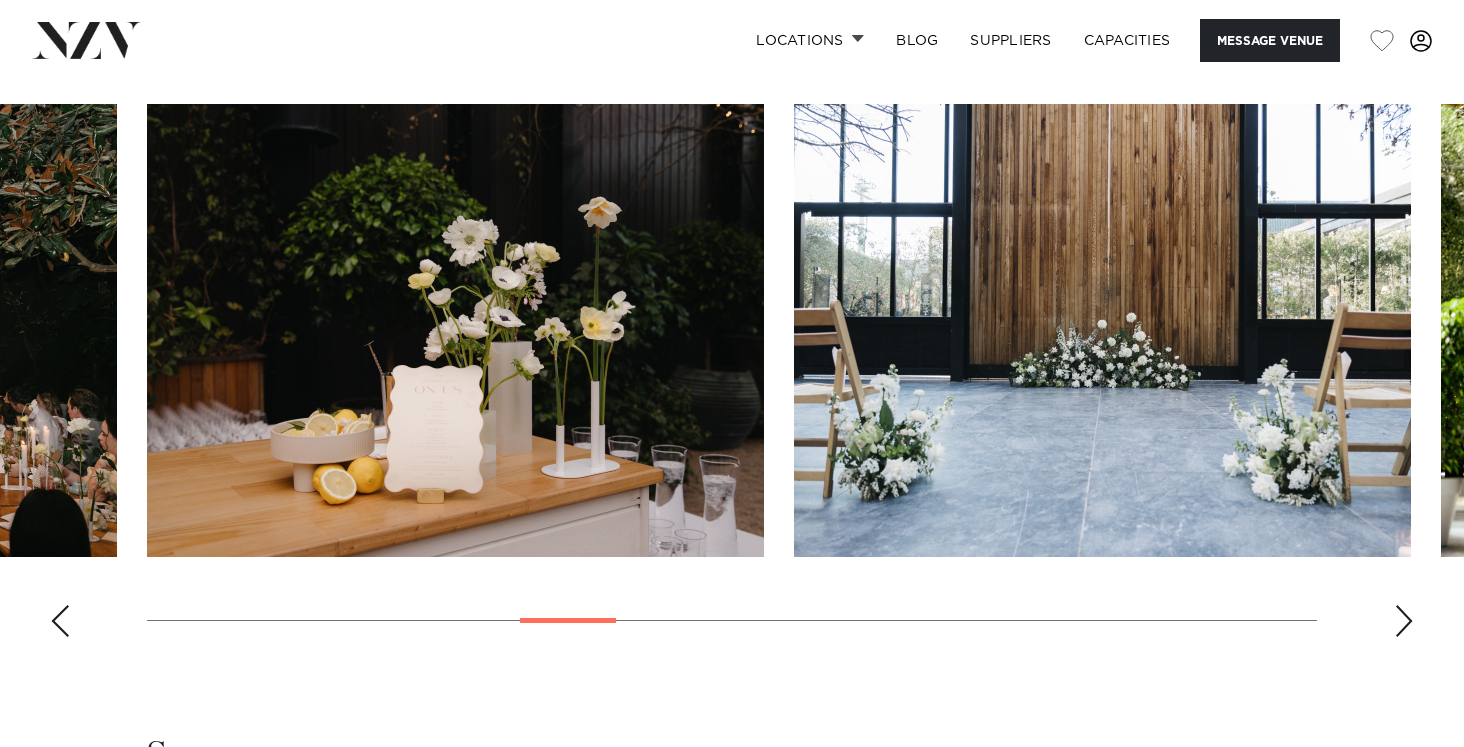 click at bounding box center [60, 621] 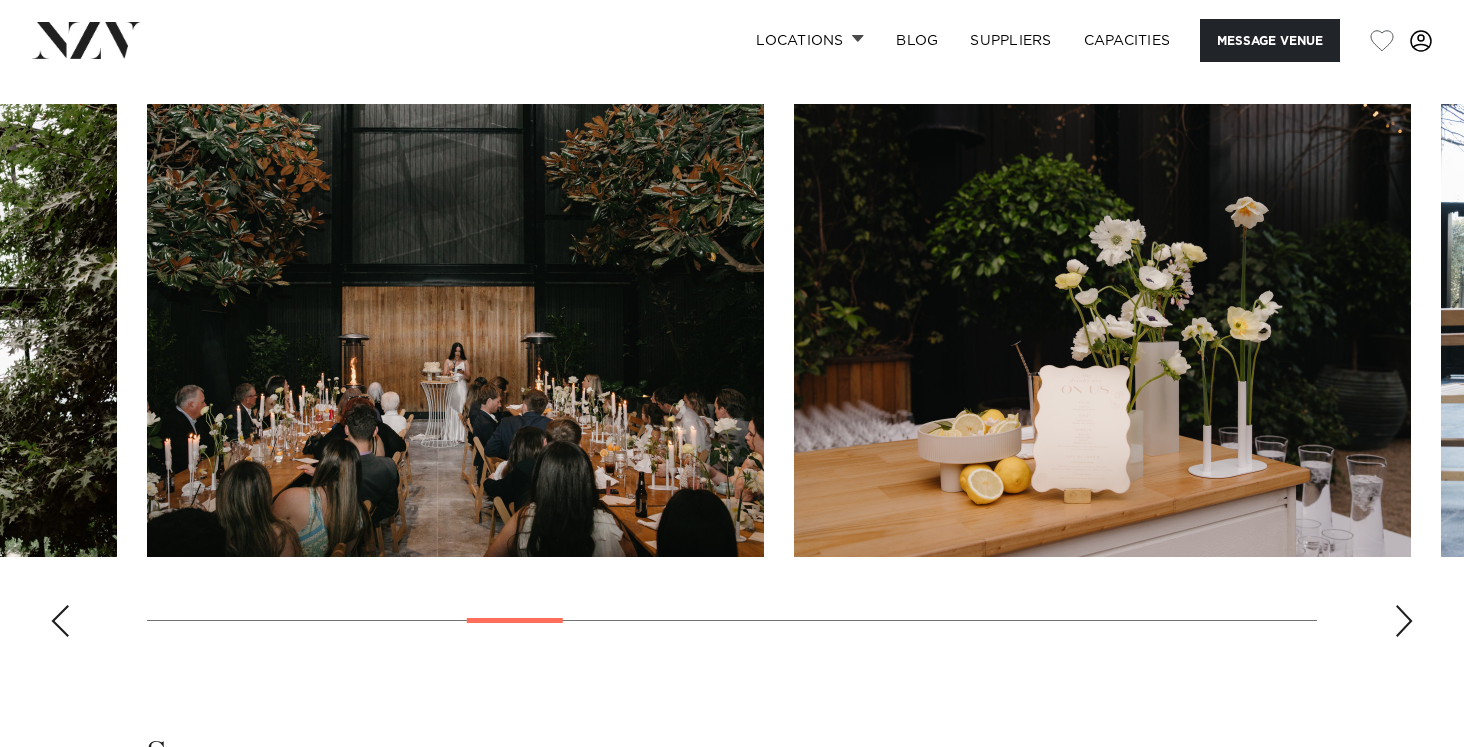 click at bounding box center [60, 621] 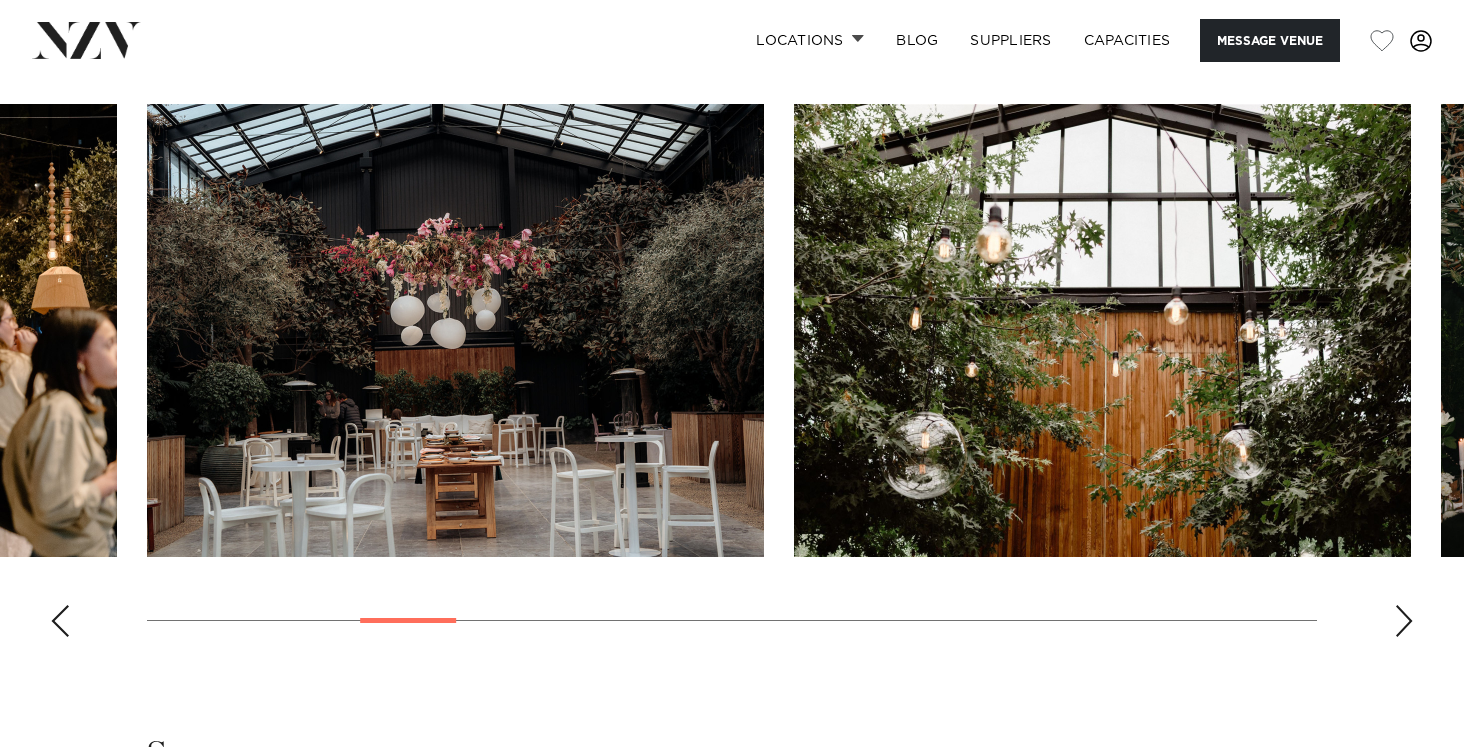 click at bounding box center (60, 621) 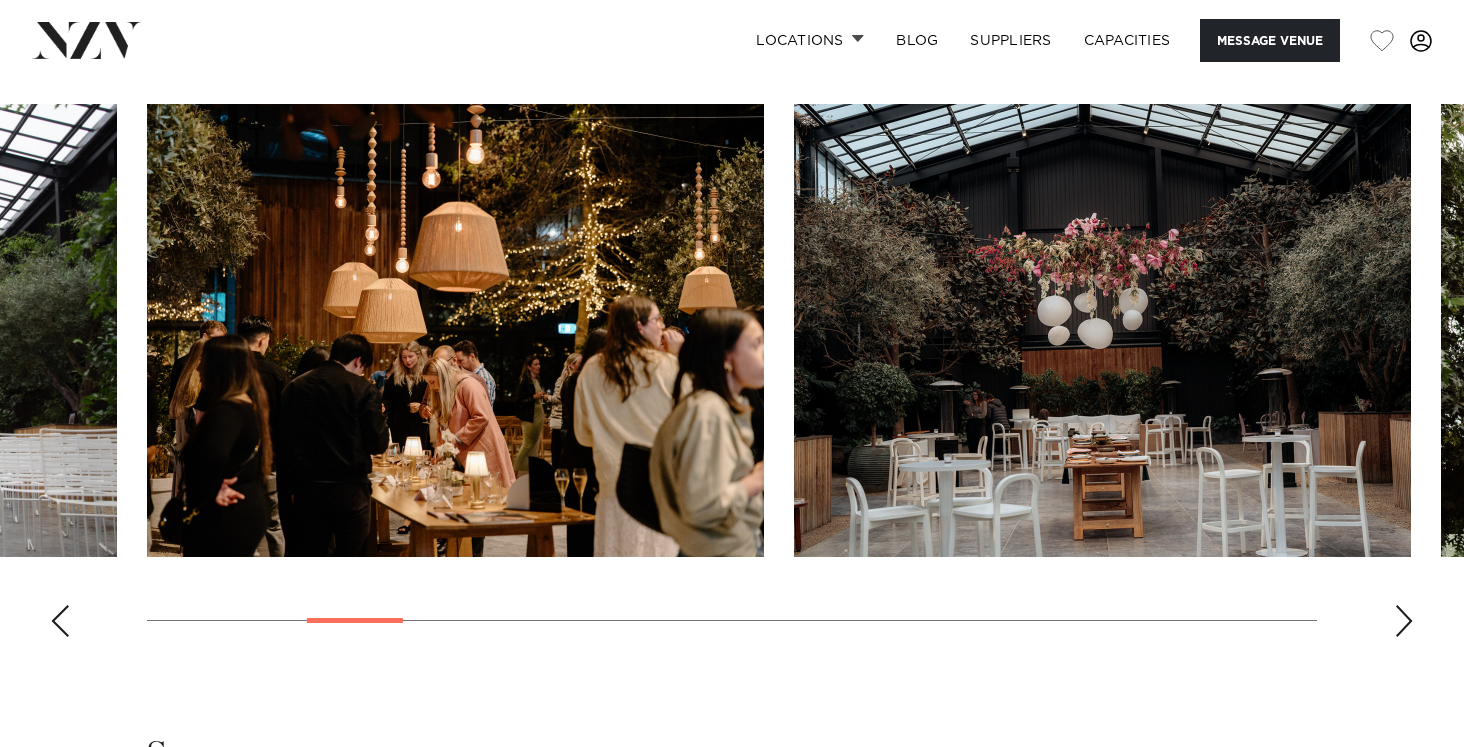 click at bounding box center (60, 621) 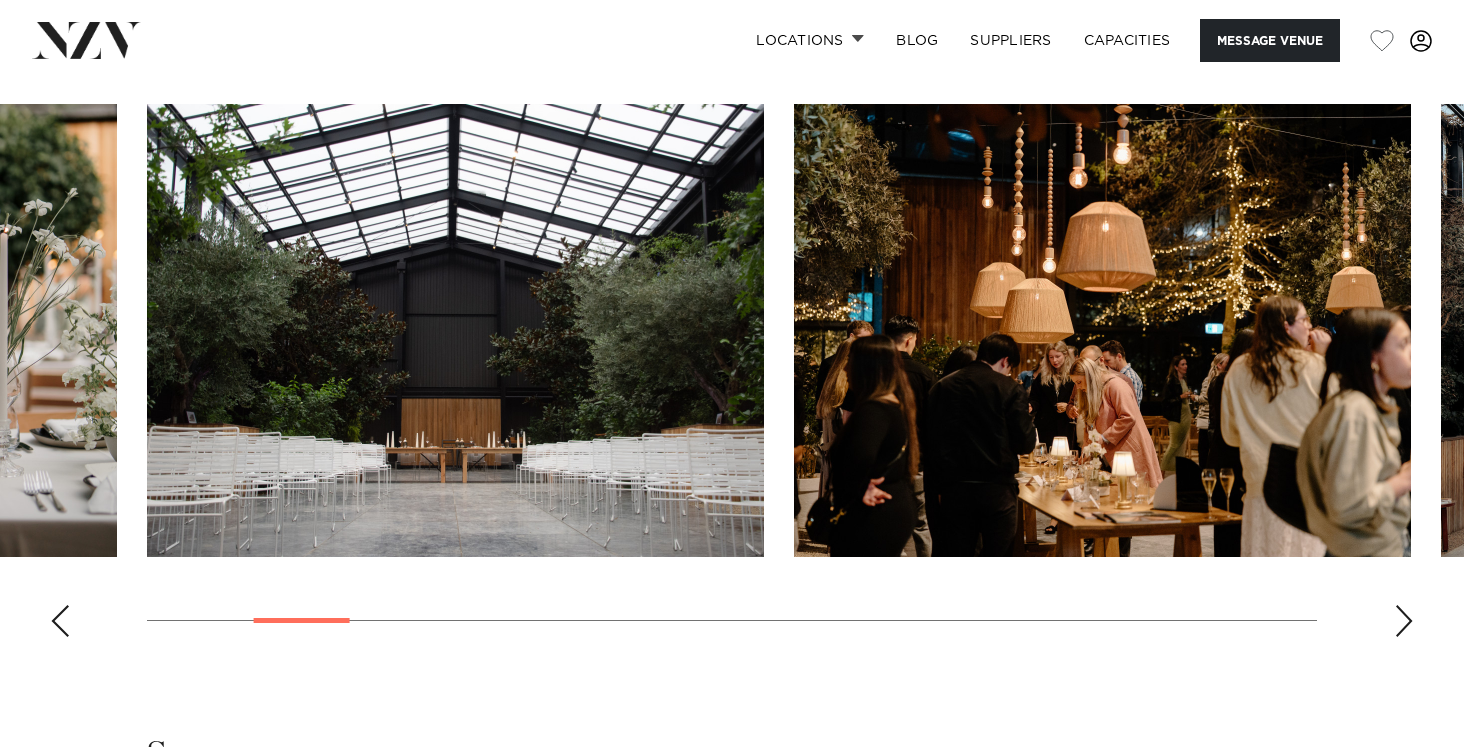 click at bounding box center [60, 621] 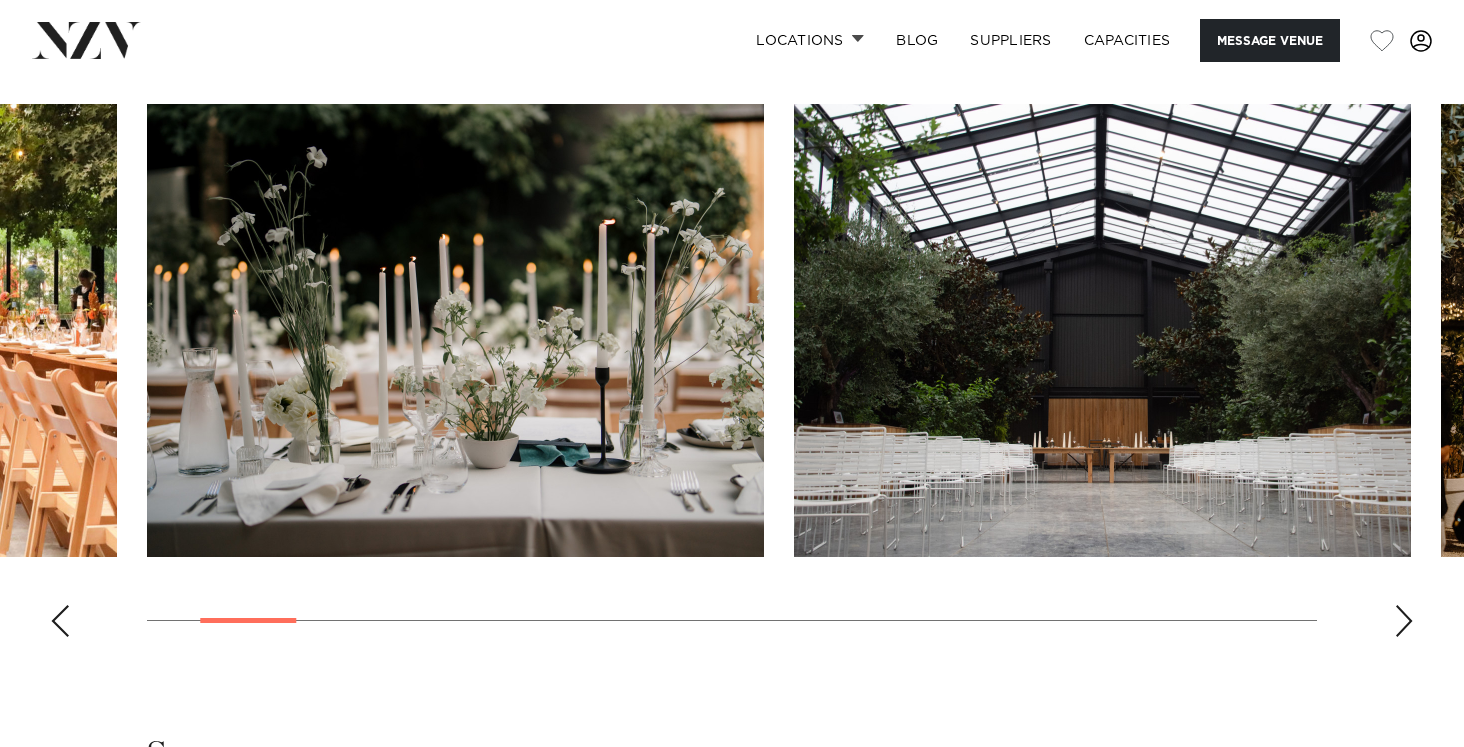 click at bounding box center [60, 621] 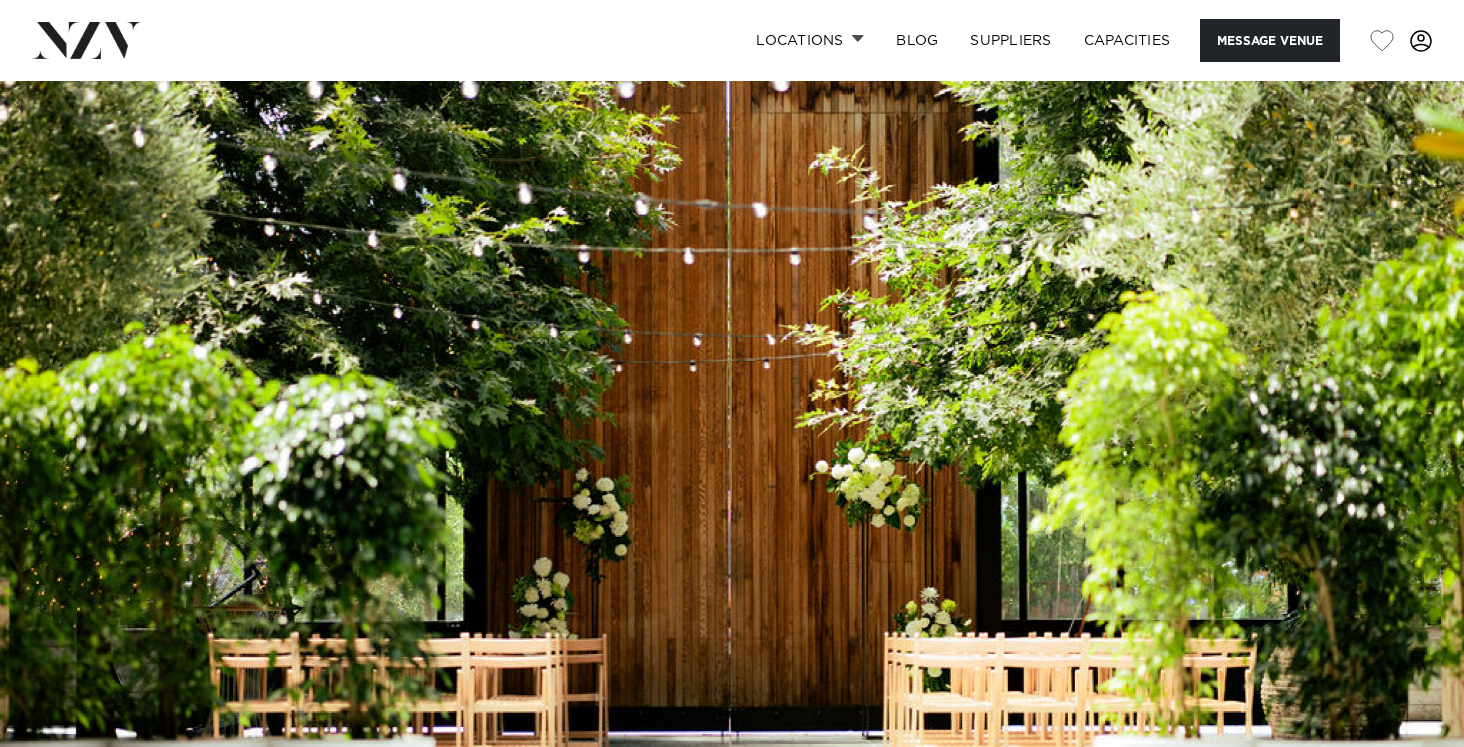 scroll, scrollTop: 0, scrollLeft: 0, axis: both 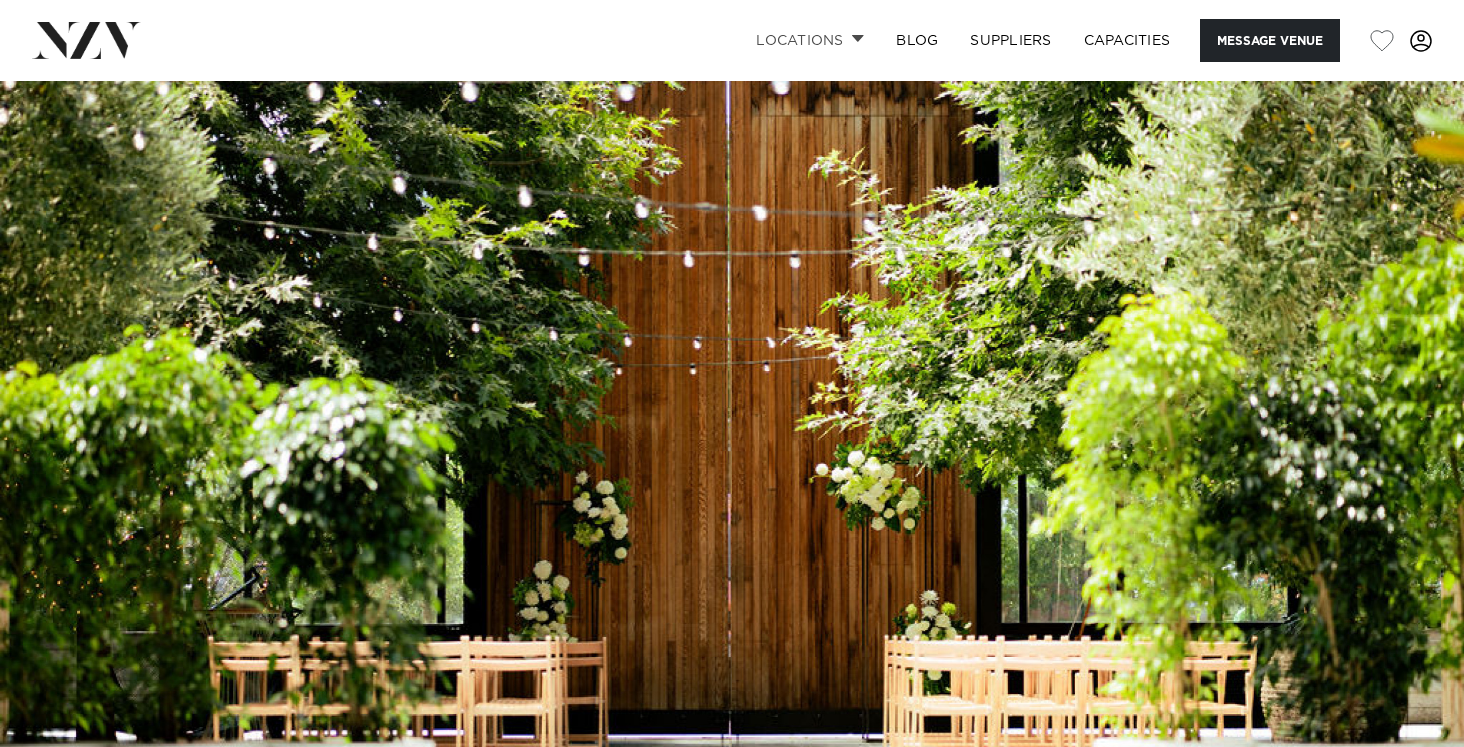 click on "Locations" at bounding box center (810, 40) 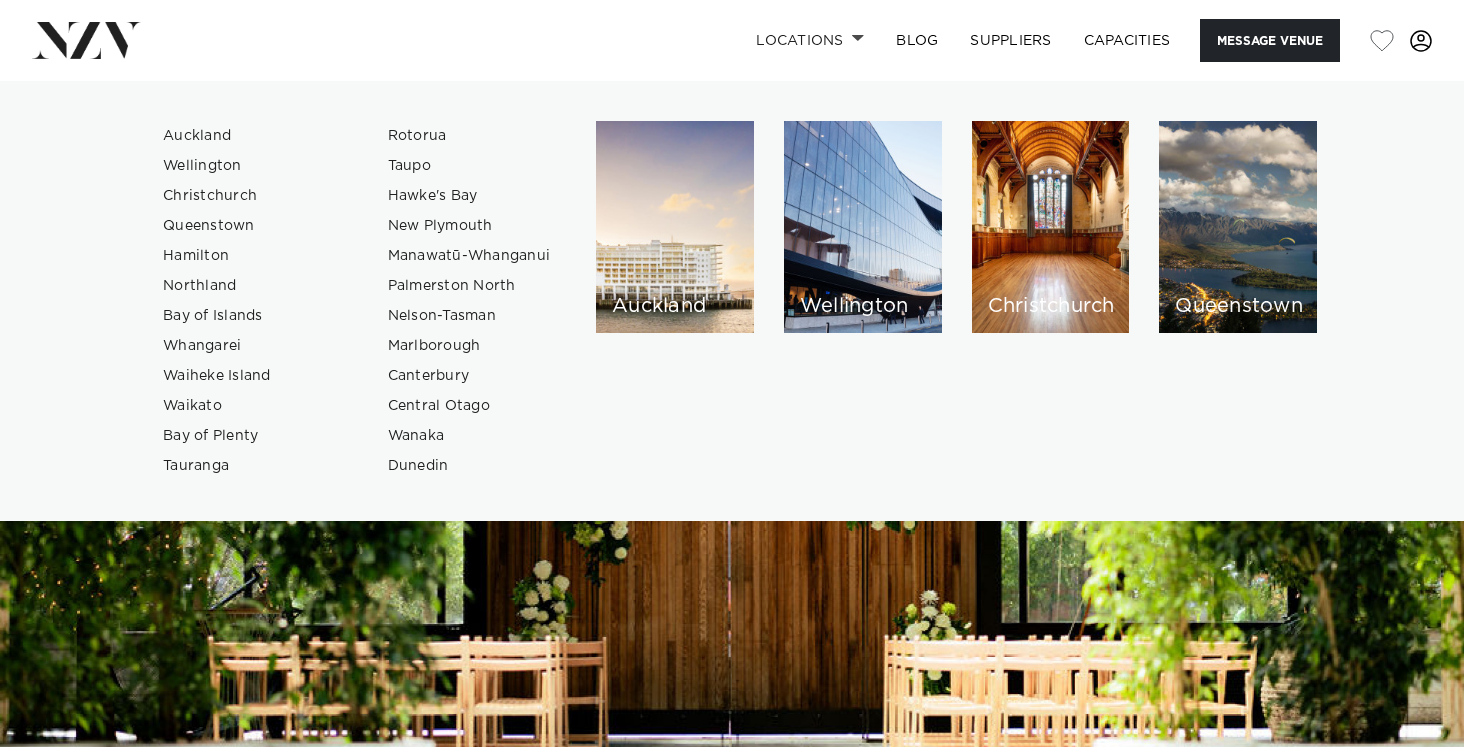 click on "Locations
Auckland
Wellington
Christchurch
Queenstown
Hamilton
Northland
Bay of Islands
Whangarei
Waiheke Island
Waikato
Bay of Plenty
Tauranga
Rotorua
Taupo
Hawke's Bay
New Plymouth
Manawatū-Whanganui
Palmerston North
Nelson-Tasman
Marlborough
Canterbury
Central Otago" at bounding box center [943, 40] 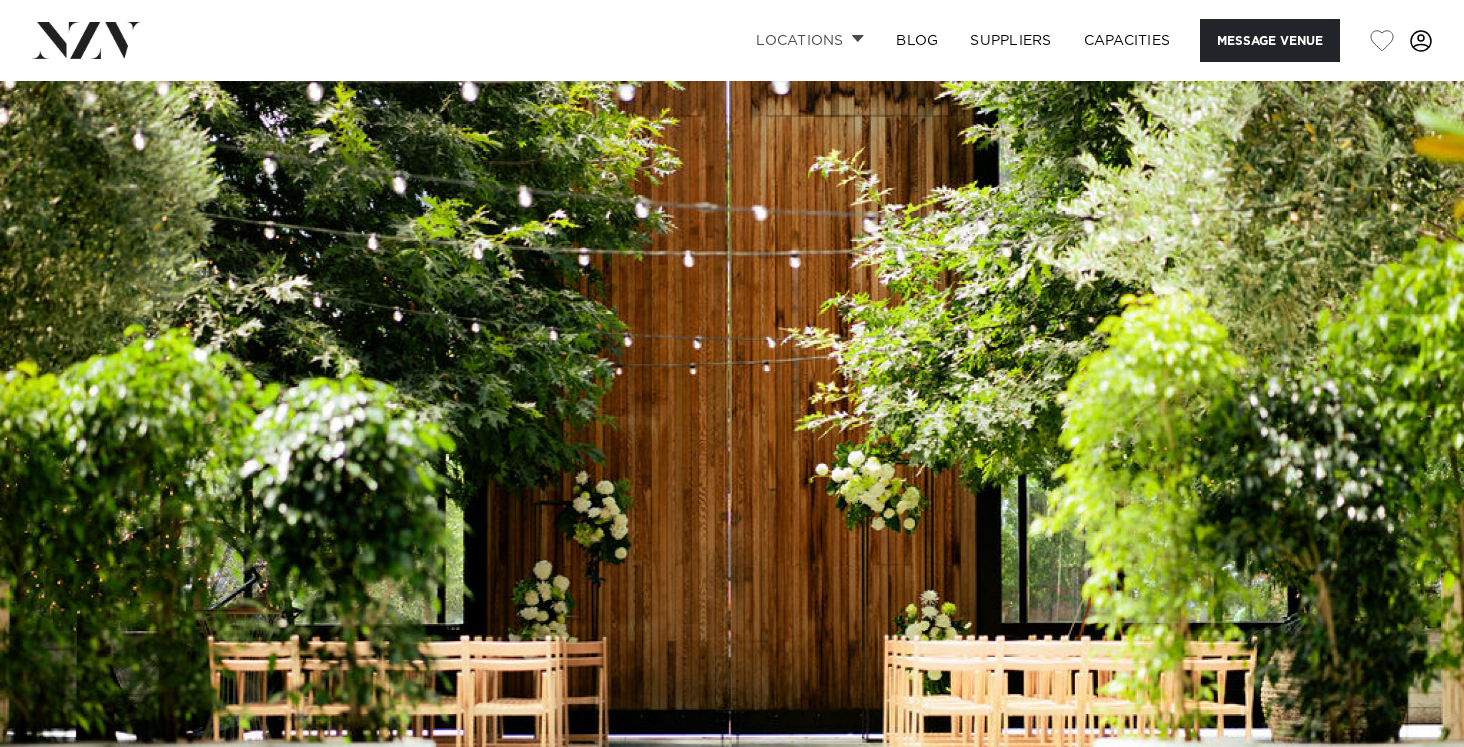click on "Locations" at bounding box center (810, 40) 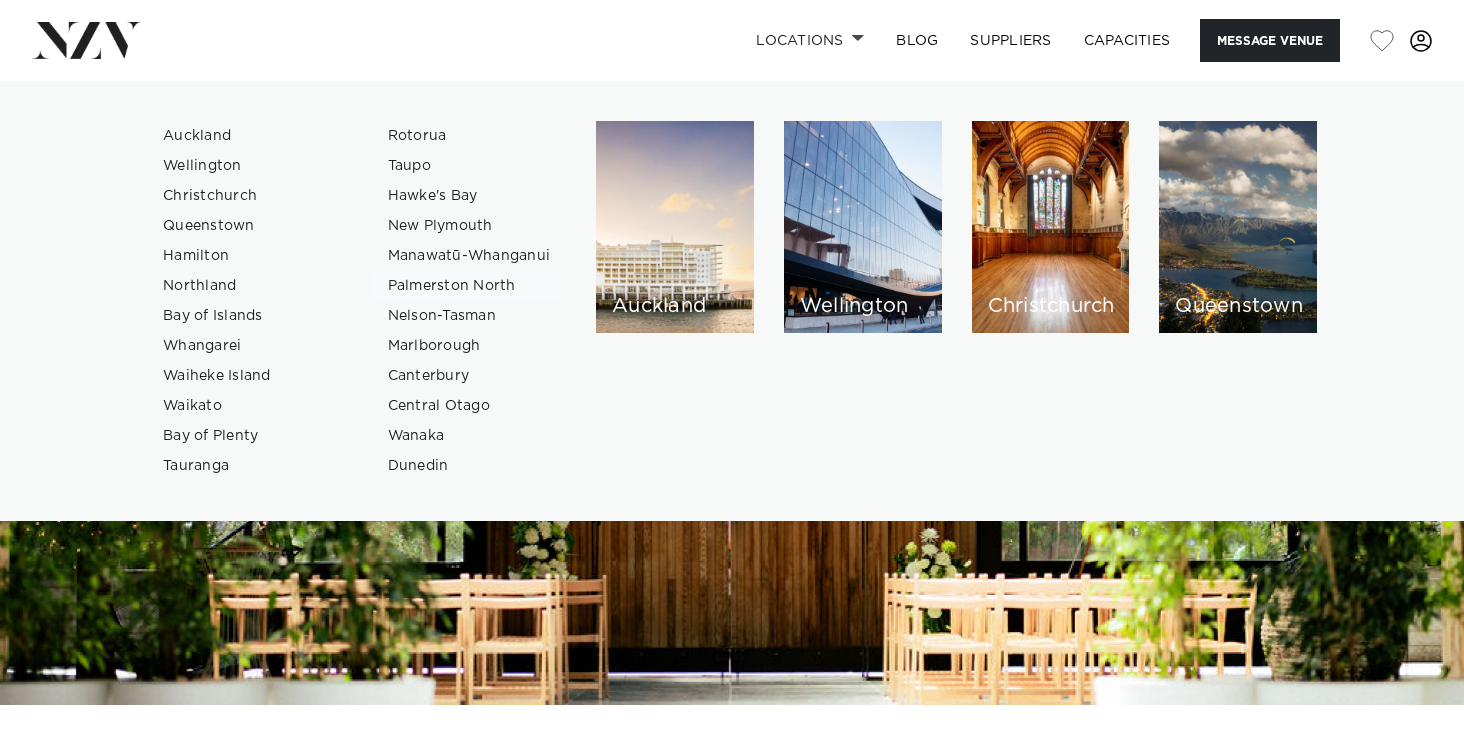 scroll, scrollTop: 0, scrollLeft: 0, axis: both 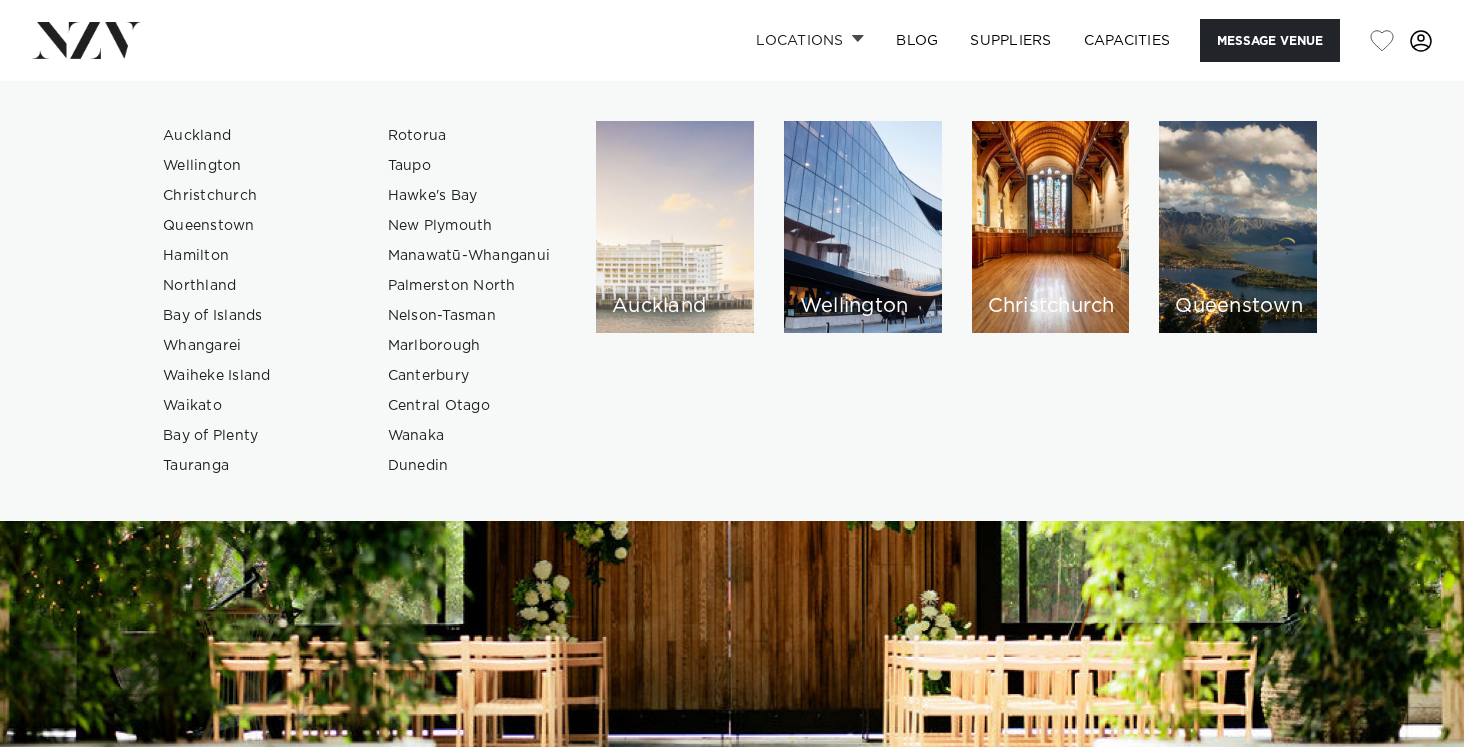 click on "Auckland" at bounding box center (675, 227) 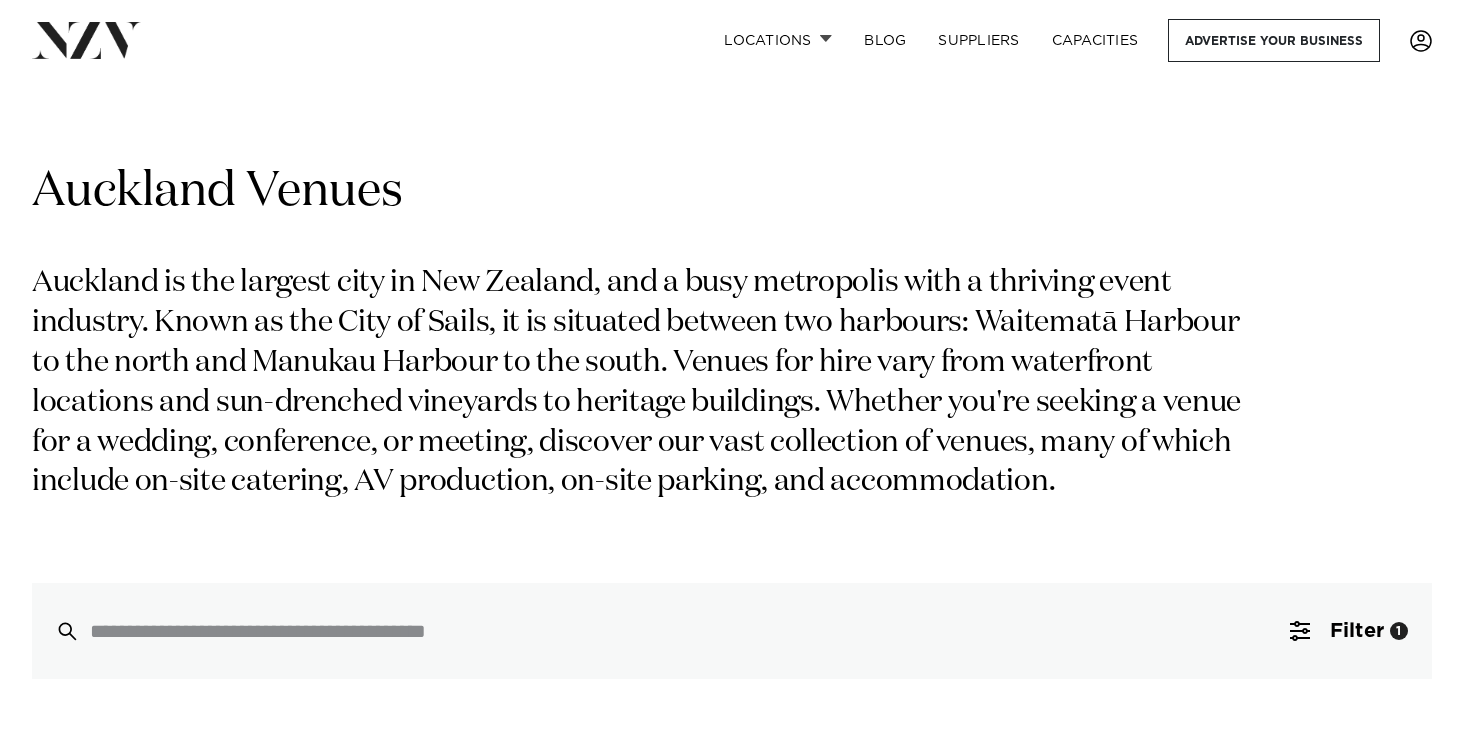 scroll, scrollTop: 0, scrollLeft: 0, axis: both 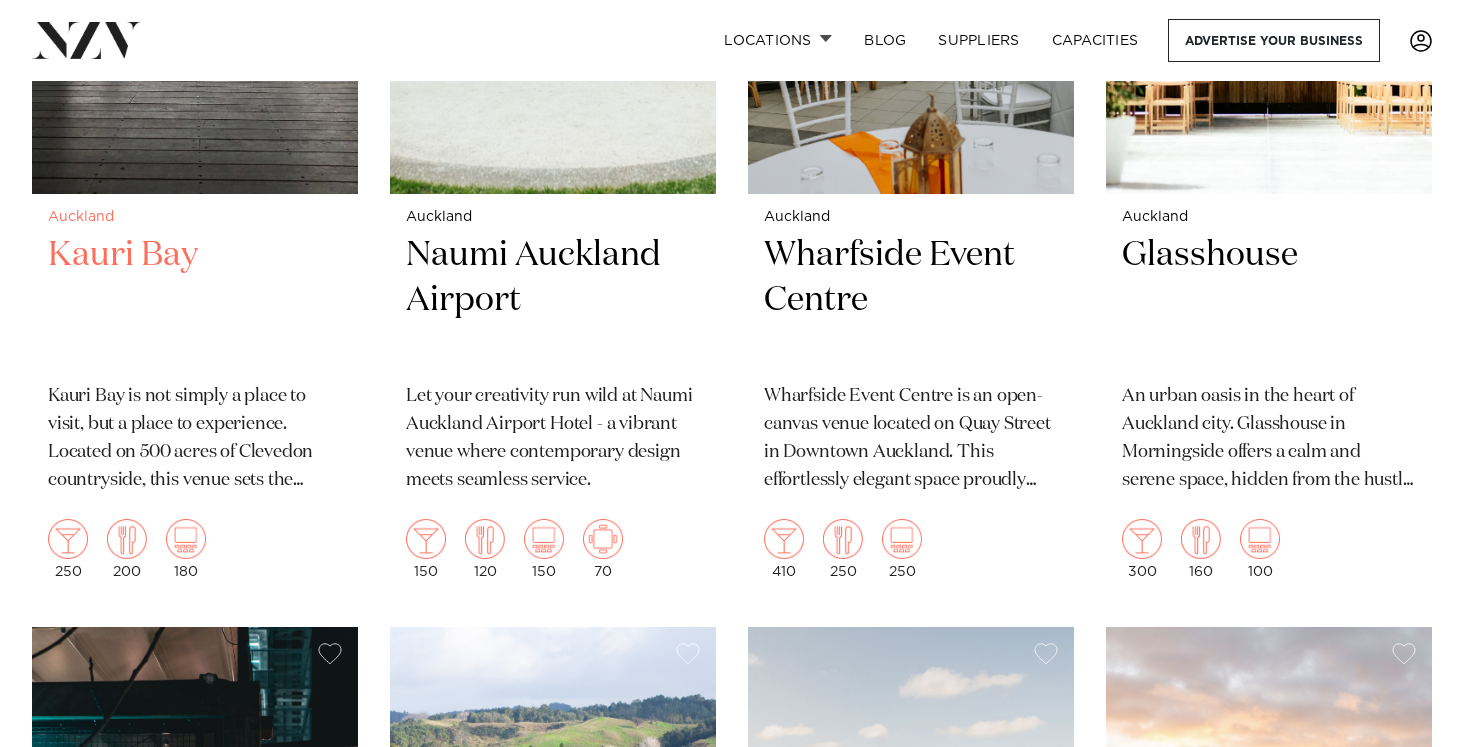 click on "Kauri Bay" at bounding box center (195, 300) 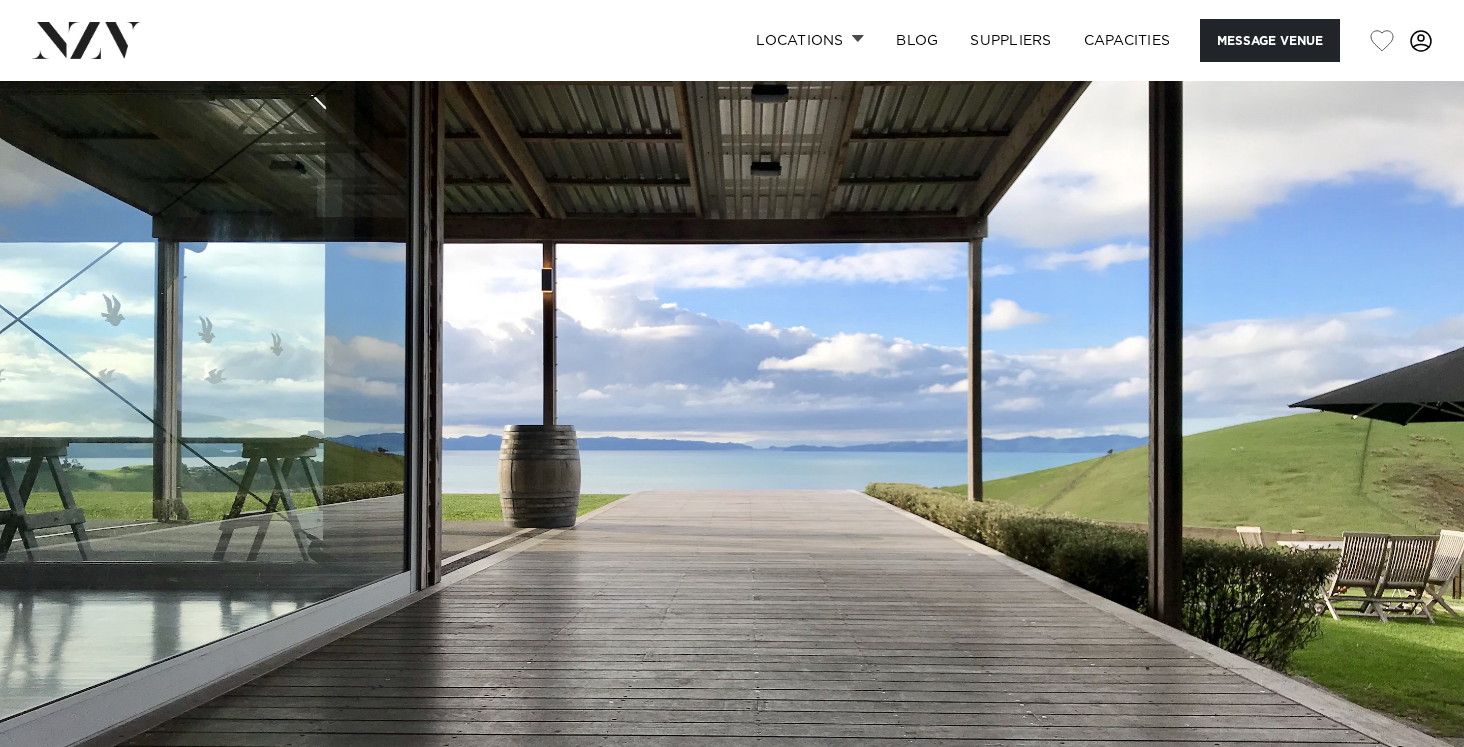 scroll, scrollTop: 0, scrollLeft: 0, axis: both 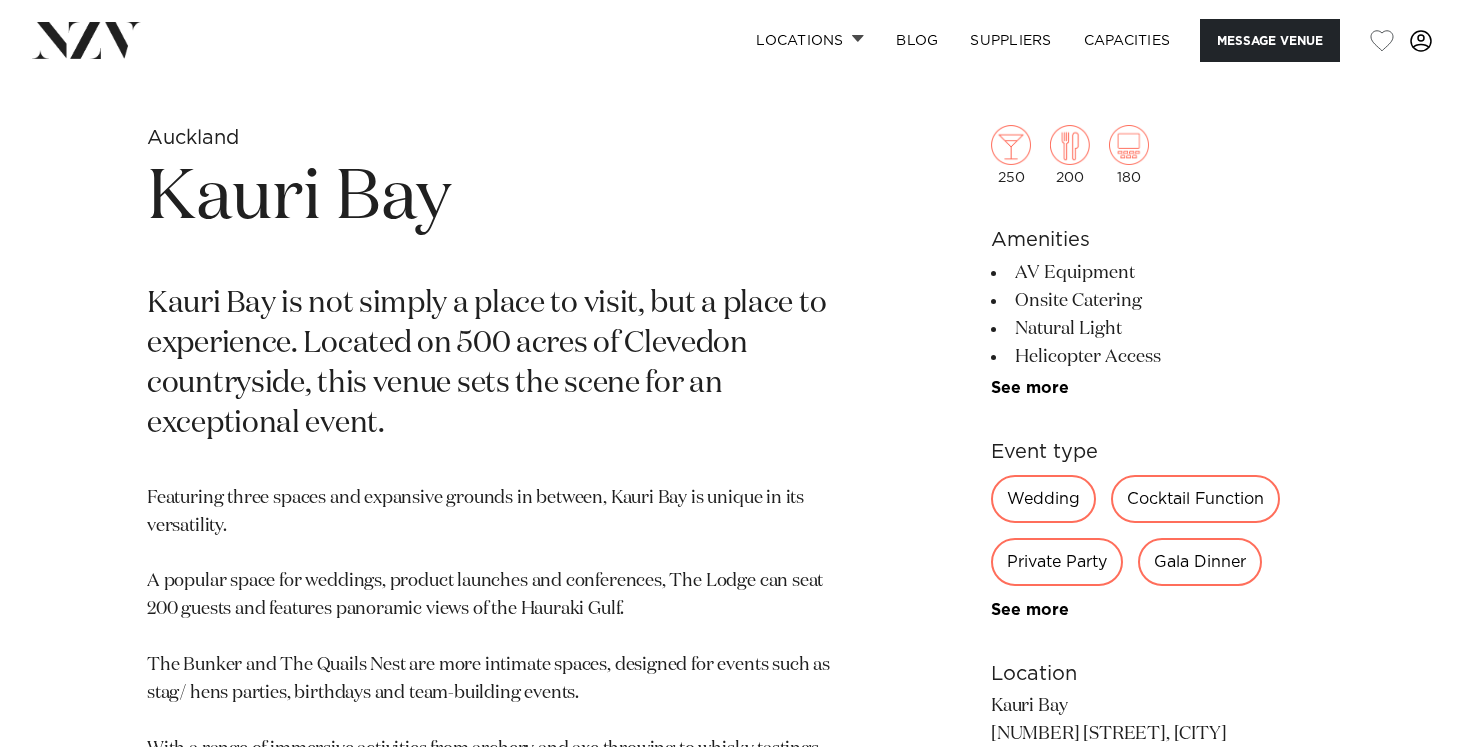 click on "Featuring three spaces and expansive grounds in between, Kauri Bay is unique in its versatility.
A popular space for weddings, product launches and conferences, The Lodge can seat 200 guests and features panoramic views of the Hauraki Gulf.
The Bunker and The Quails Nest are more intimate spaces, designed for events such as stag/ hens parties, birthdays and team-building events.
With a range of immersive activities from archery and axe throwing to whisky tastings and wine challenges, Kauri Bay has something for everyone.
Celebrating farm-to-table ingredients, the kitchen offers a seasonally crafted menu prepared by their Head Chef.
Dedicated to excellence, the team at Kauri Bay will work with you every step of the way to create an event for the ages." at bounding box center [498, 722] 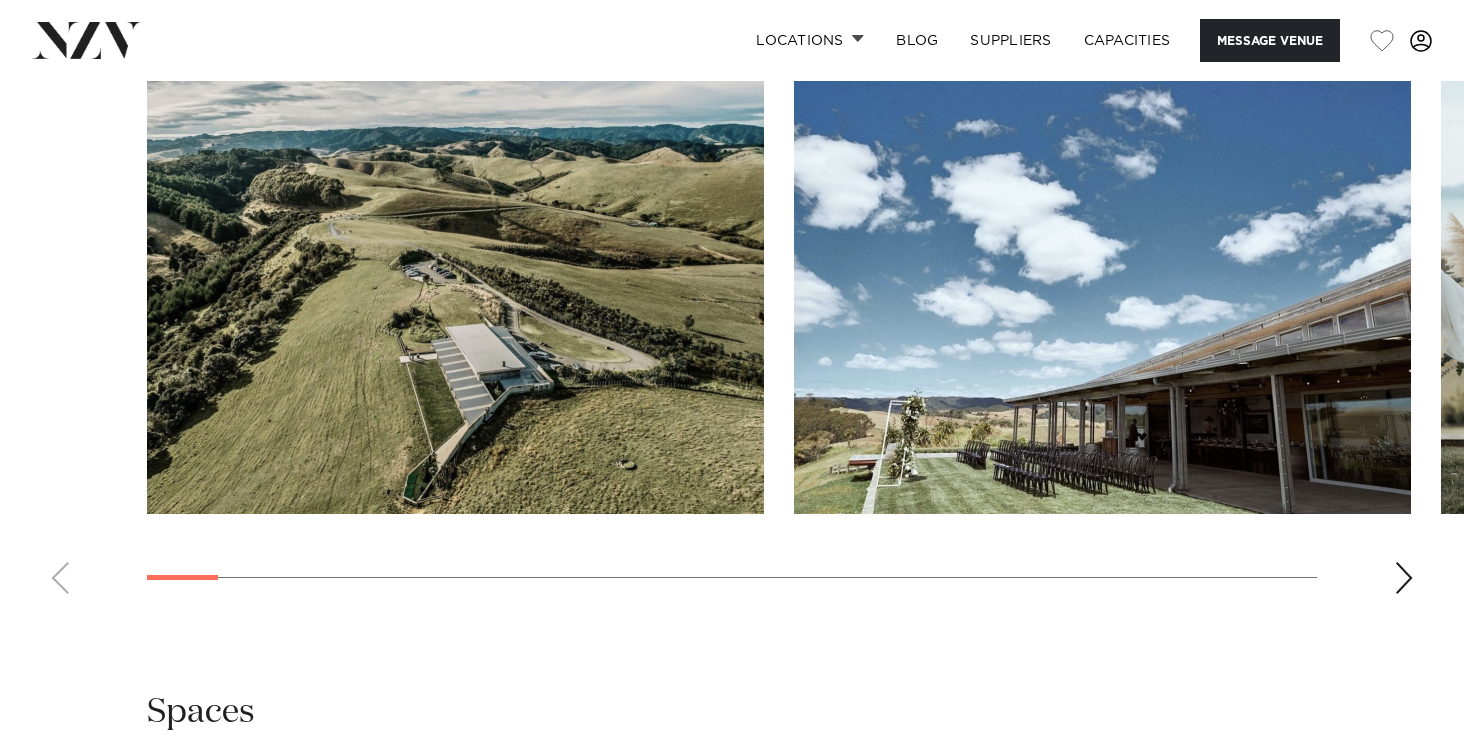 scroll, scrollTop: 1966, scrollLeft: 0, axis: vertical 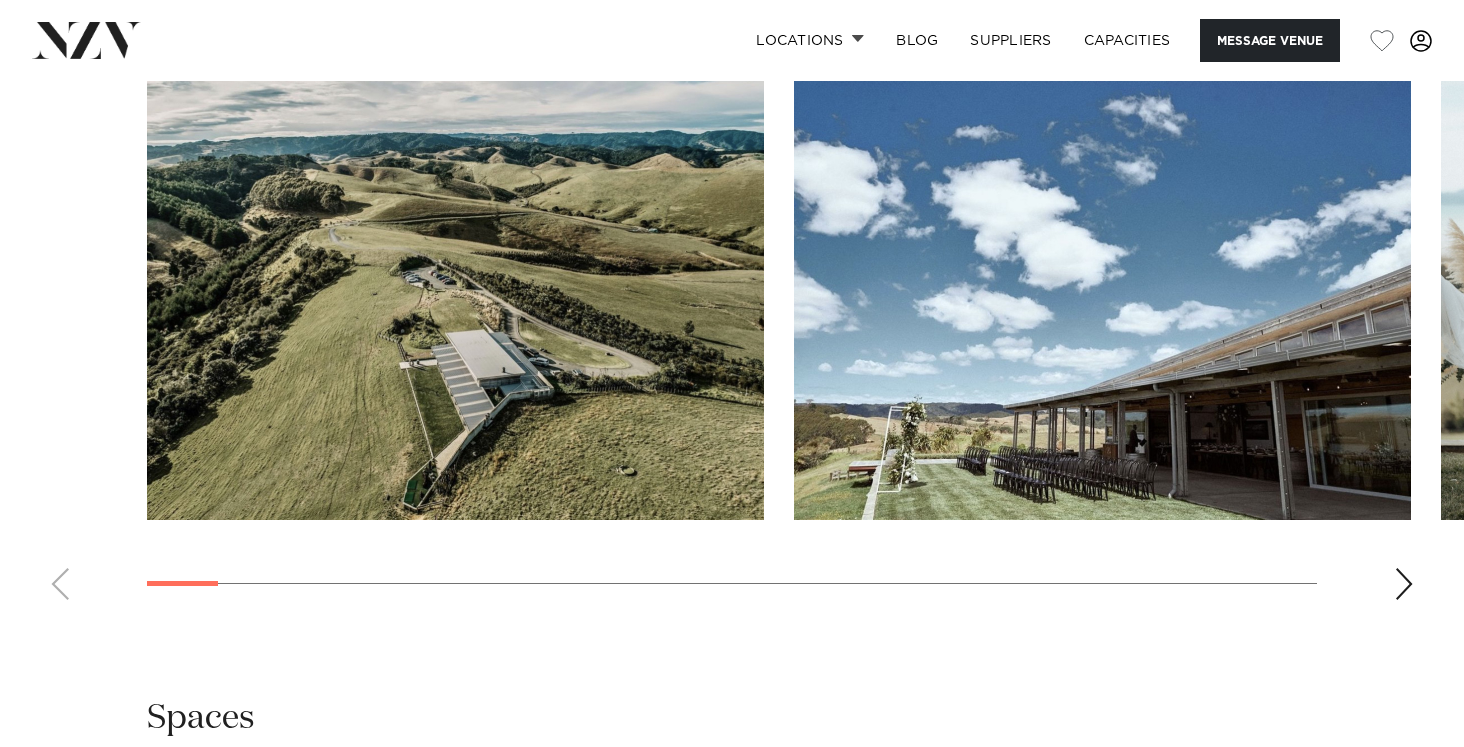 click at bounding box center (1404, 584) 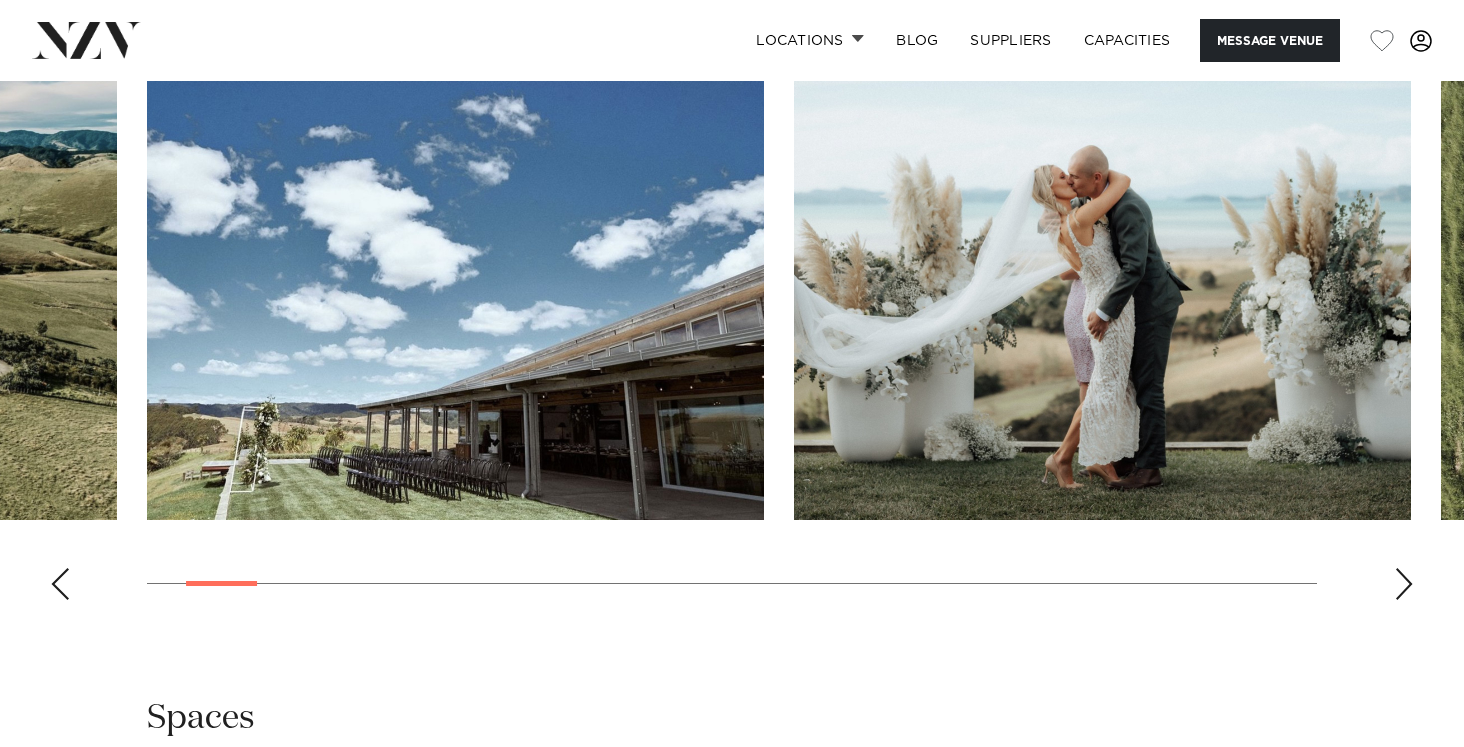 click at bounding box center [1404, 584] 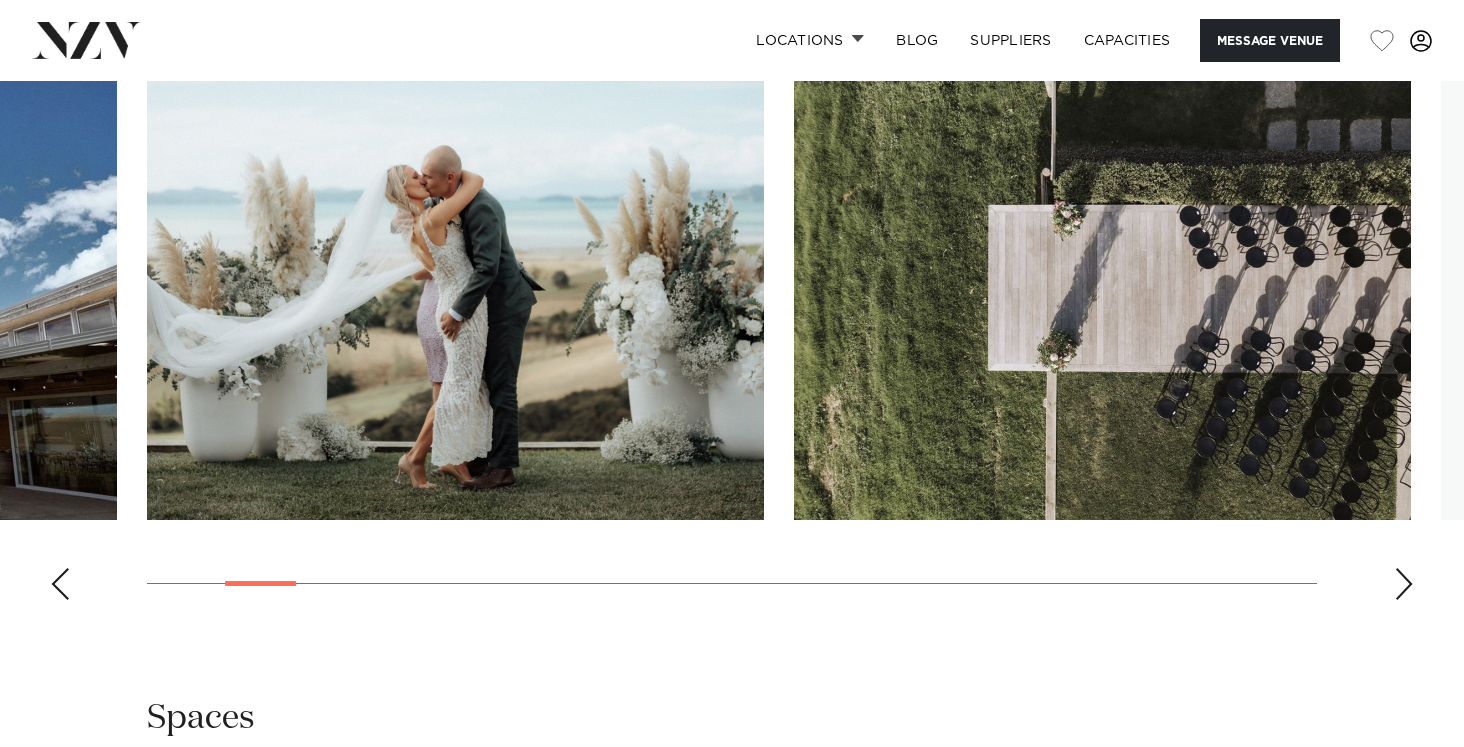 click at bounding box center (1404, 584) 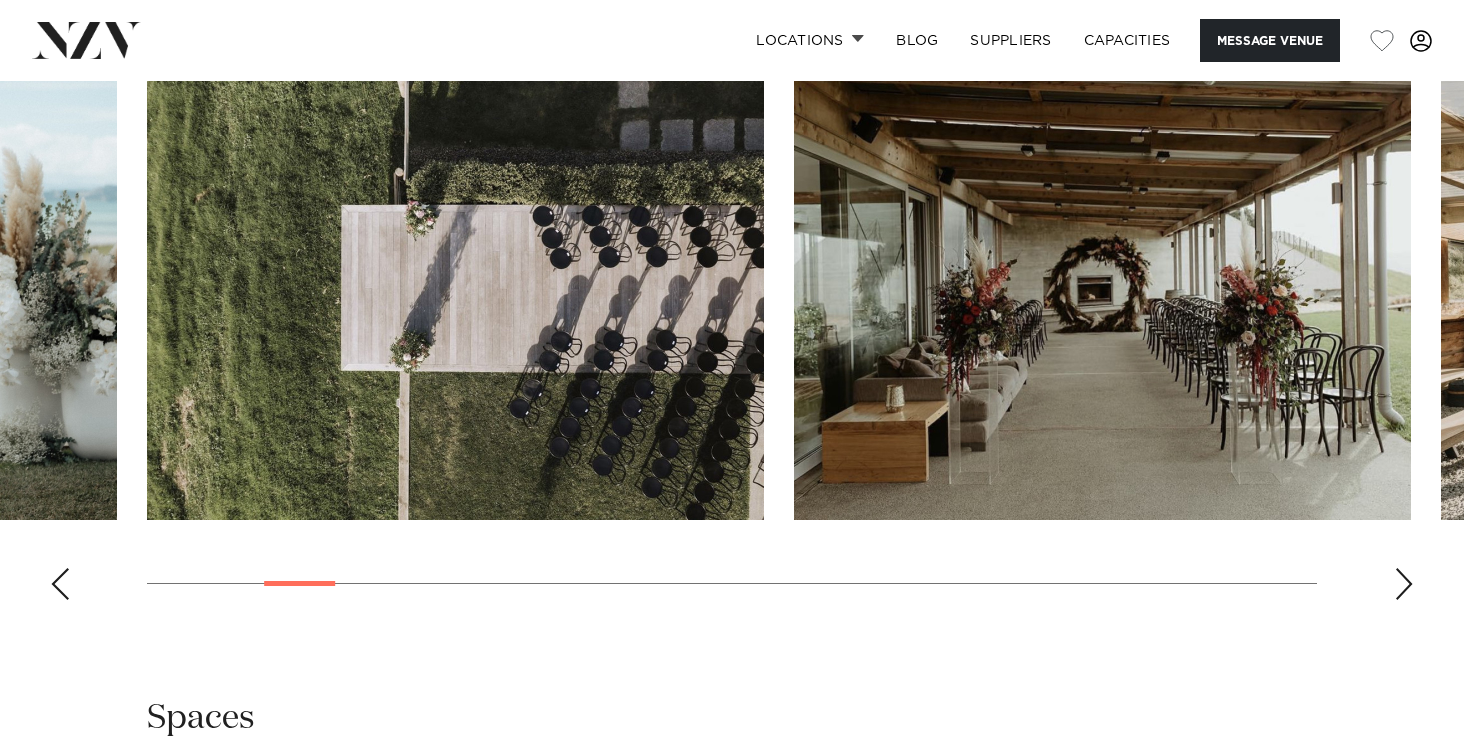 click at bounding box center [1404, 584] 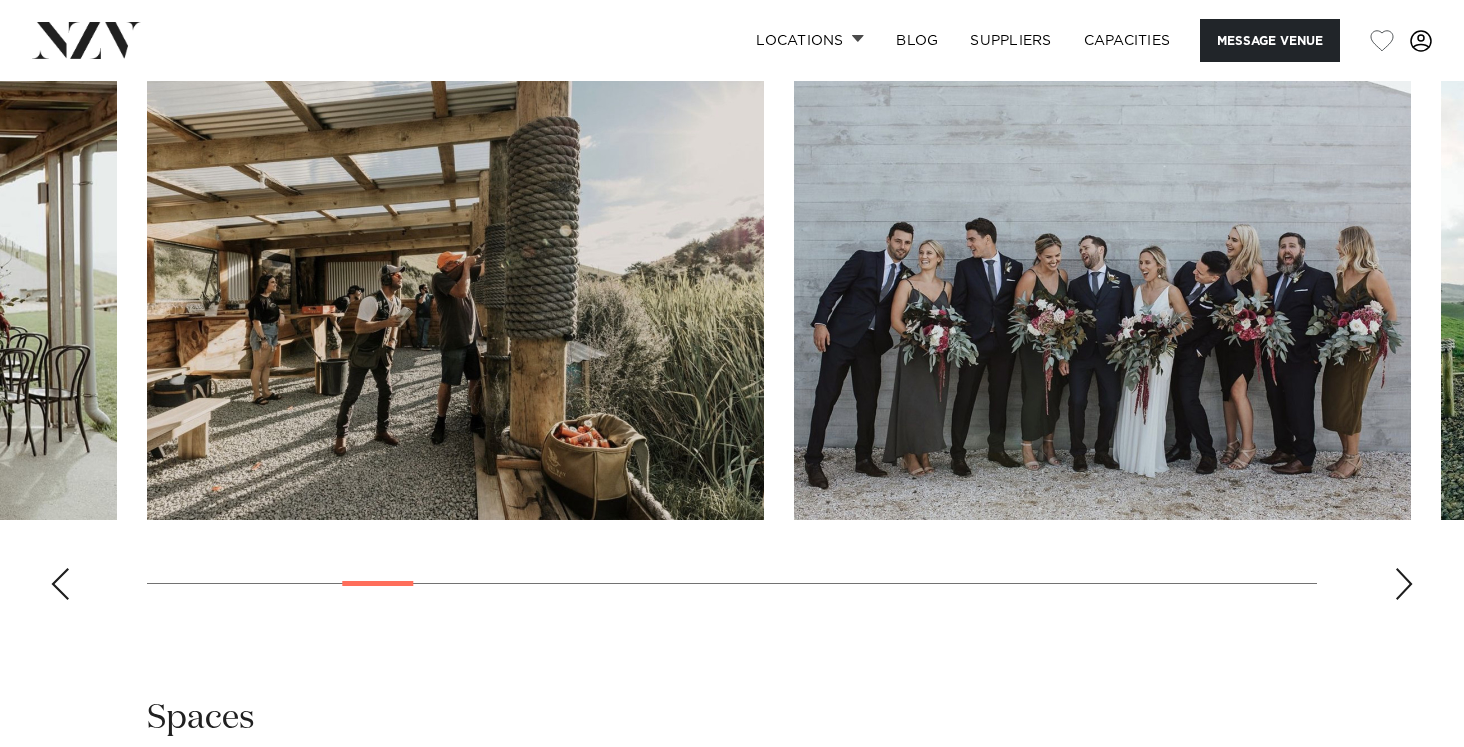 click at bounding box center [1404, 584] 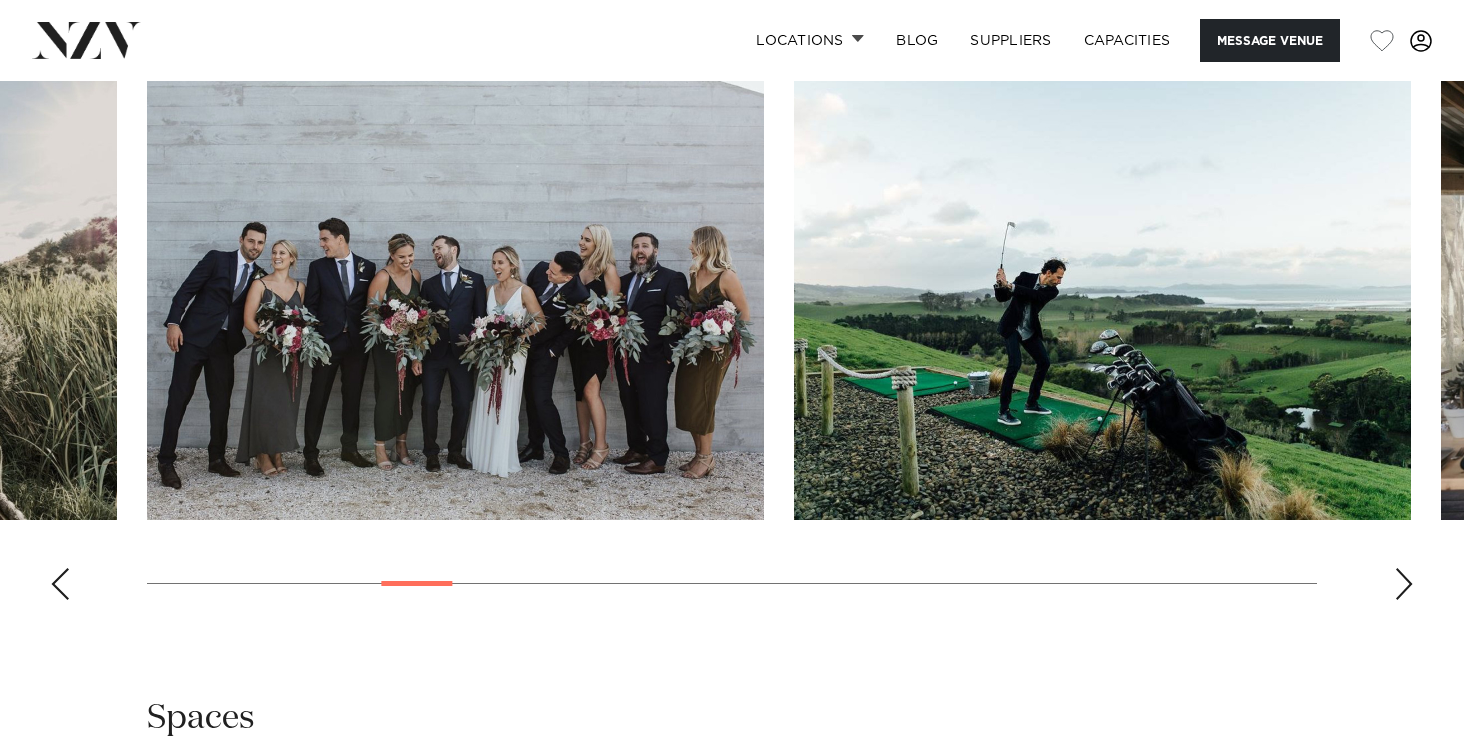 click at bounding box center [1404, 584] 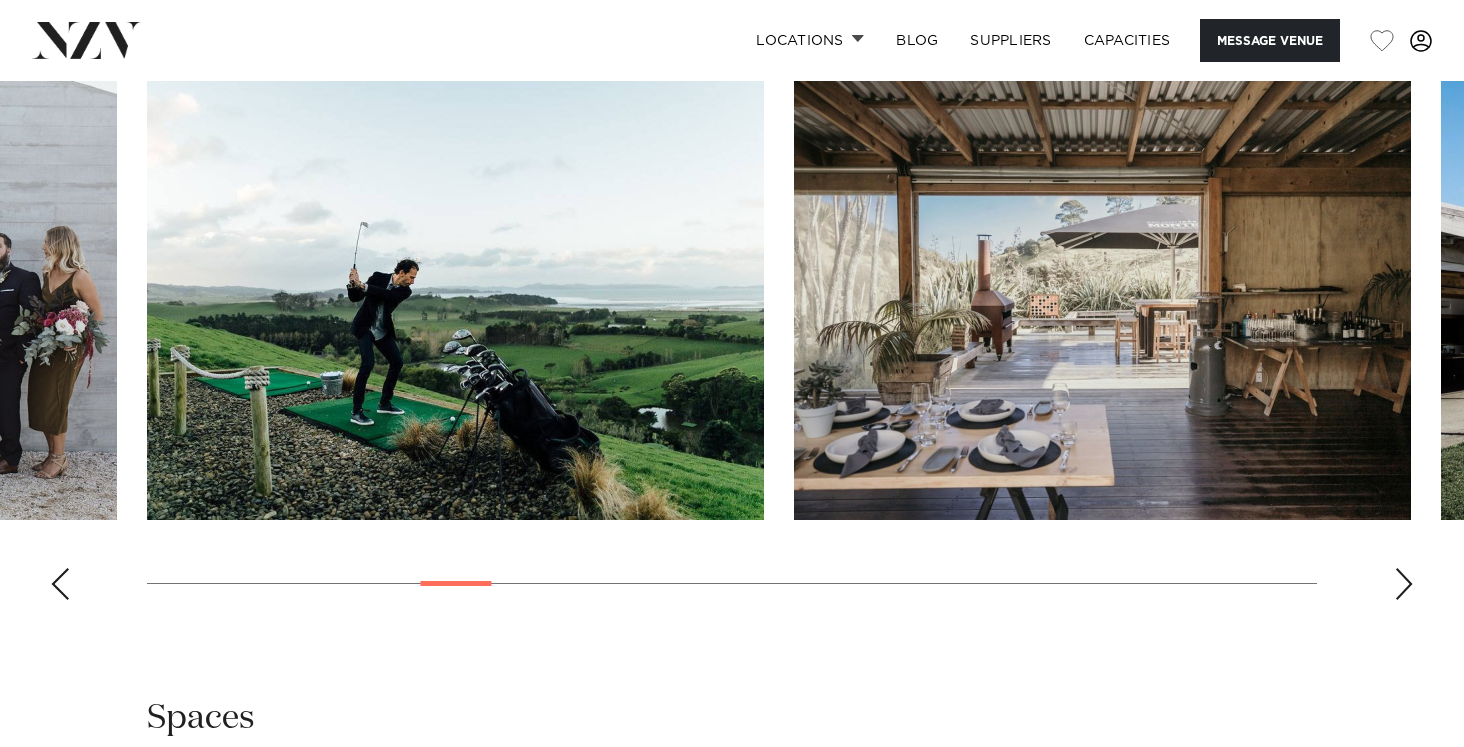 click at bounding box center [1404, 584] 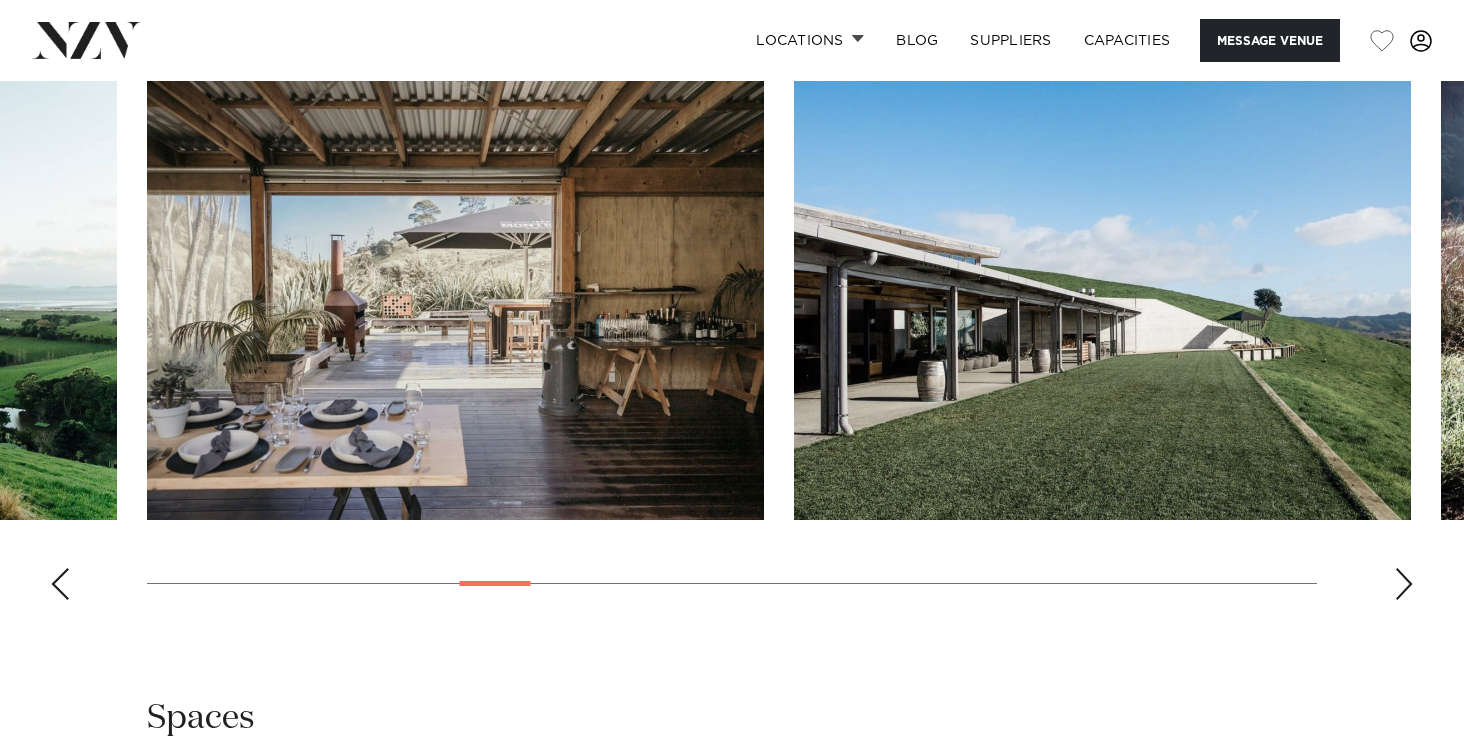 click at bounding box center [1404, 584] 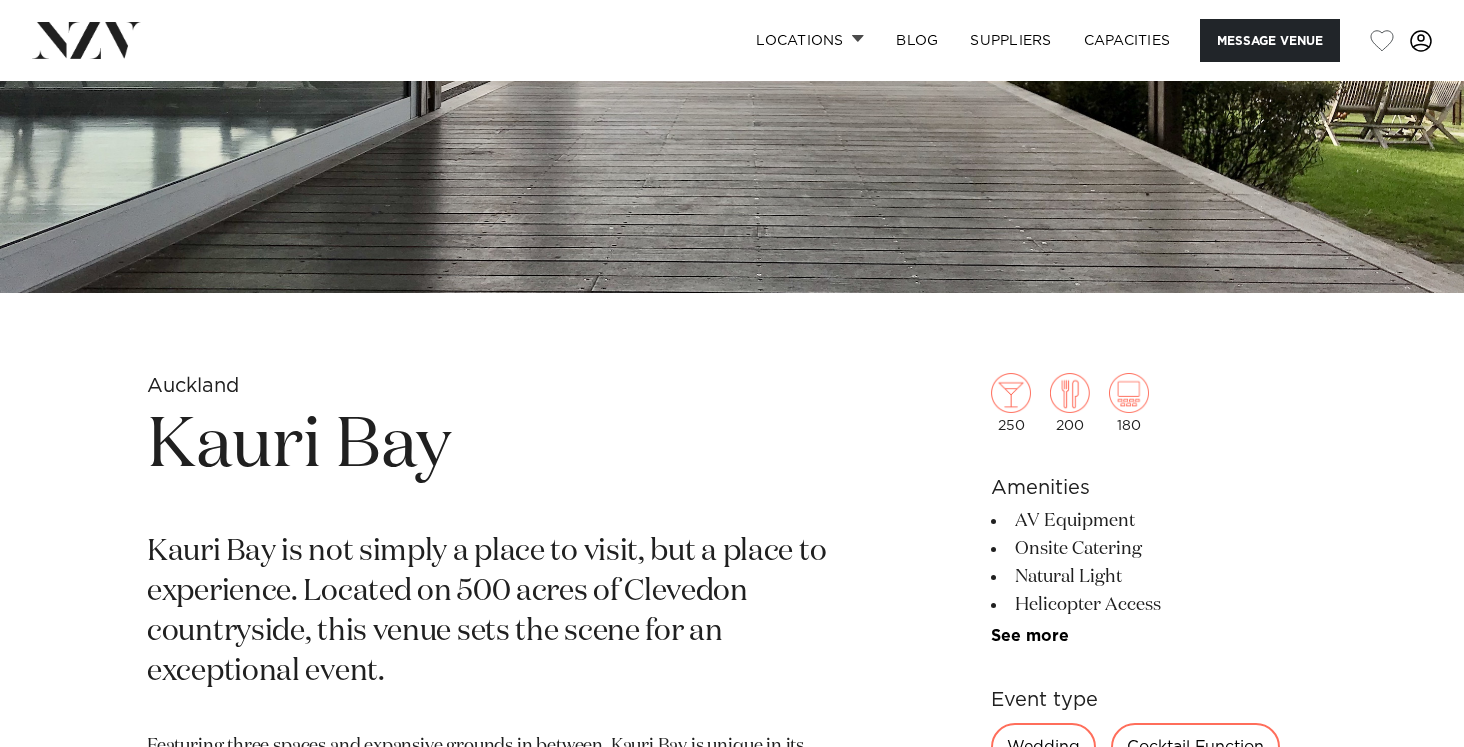 scroll, scrollTop: 0, scrollLeft: 0, axis: both 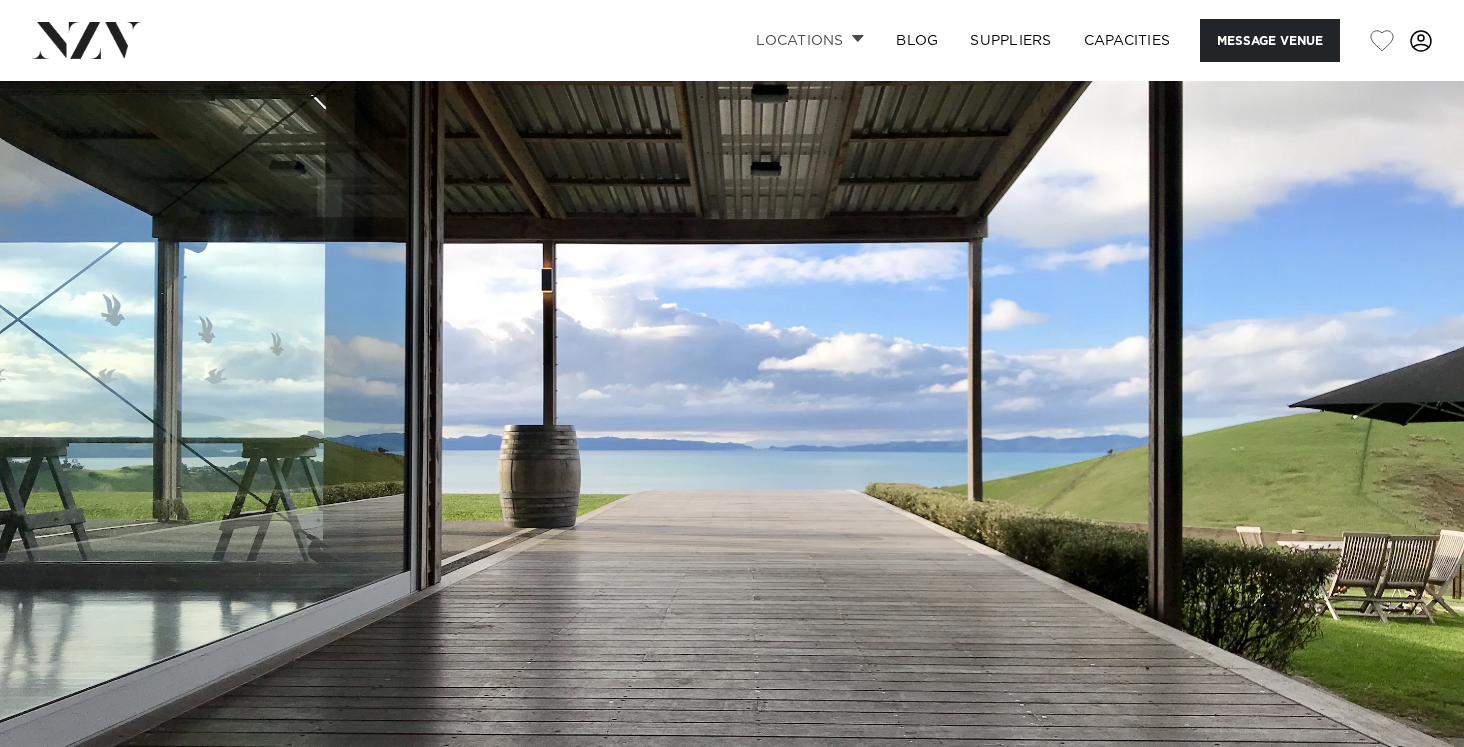 click at bounding box center [858, 38] 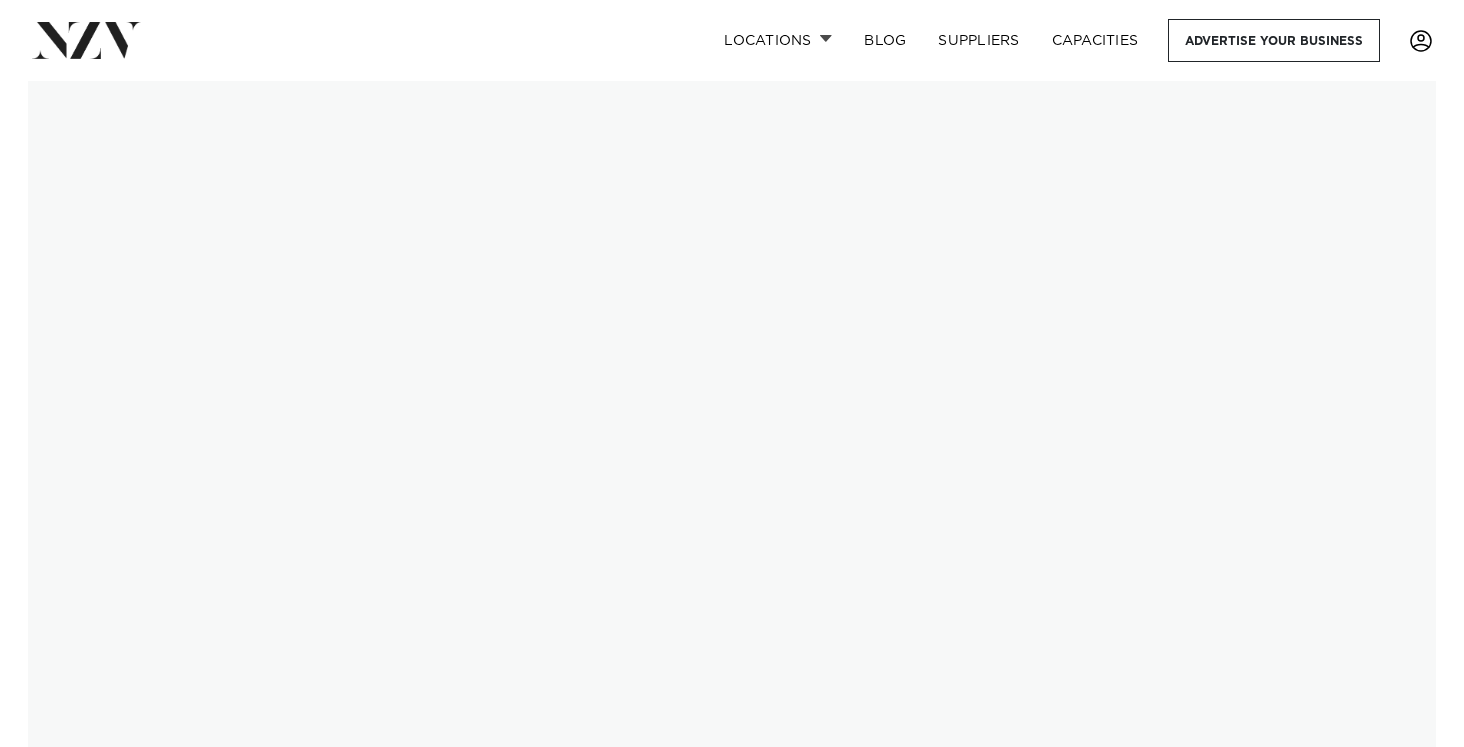 scroll, scrollTop: 0, scrollLeft: 0, axis: both 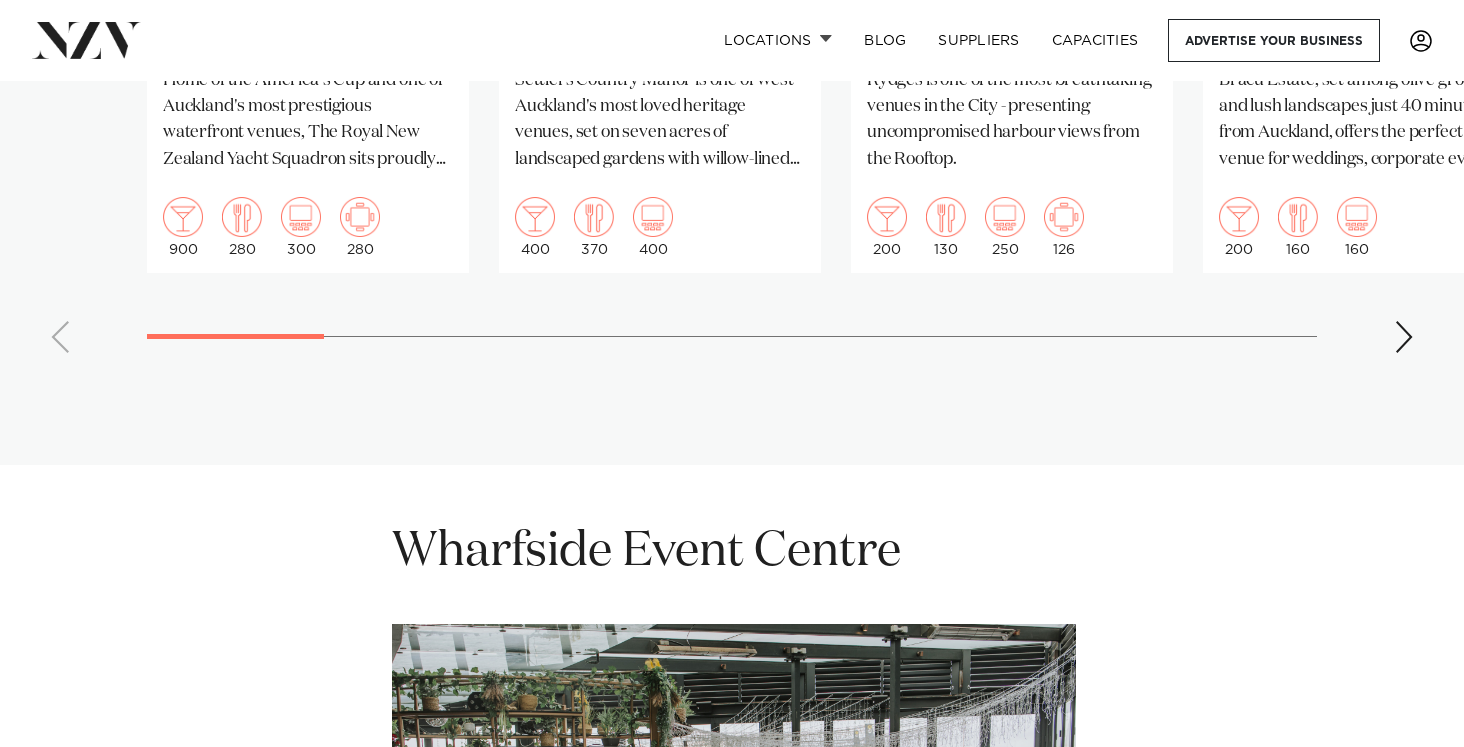 click at bounding box center [1404, 337] 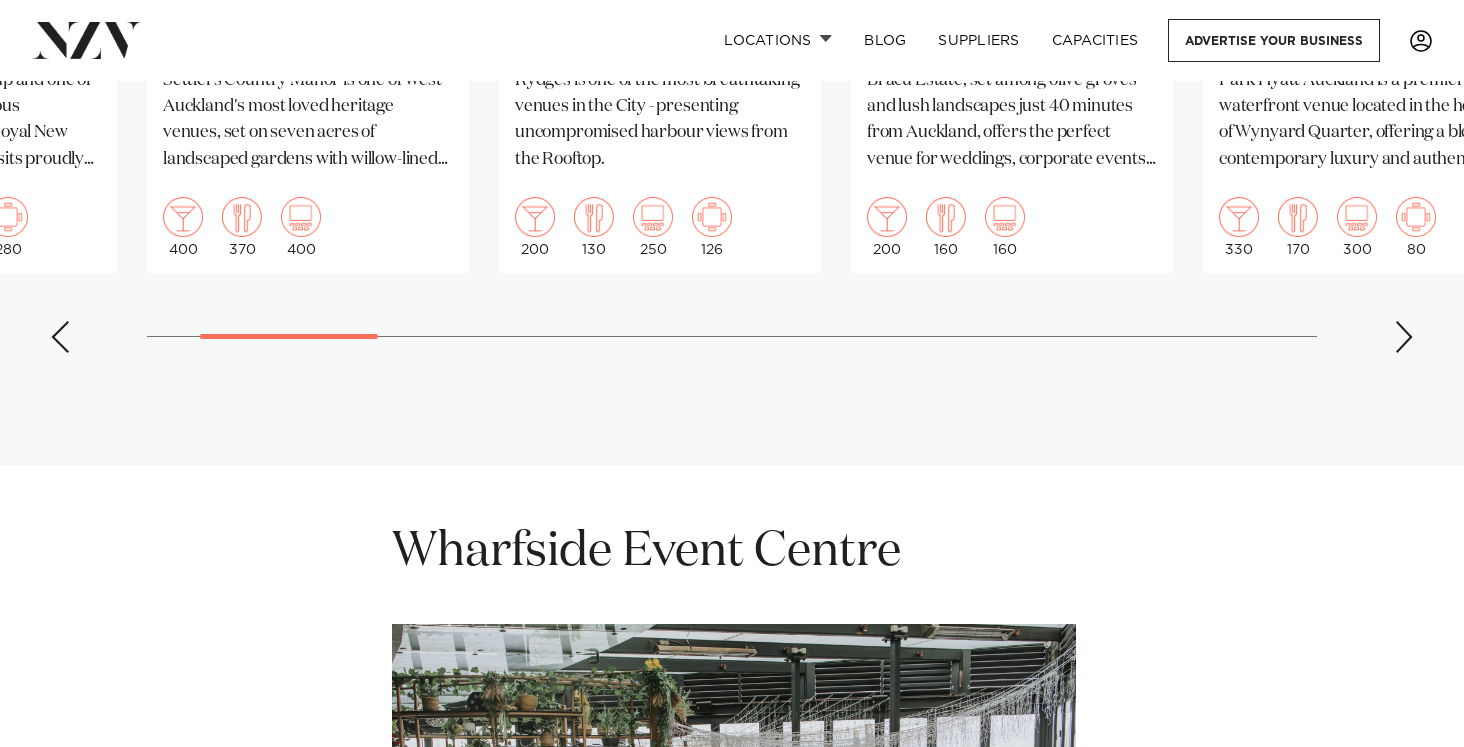click at bounding box center [1404, 337] 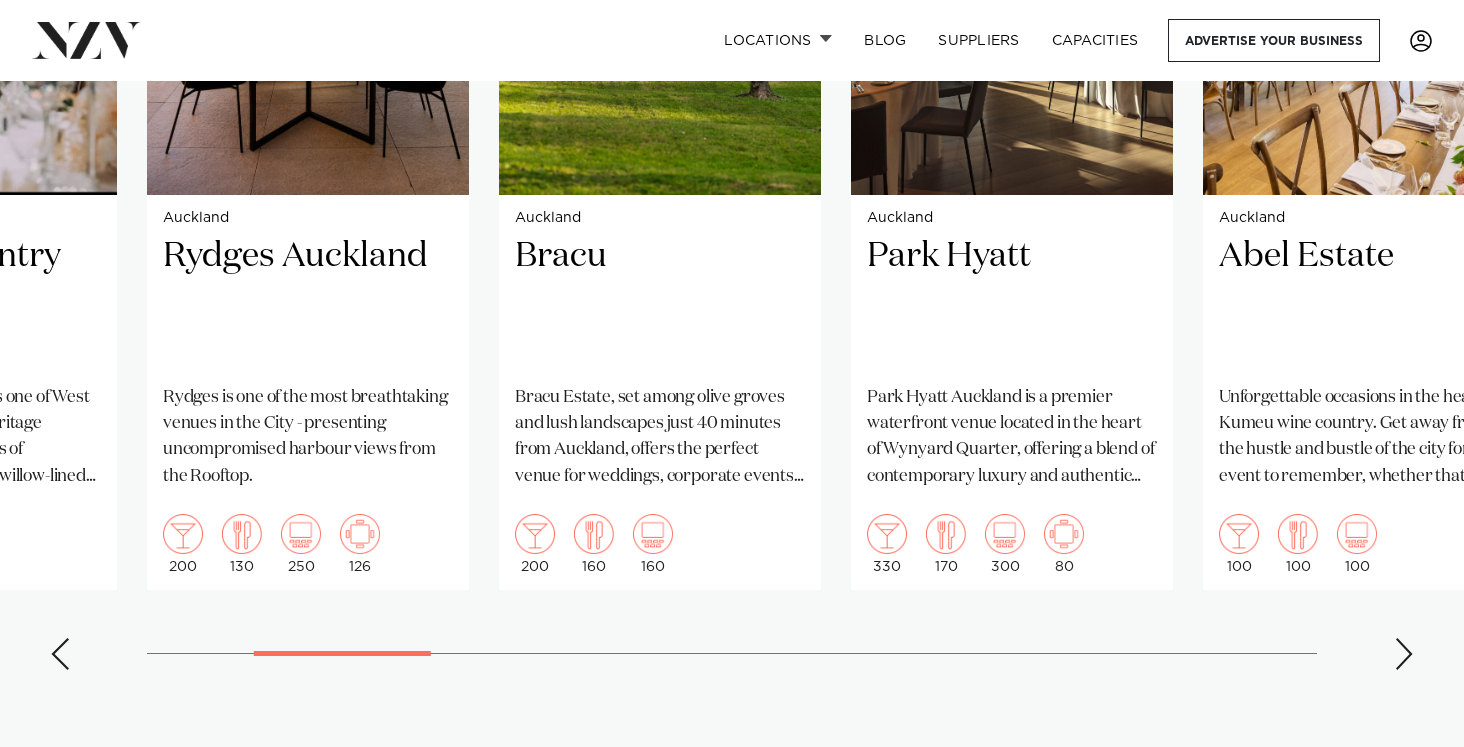 scroll, scrollTop: 1686, scrollLeft: 0, axis: vertical 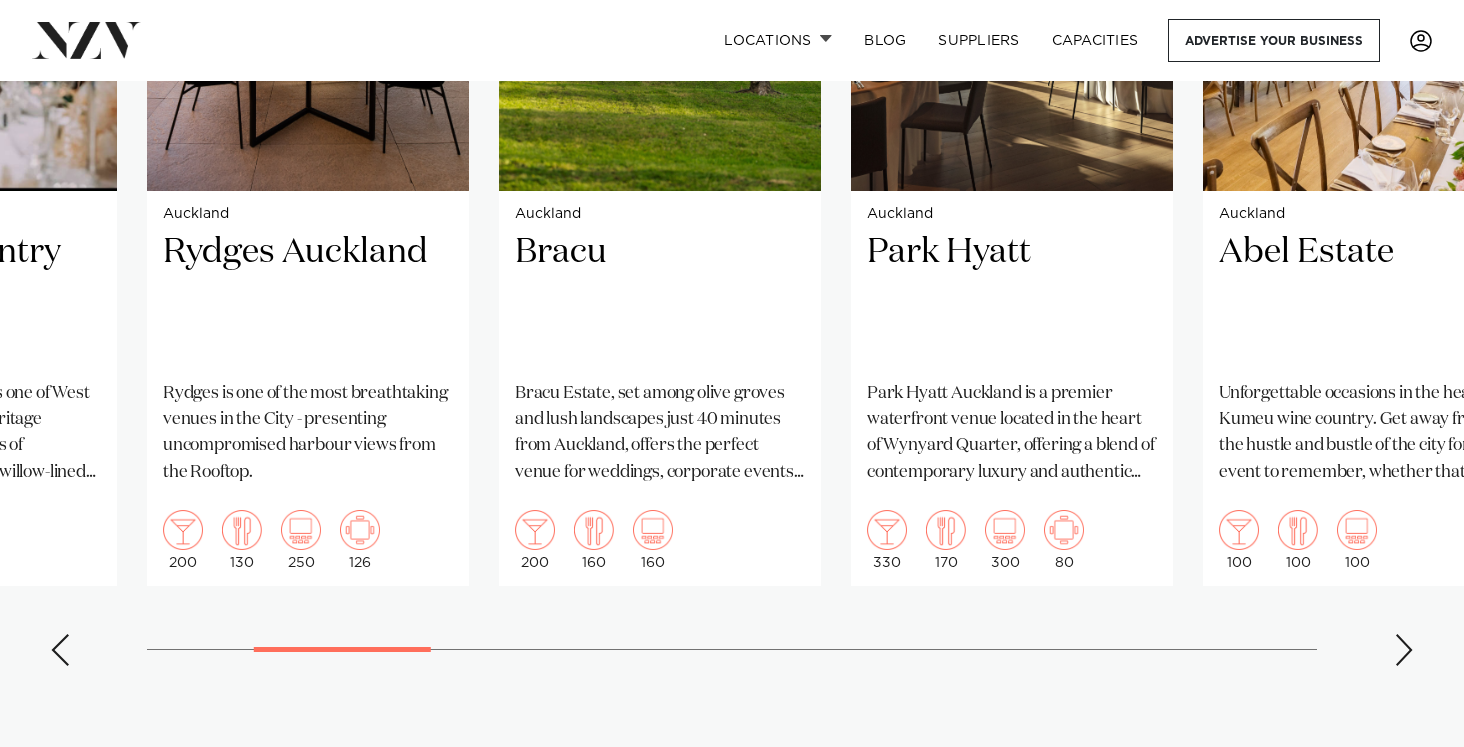 click at bounding box center (1404, 650) 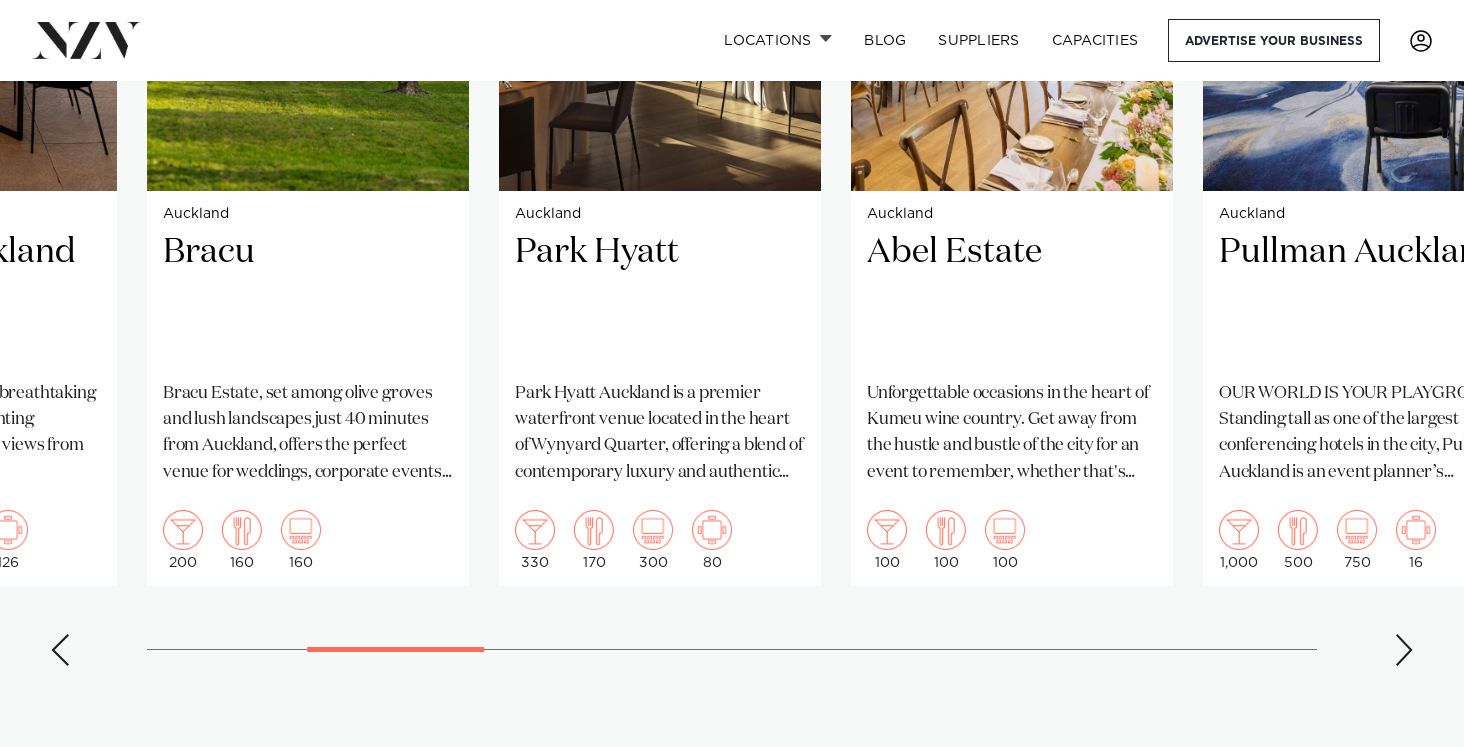 click at bounding box center [1404, 650] 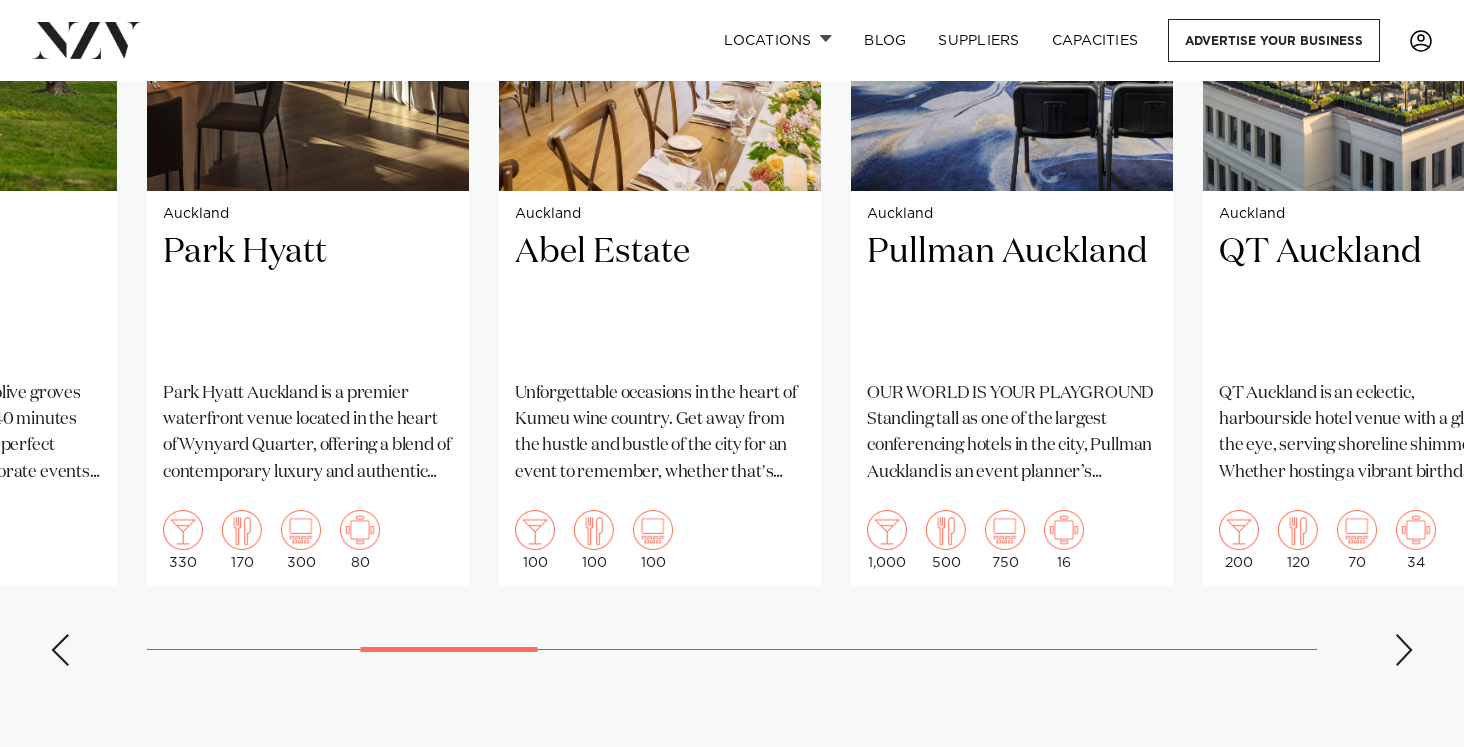 click at bounding box center (1404, 650) 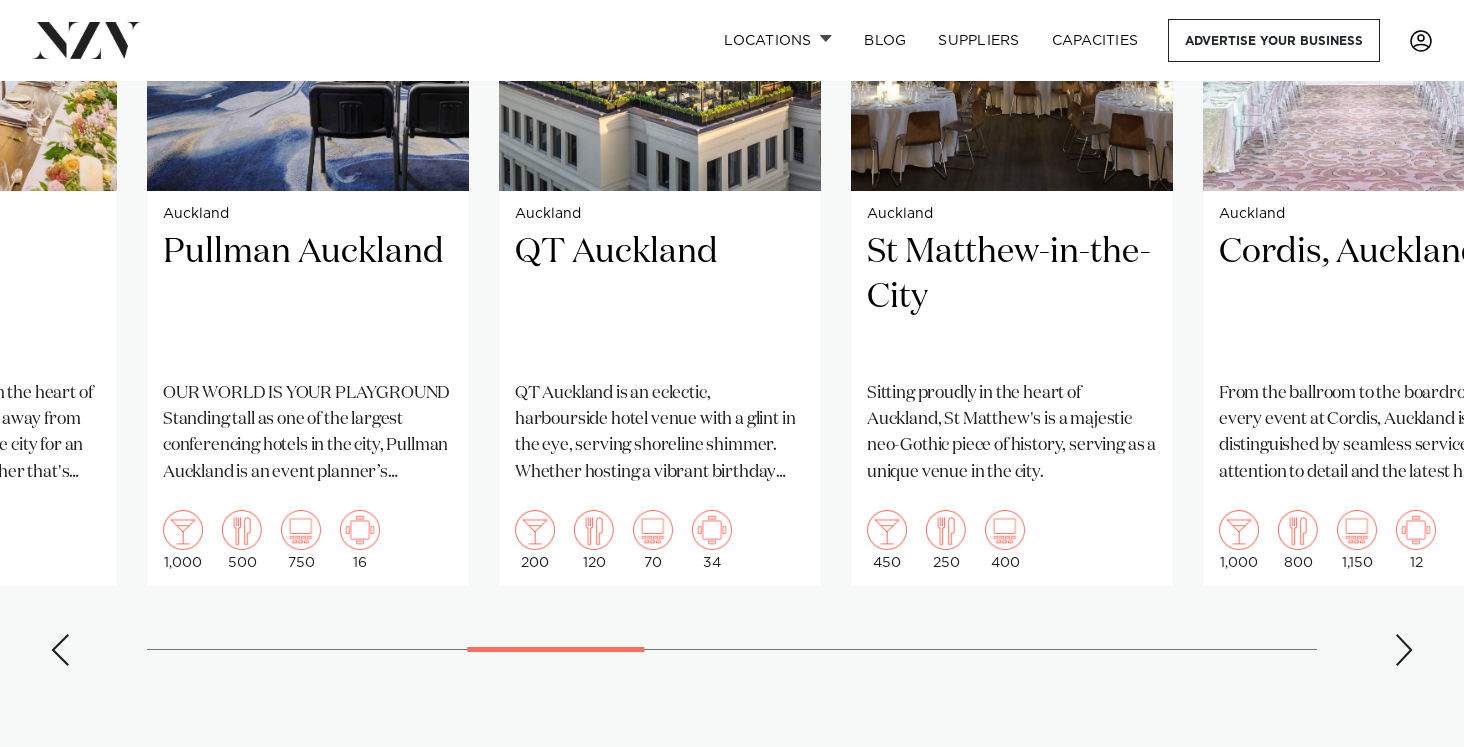 click at bounding box center [1404, 650] 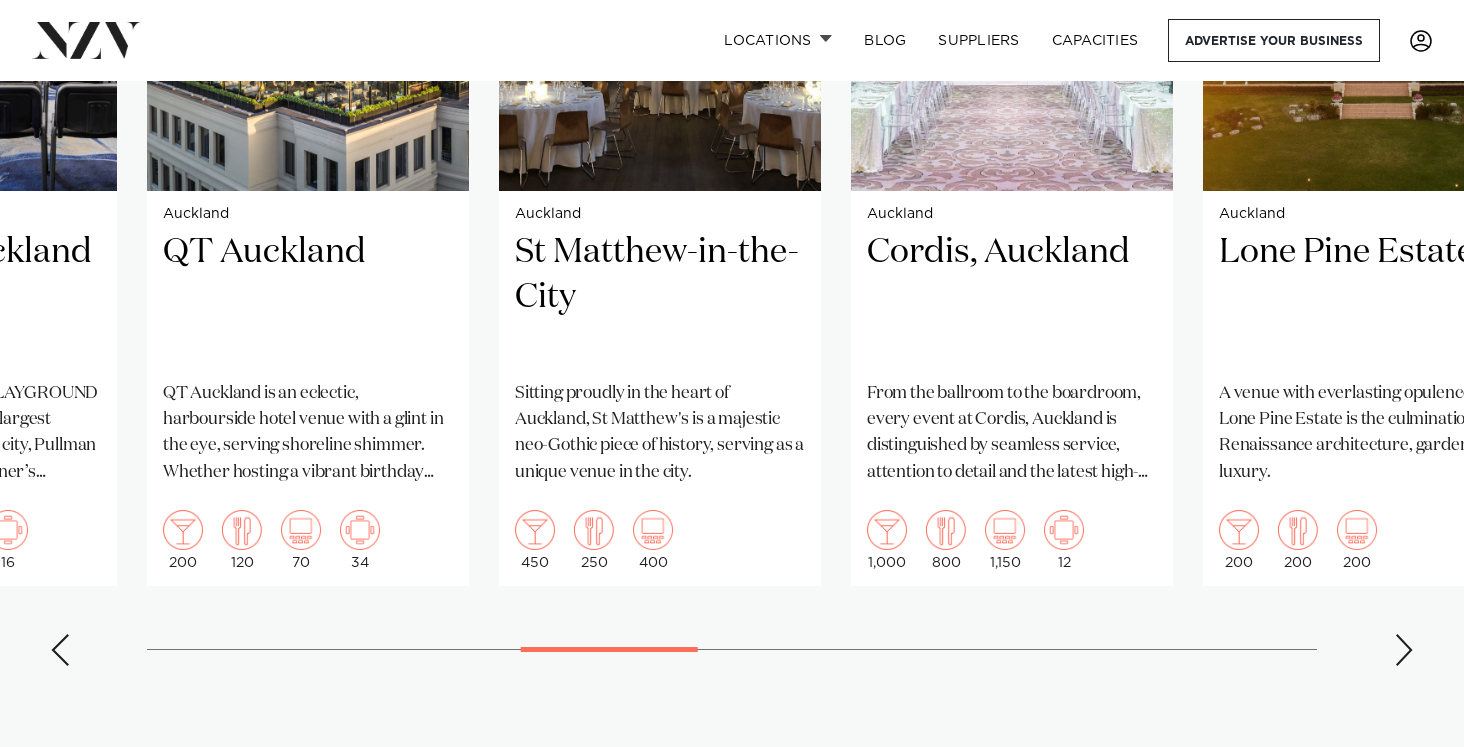 click at bounding box center [1404, 650] 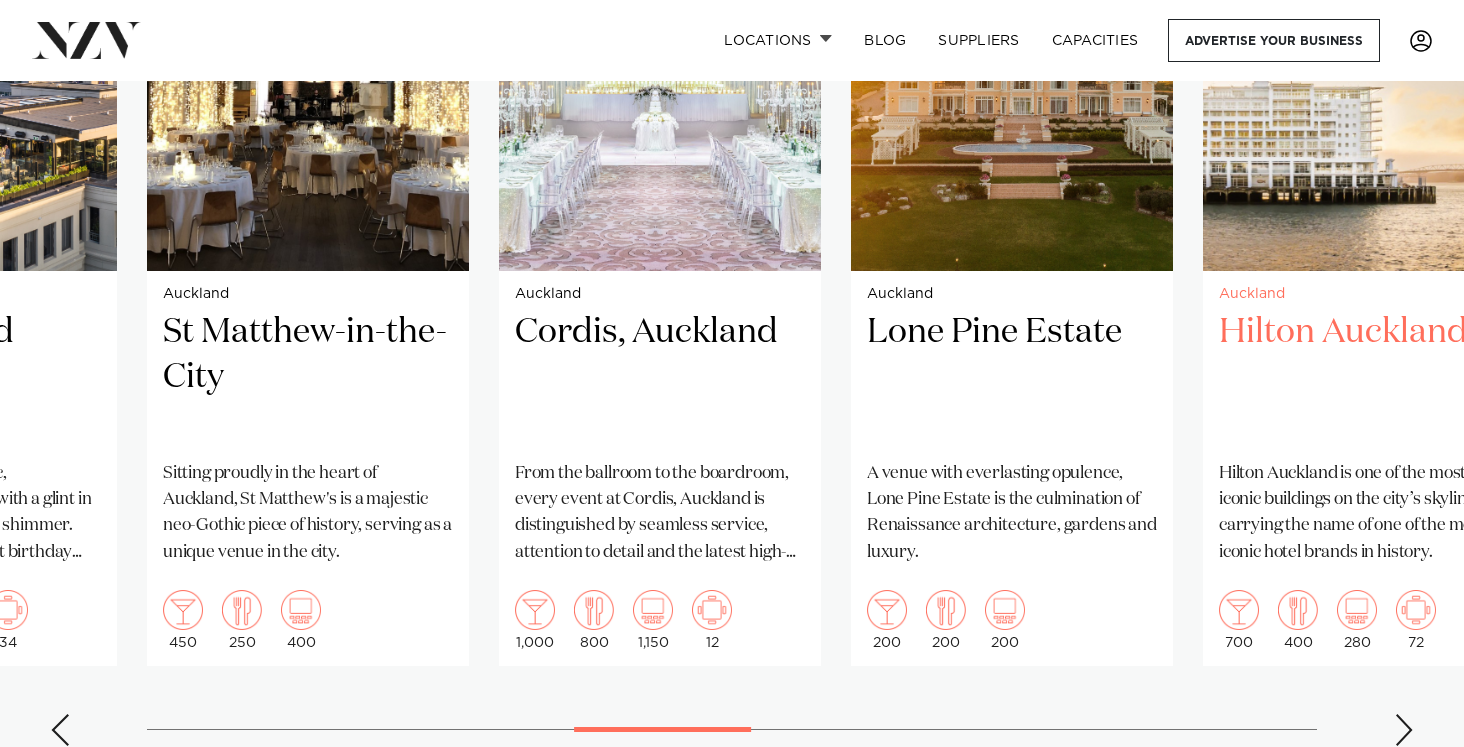 scroll, scrollTop: 1656, scrollLeft: 0, axis: vertical 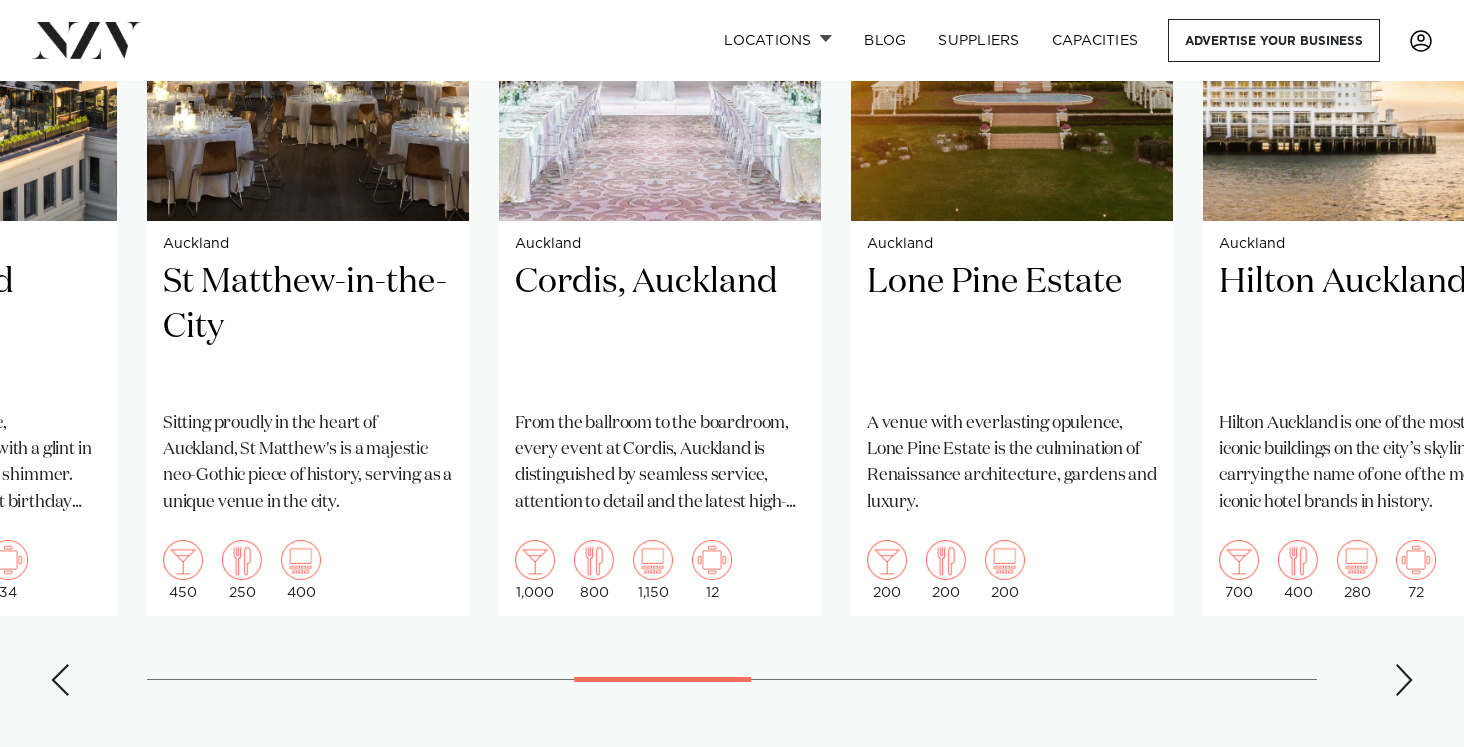 click at bounding box center (1404, 680) 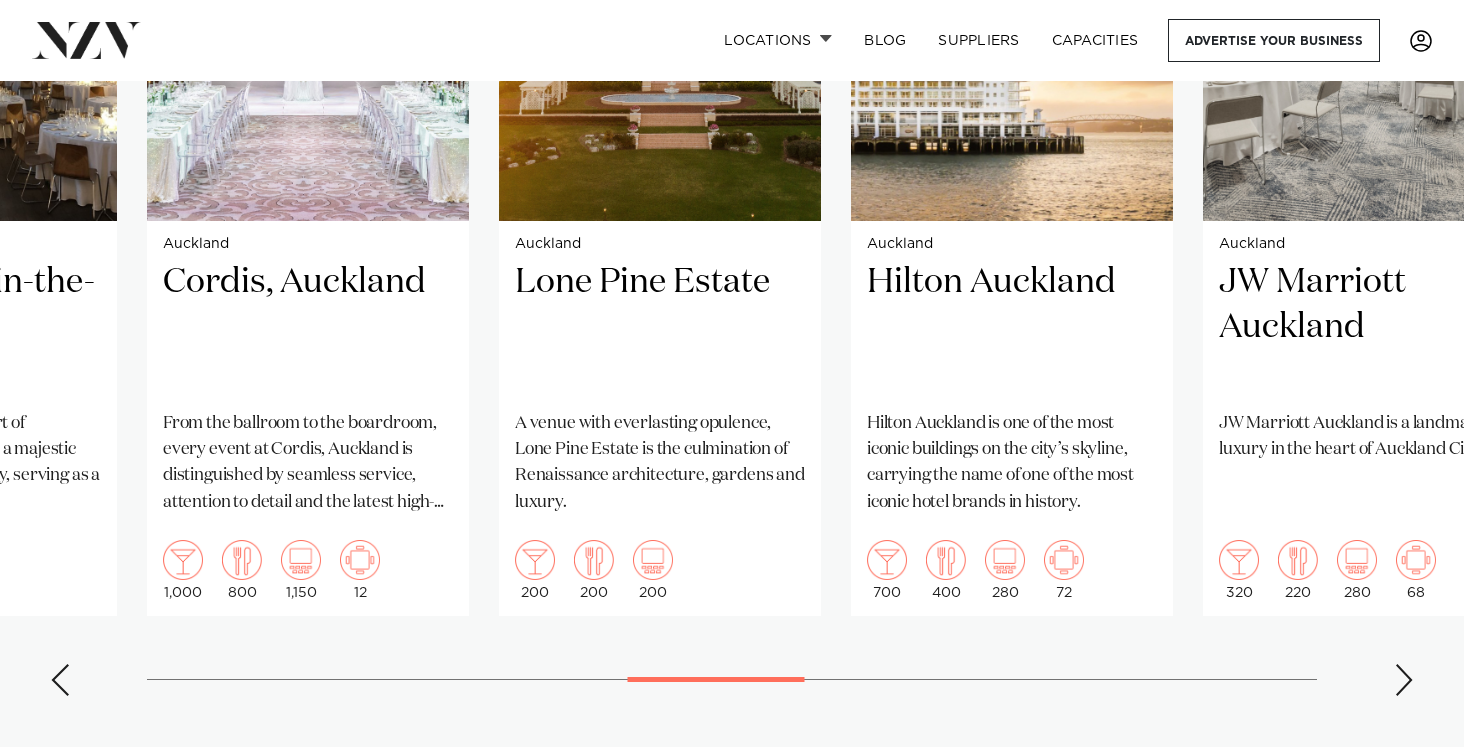 click at bounding box center [1404, 680] 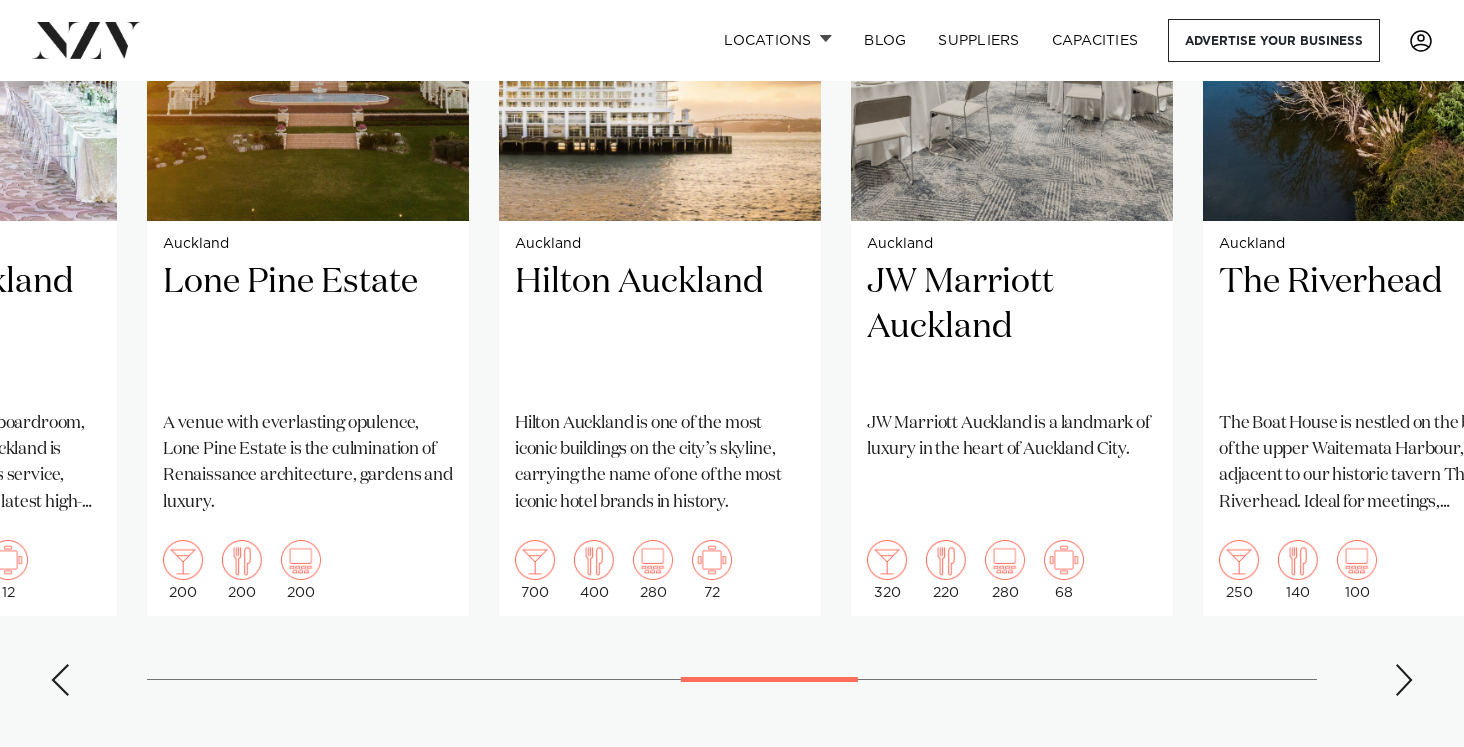 click at bounding box center (1404, 680) 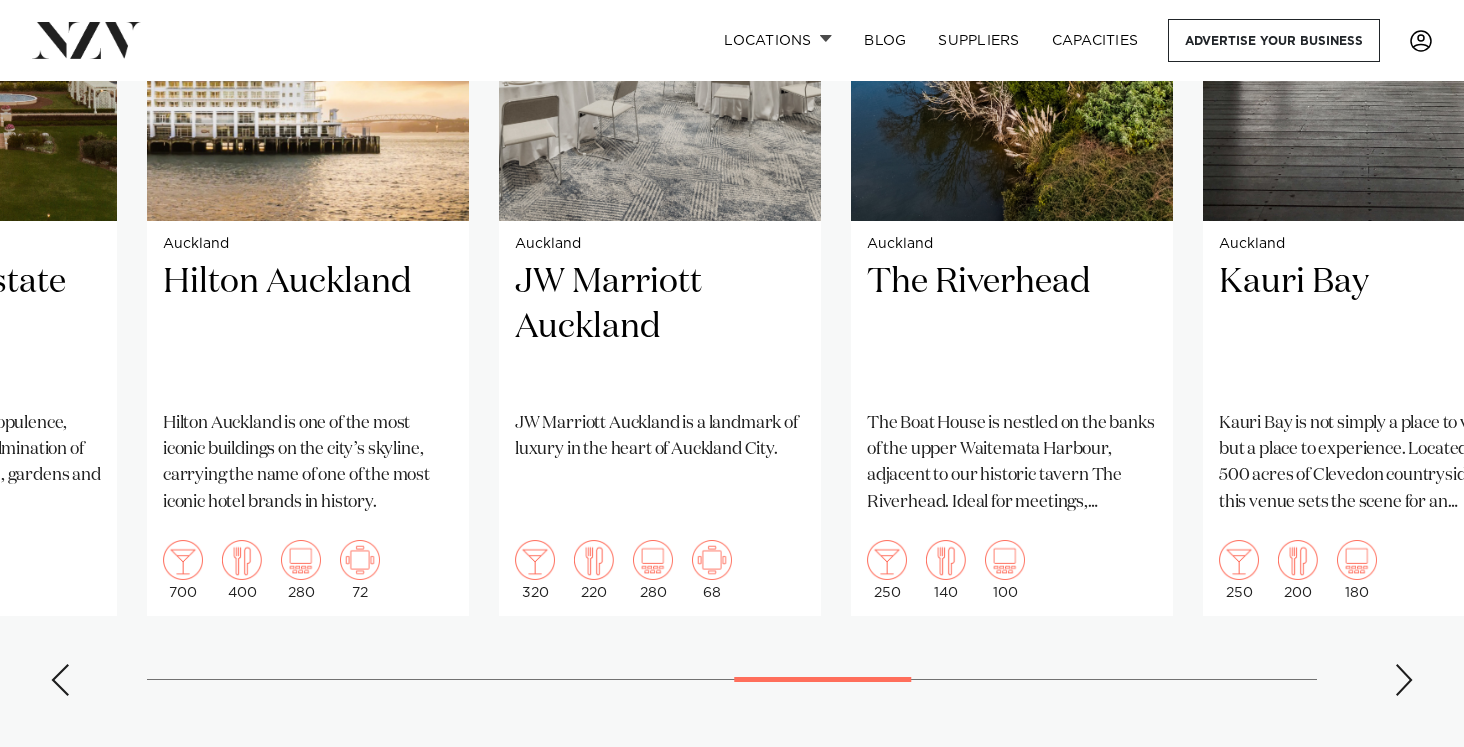 click at bounding box center [1404, 680] 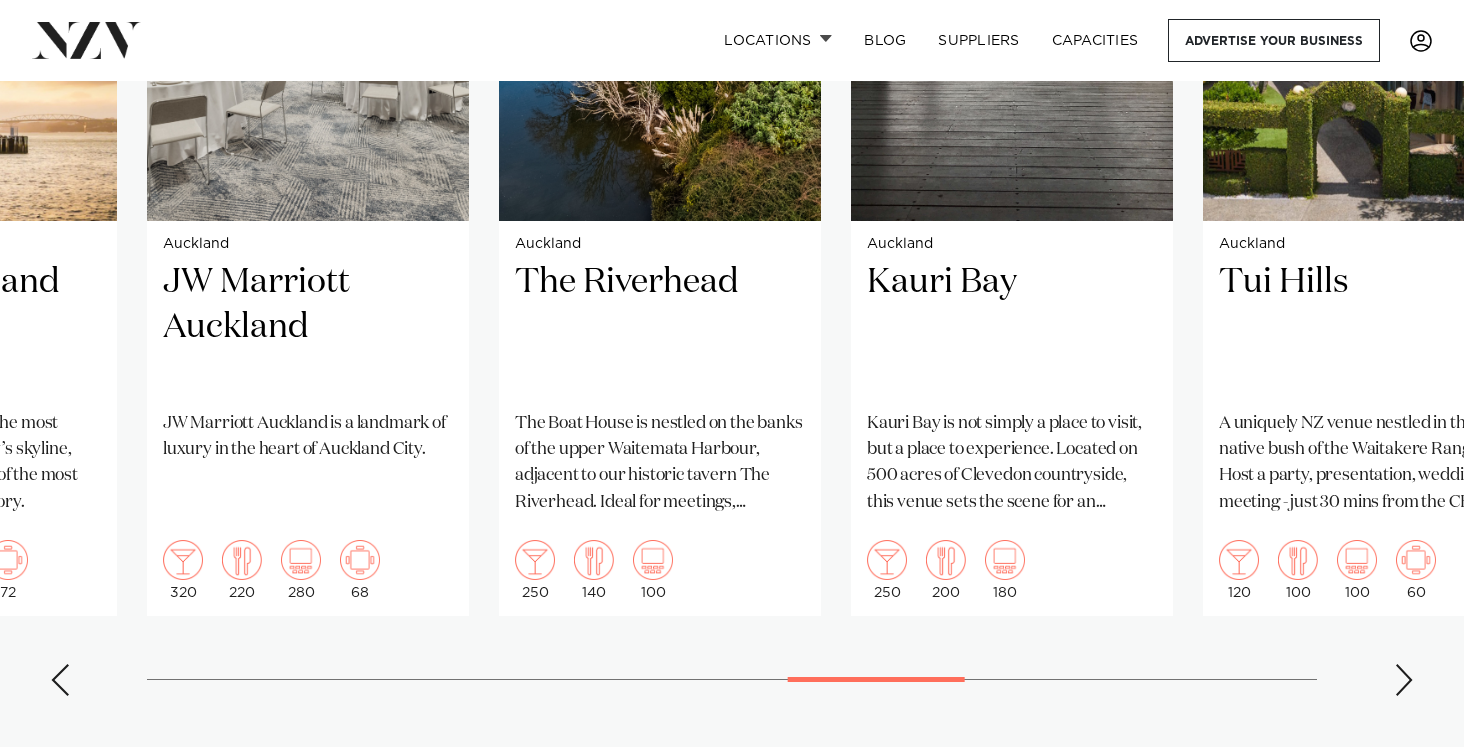 click at bounding box center [1404, 680] 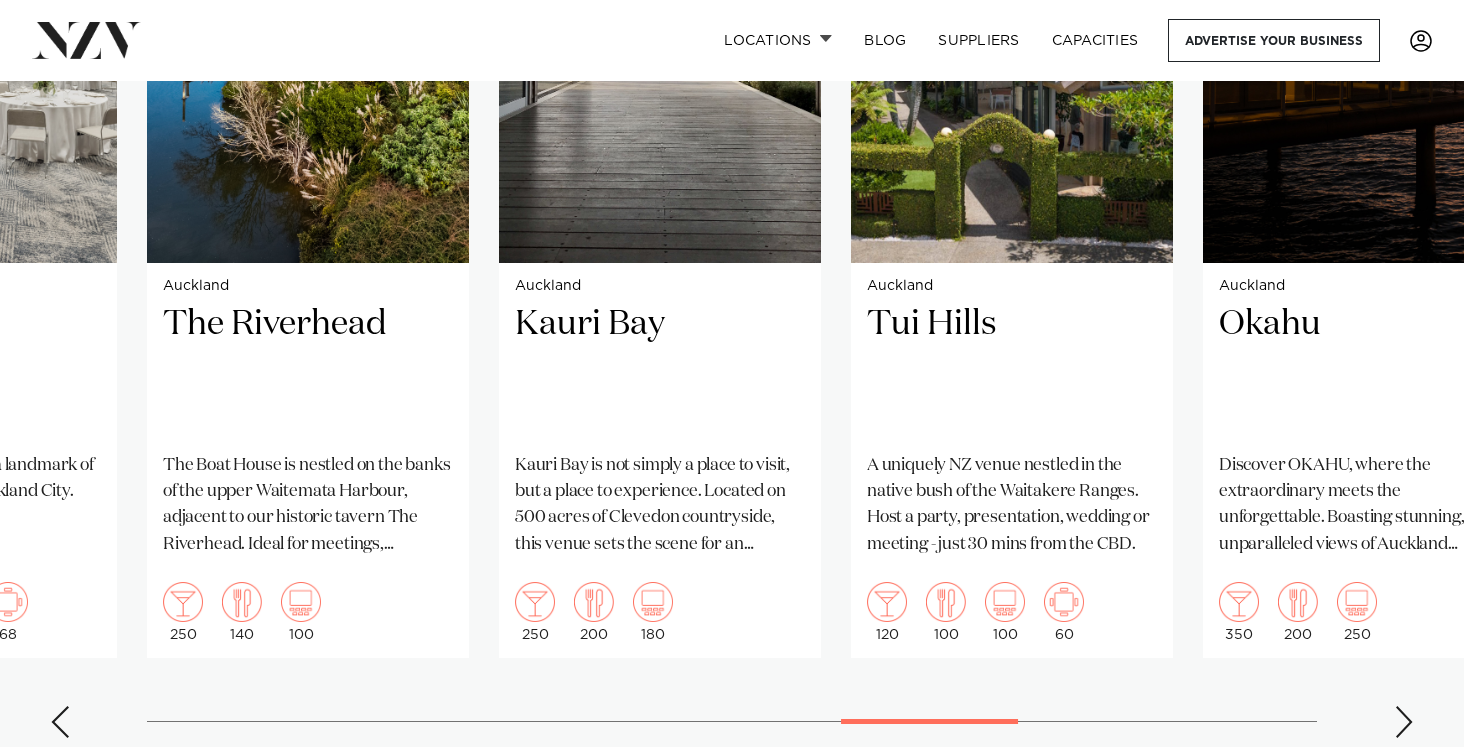 scroll, scrollTop: 1616, scrollLeft: 0, axis: vertical 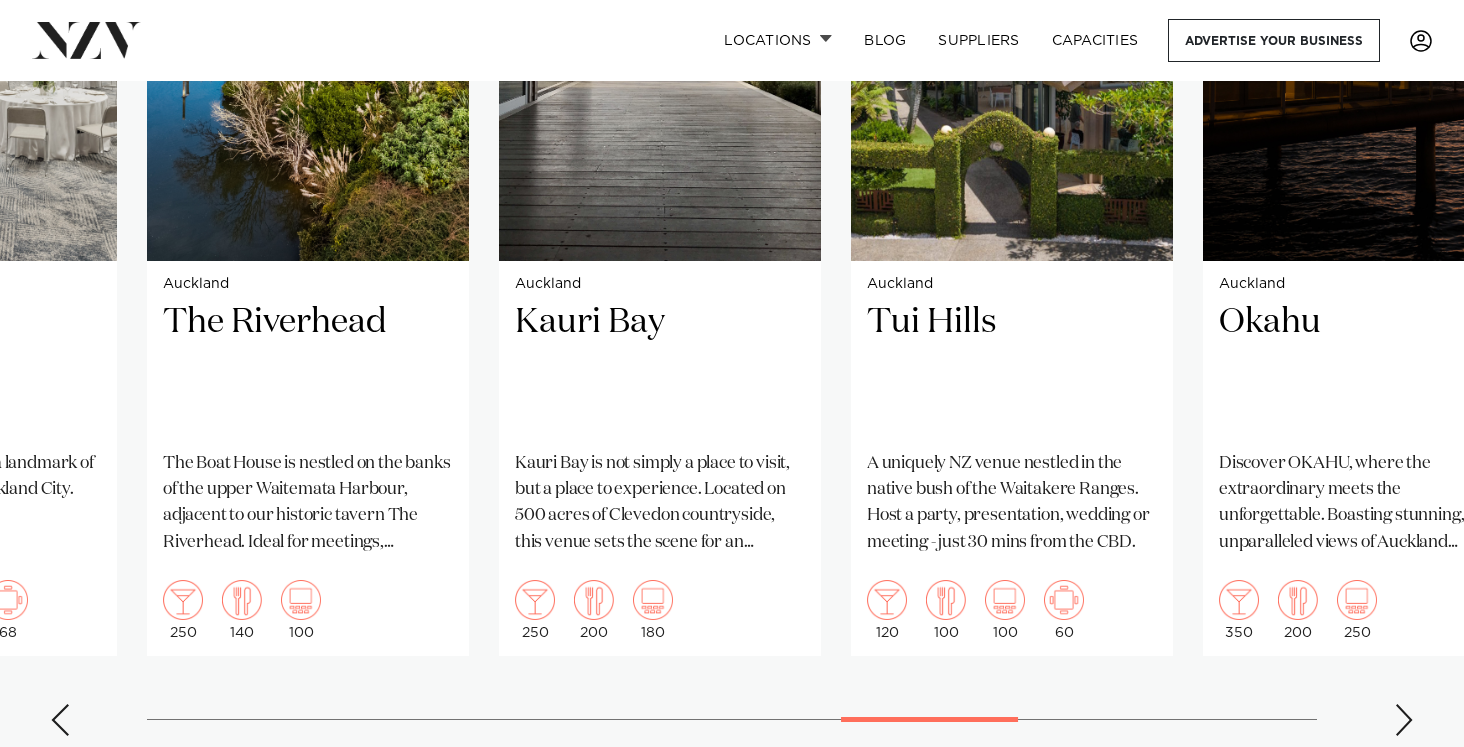 click at bounding box center [1404, 720] 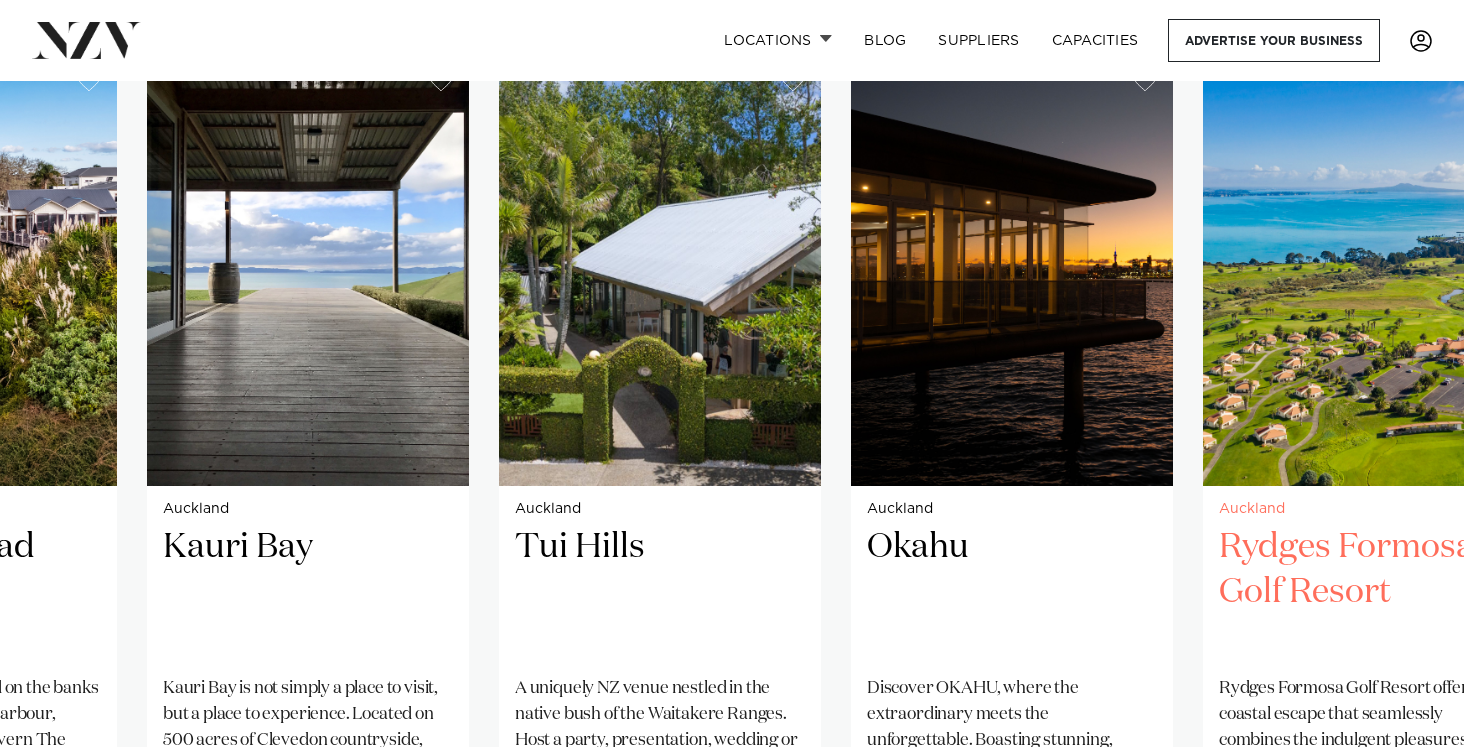 scroll, scrollTop: 1393, scrollLeft: 0, axis: vertical 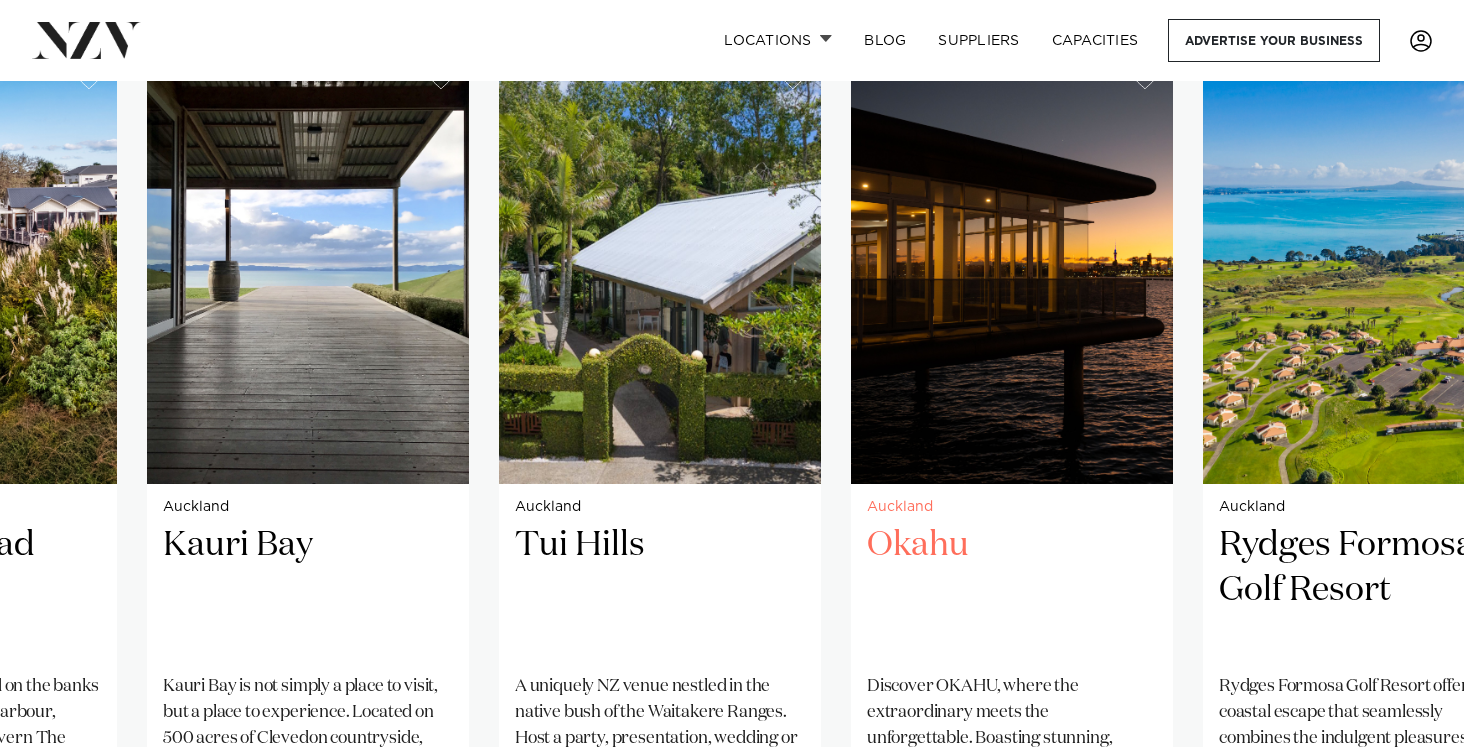 click at bounding box center [1012, 268] 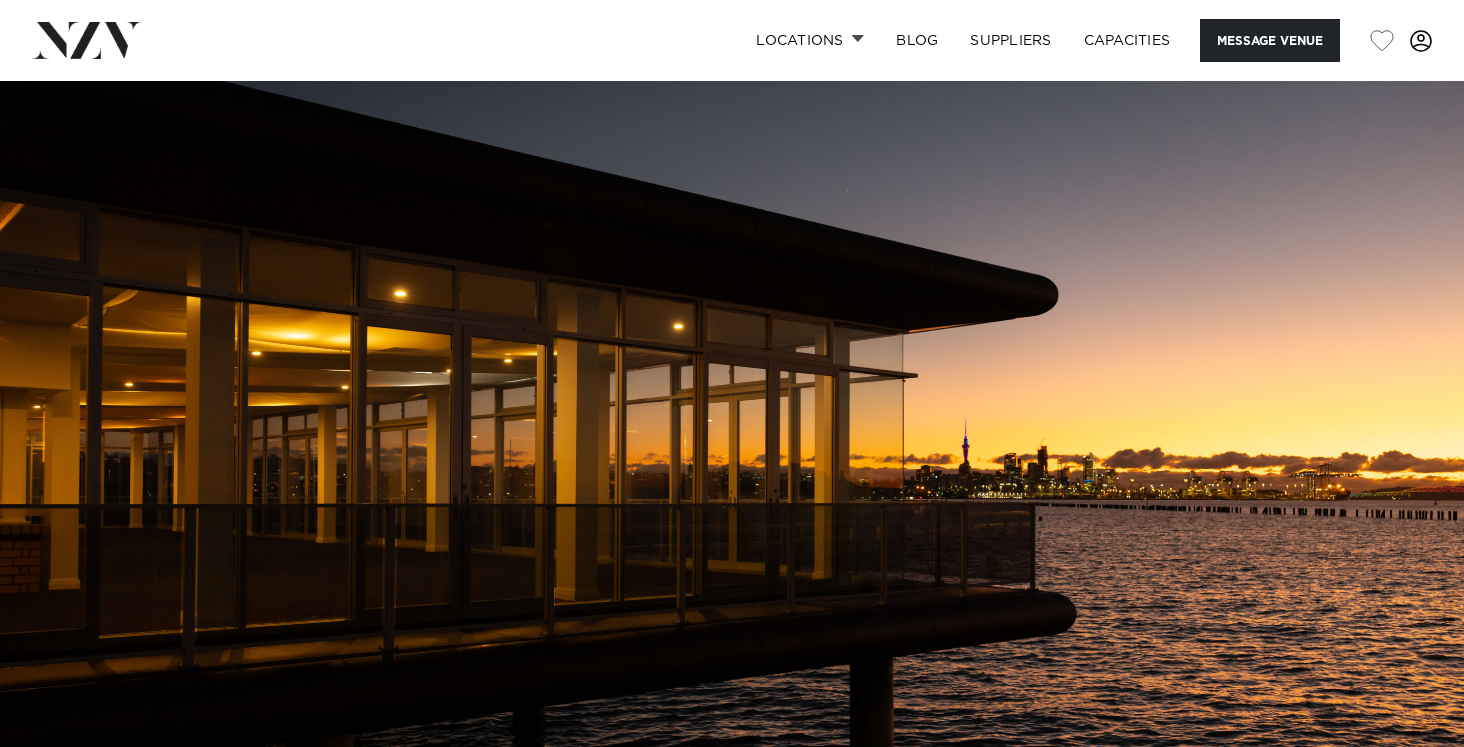 scroll, scrollTop: 0, scrollLeft: 0, axis: both 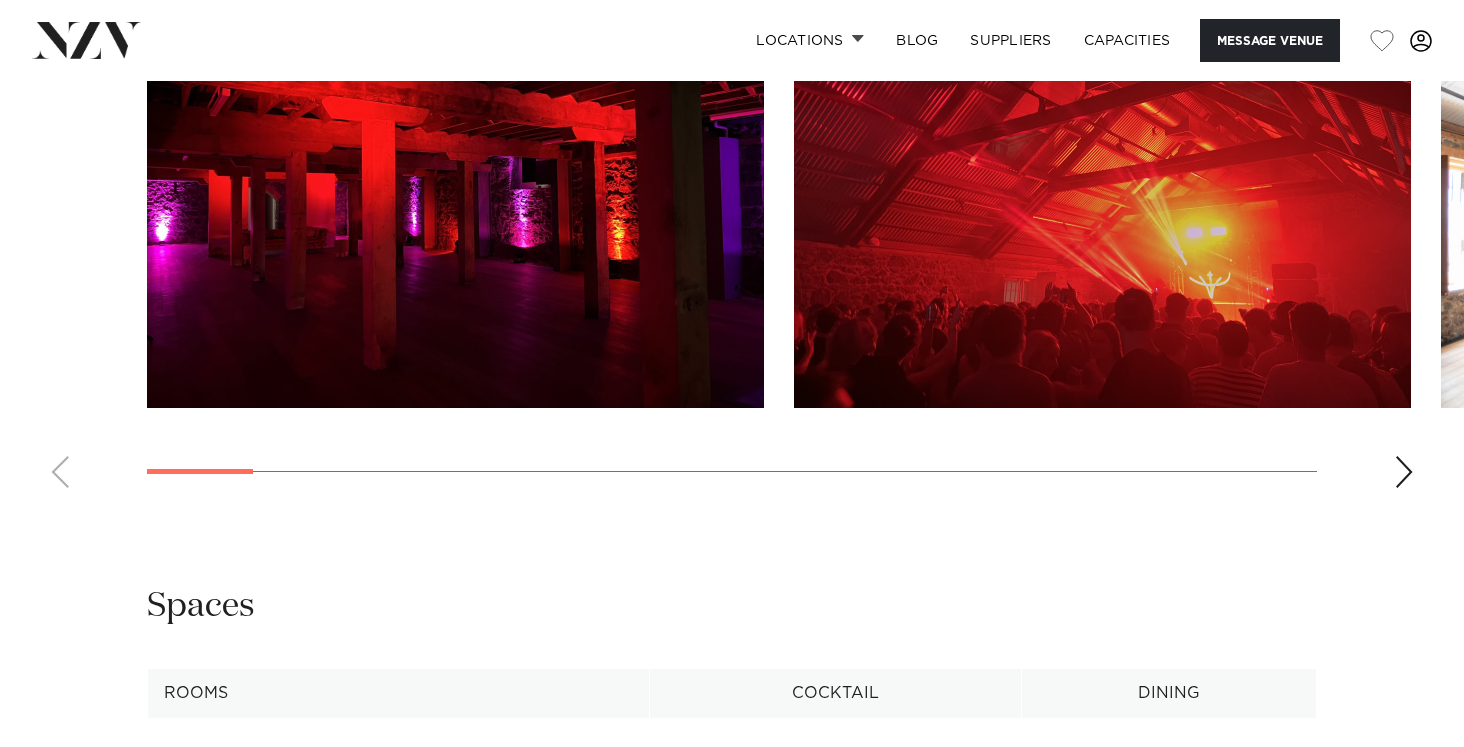 click at bounding box center [1404, 472] 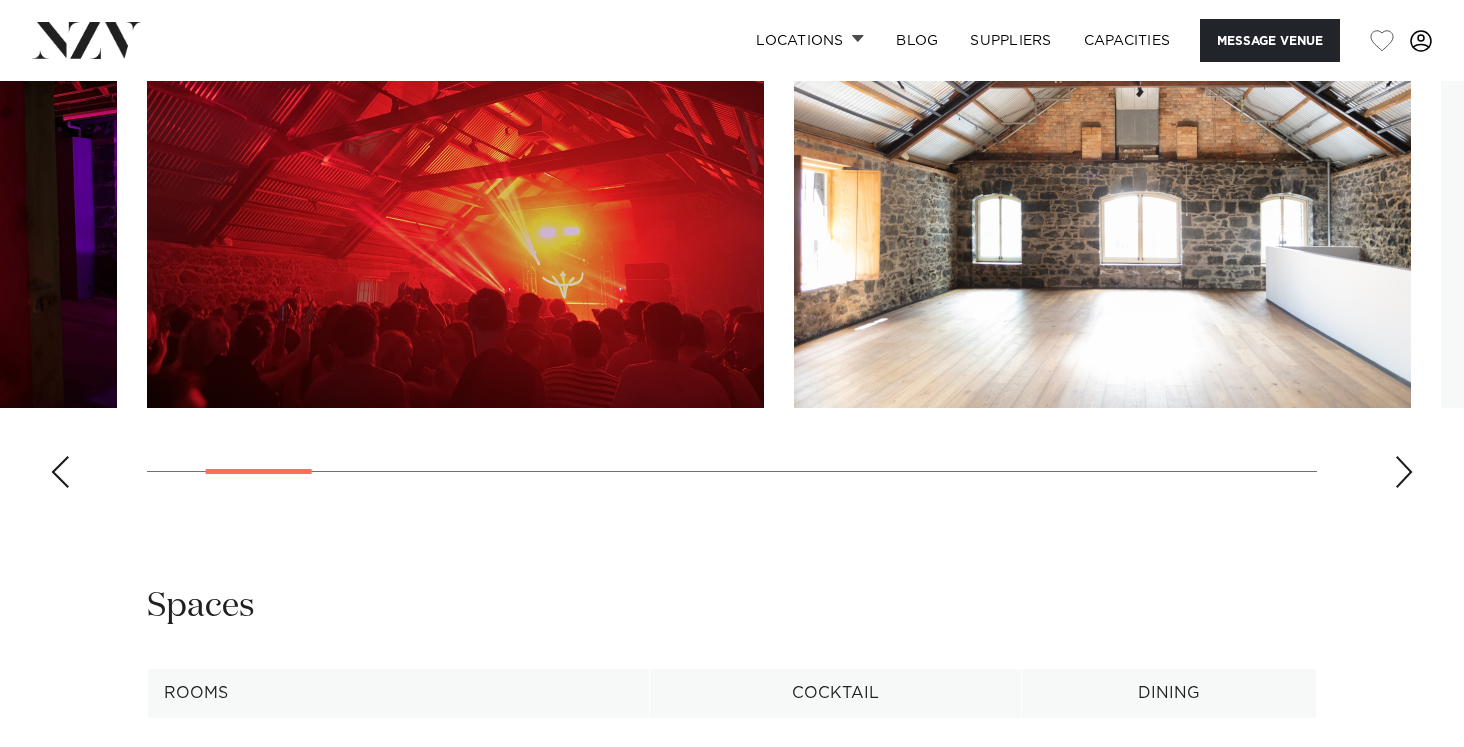 click at bounding box center (1404, 472) 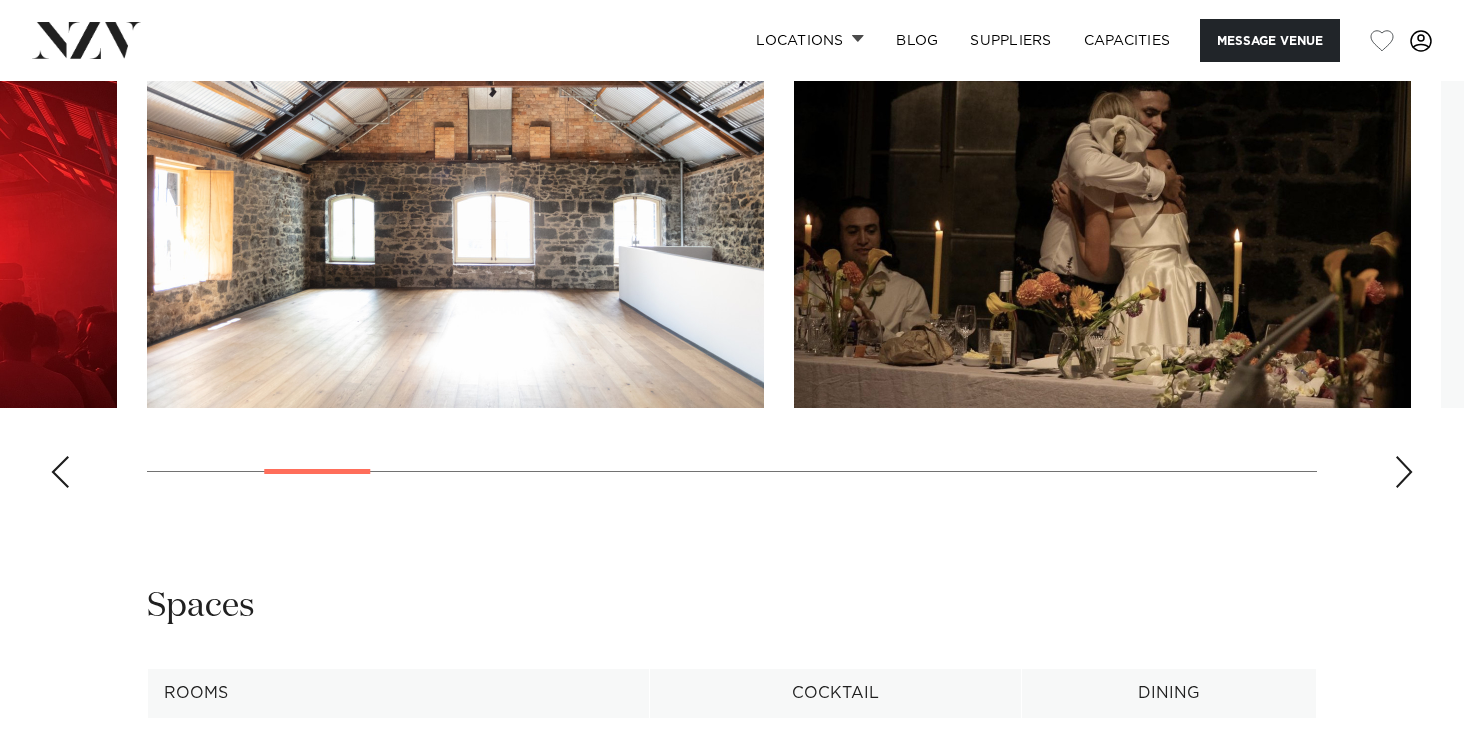 click at bounding box center [1404, 472] 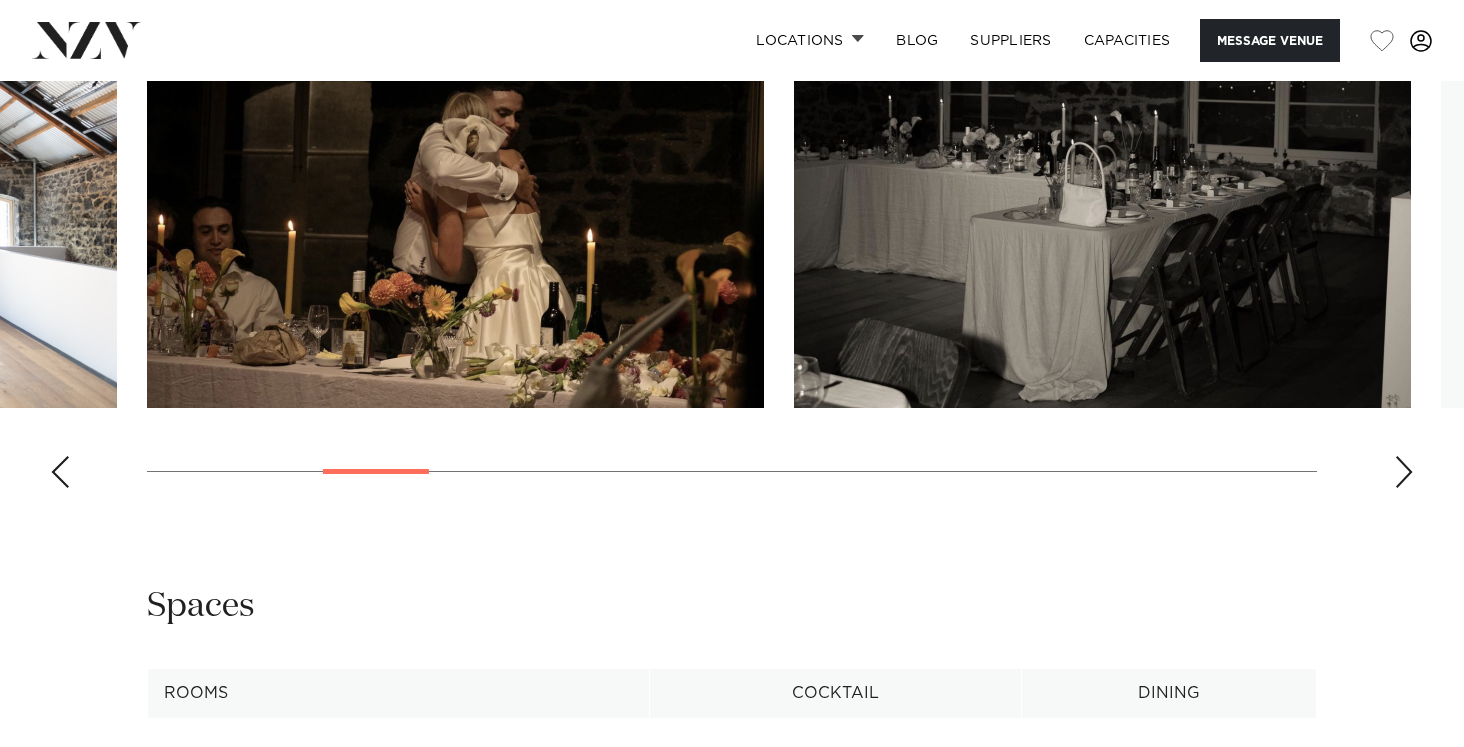 click at bounding box center (1404, 472) 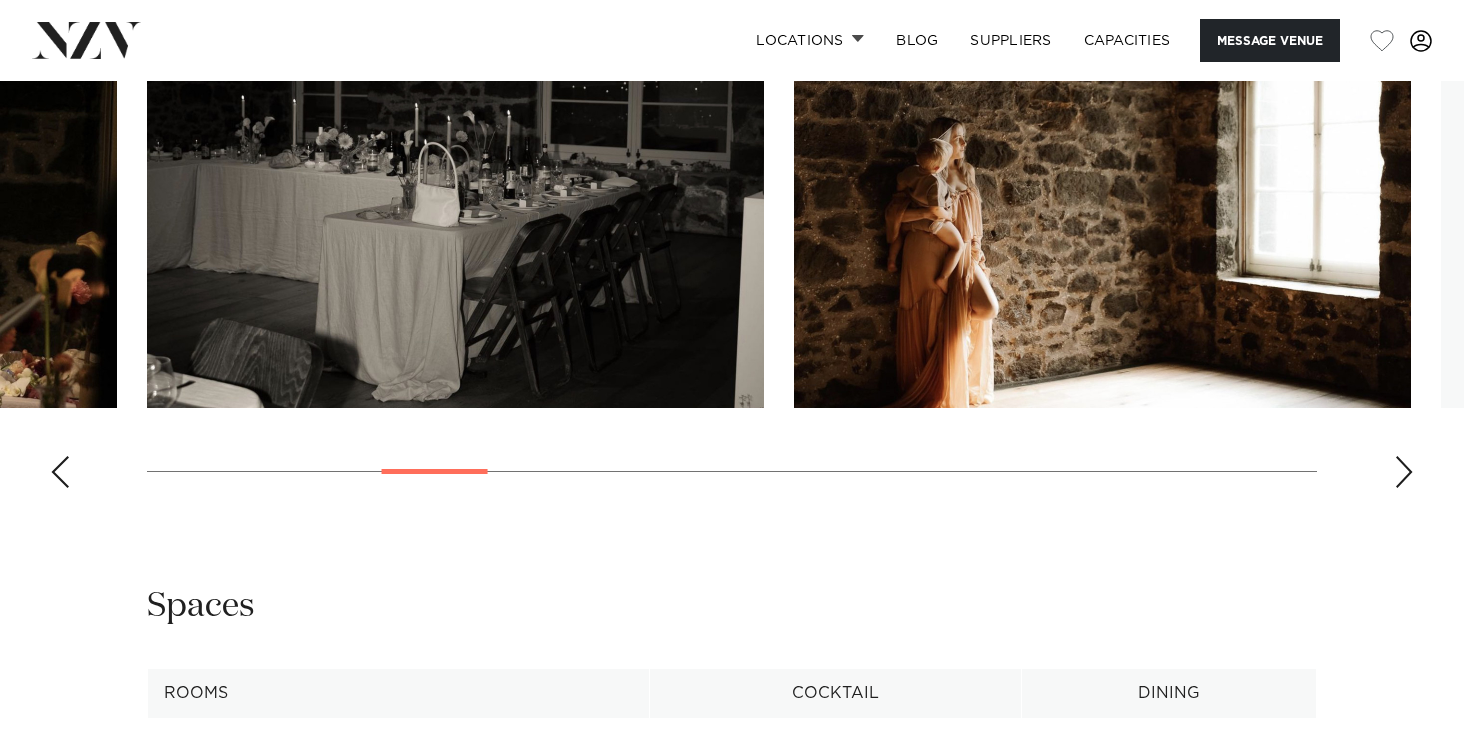 click at bounding box center [1404, 472] 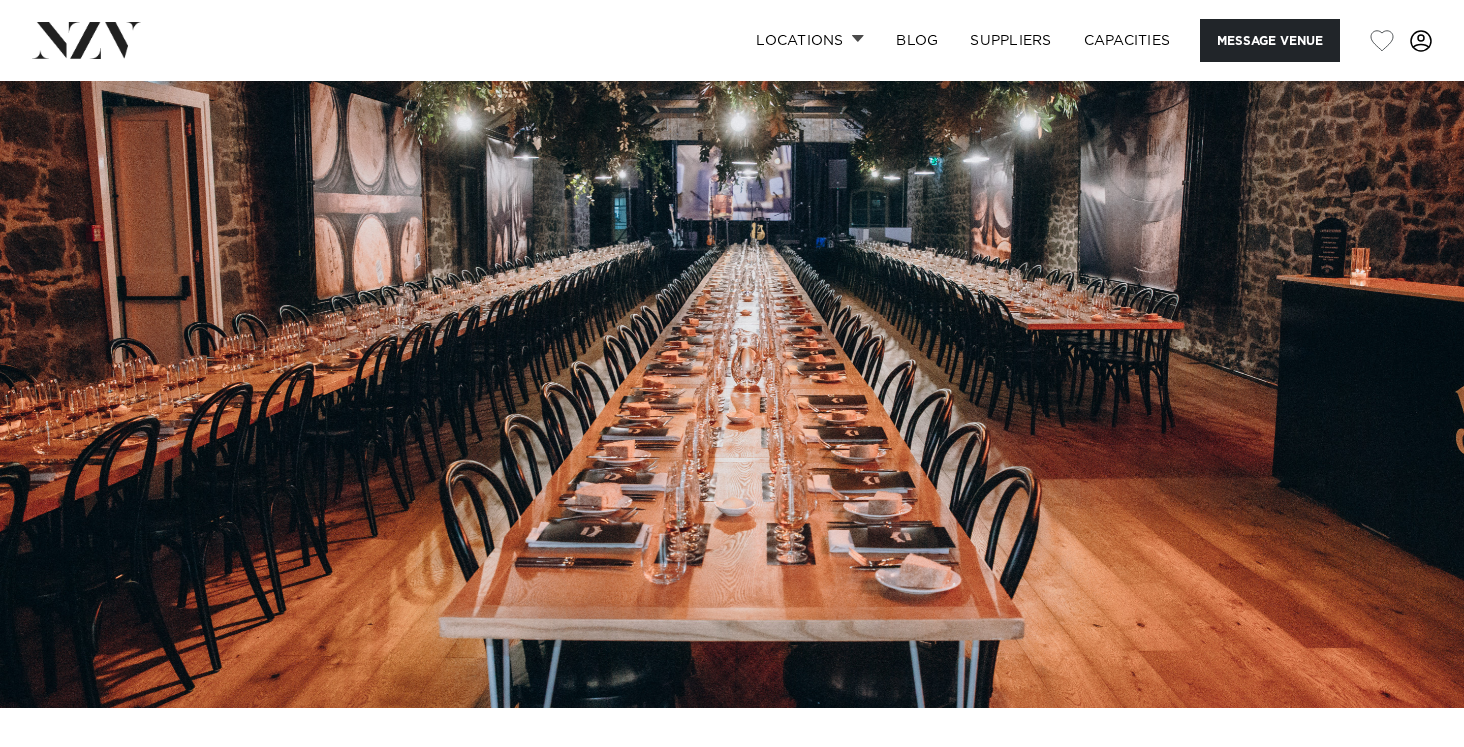 scroll, scrollTop: 27, scrollLeft: 0, axis: vertical 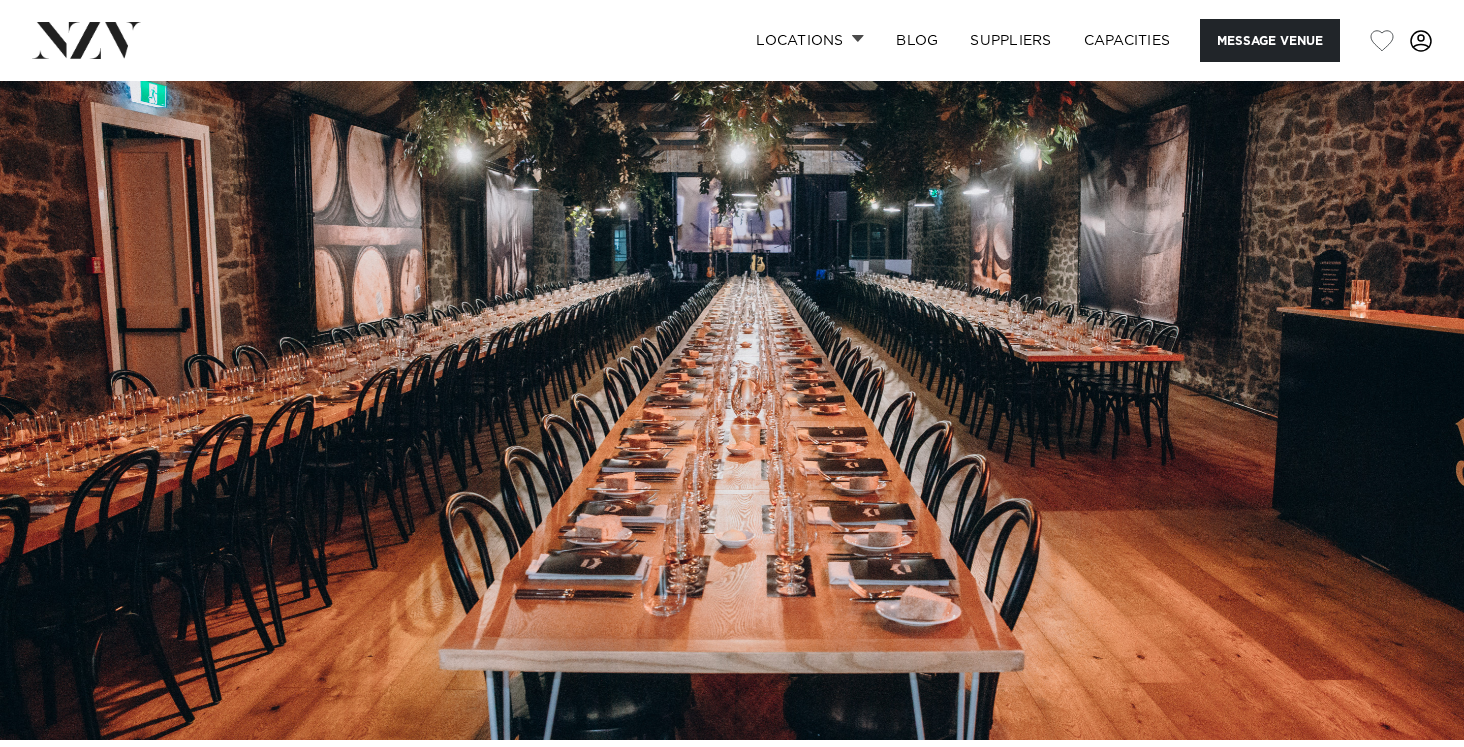 click at bounding box center [732, 397] 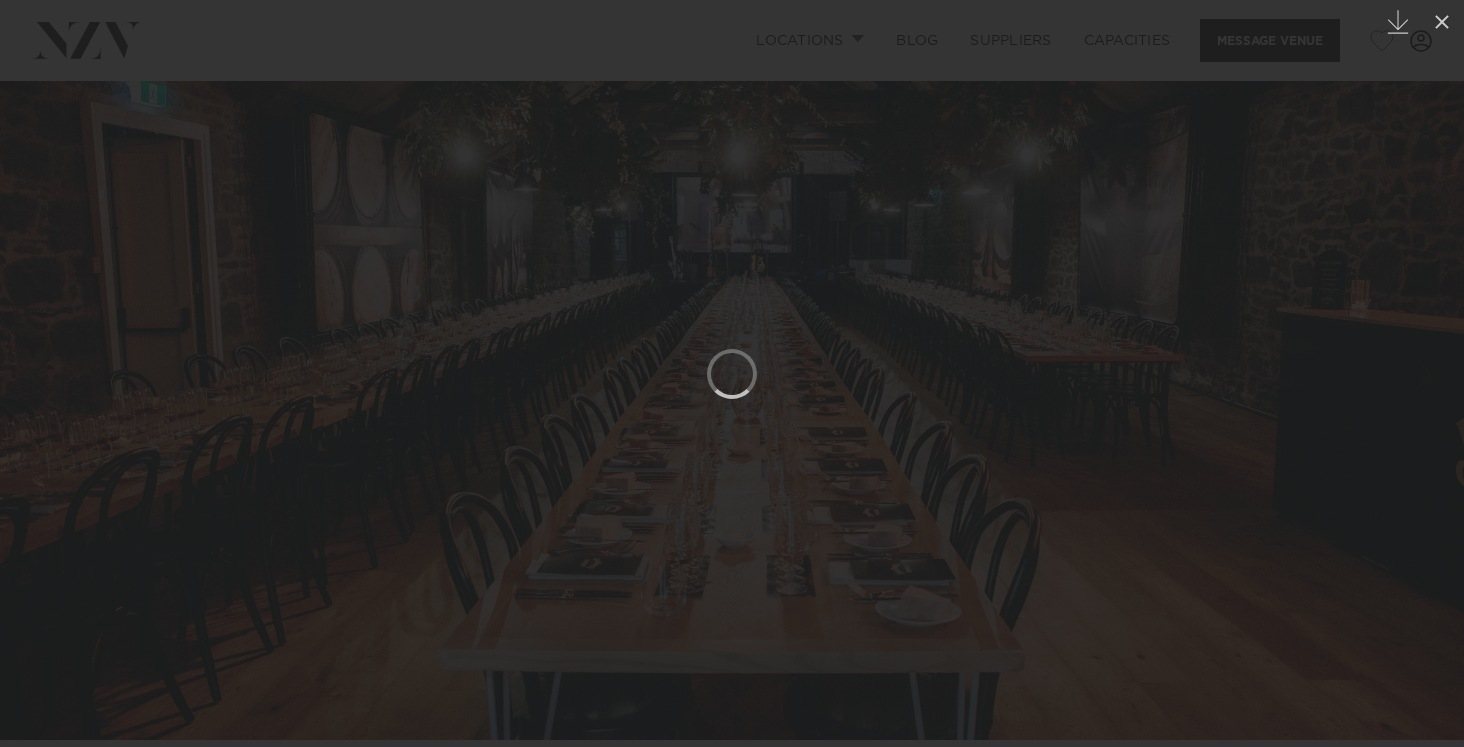 click at bounding box center [732, 373] 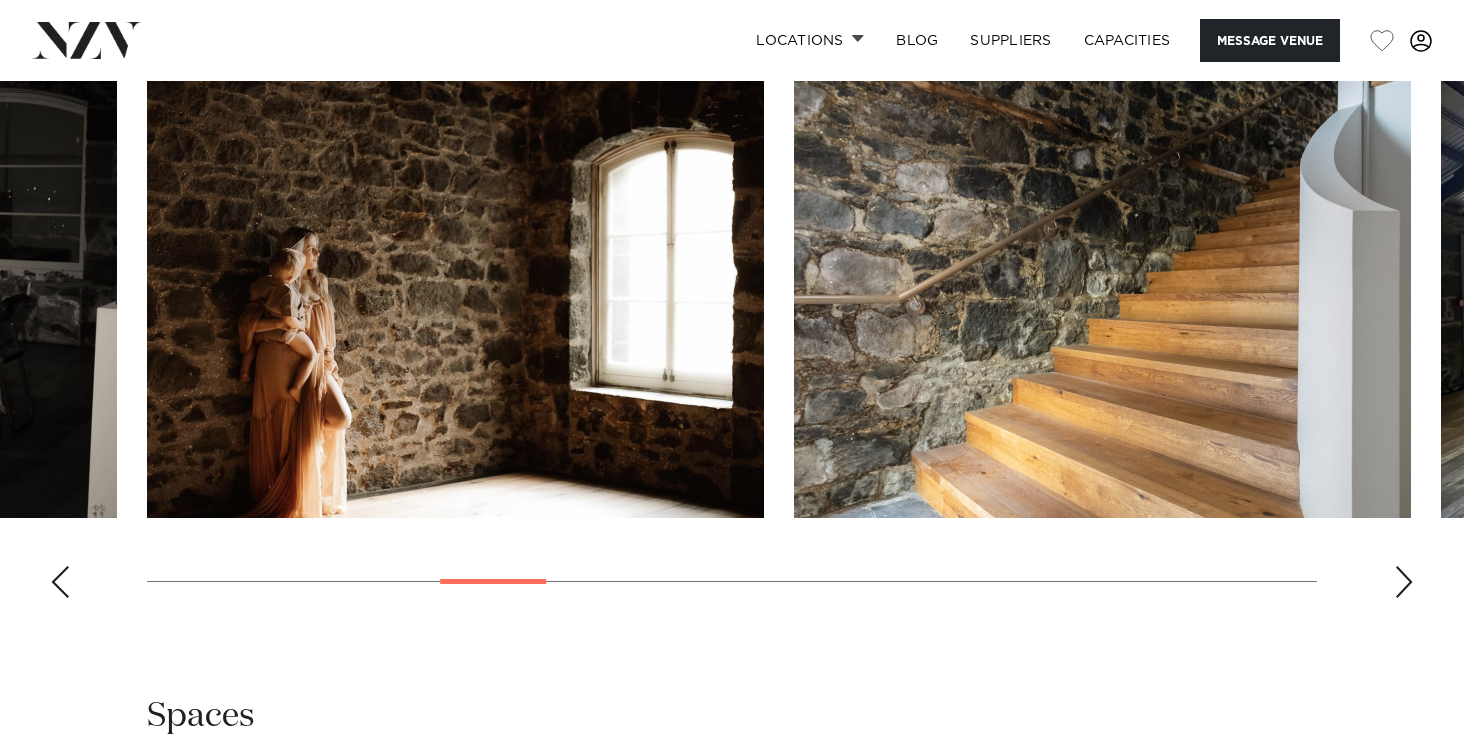 scroll, scrollTop: 1903, scrollLeft: 0, axis: vertical 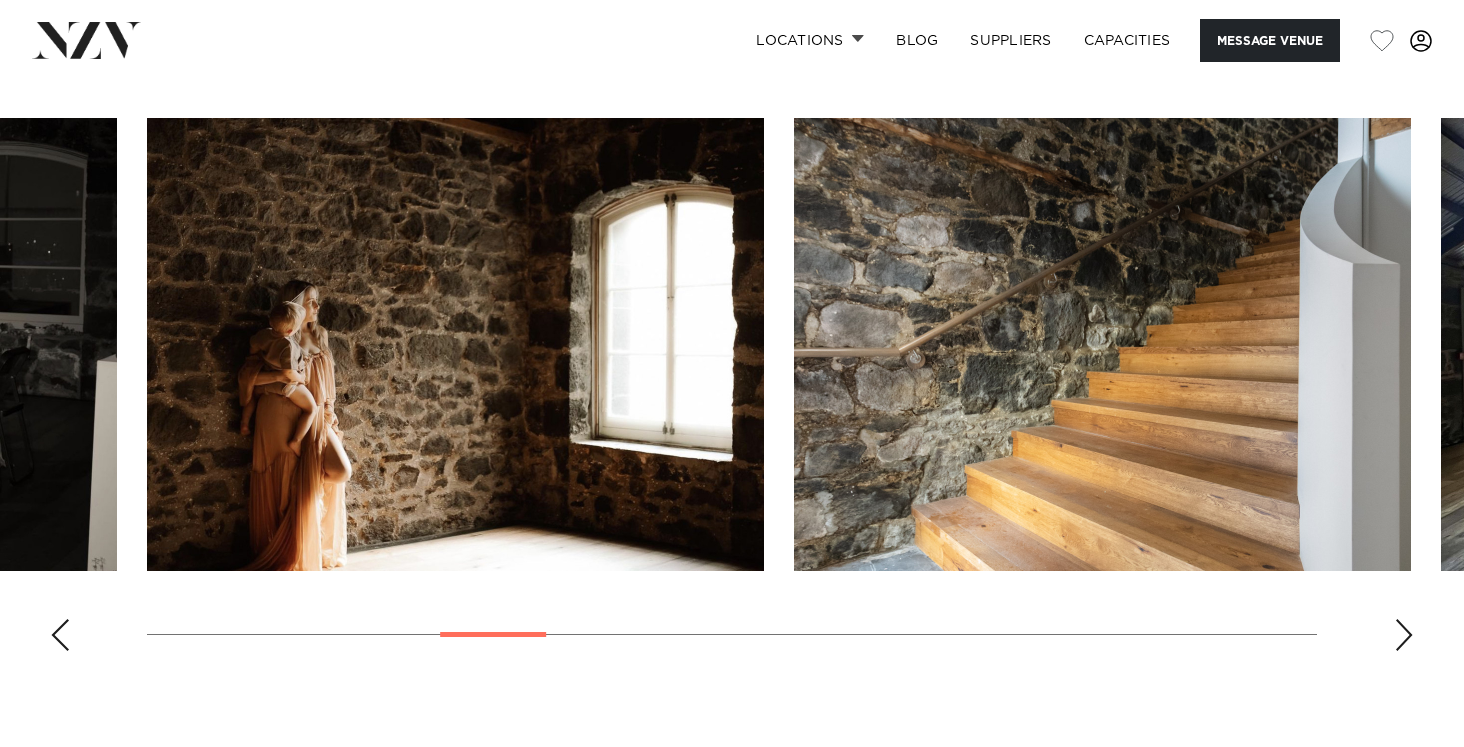 click at bounding box center [1404, 635] 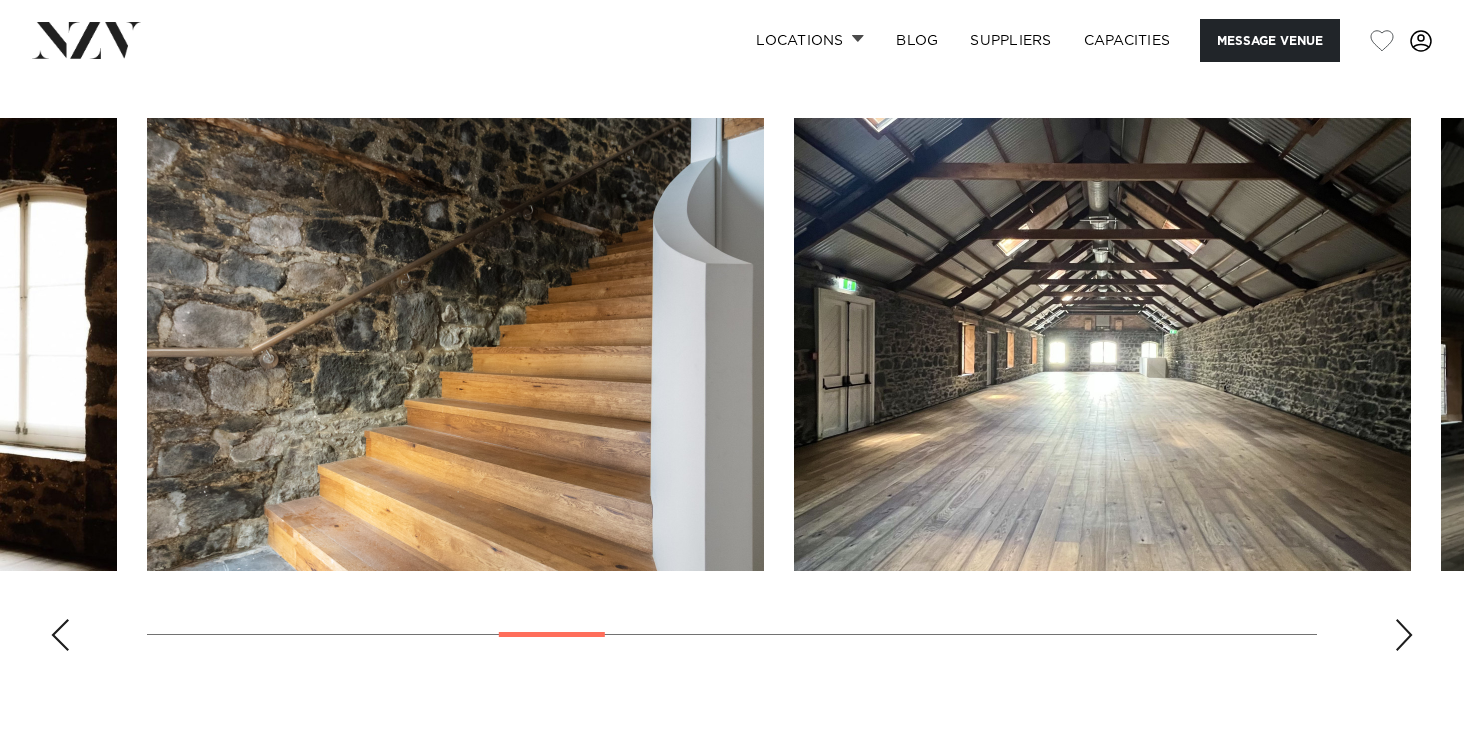 click at bounding box center (1404, 635) 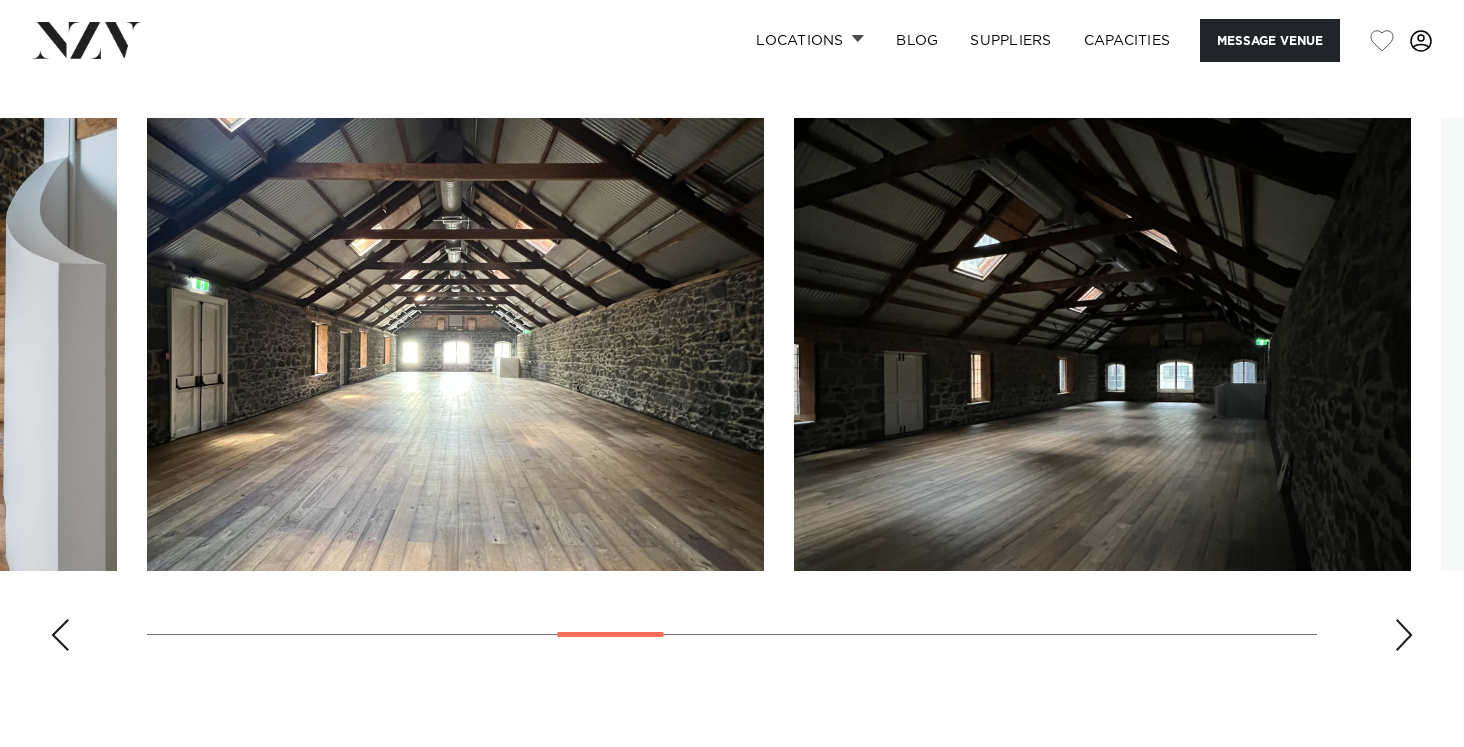 click at bounding box center (1404, 635) 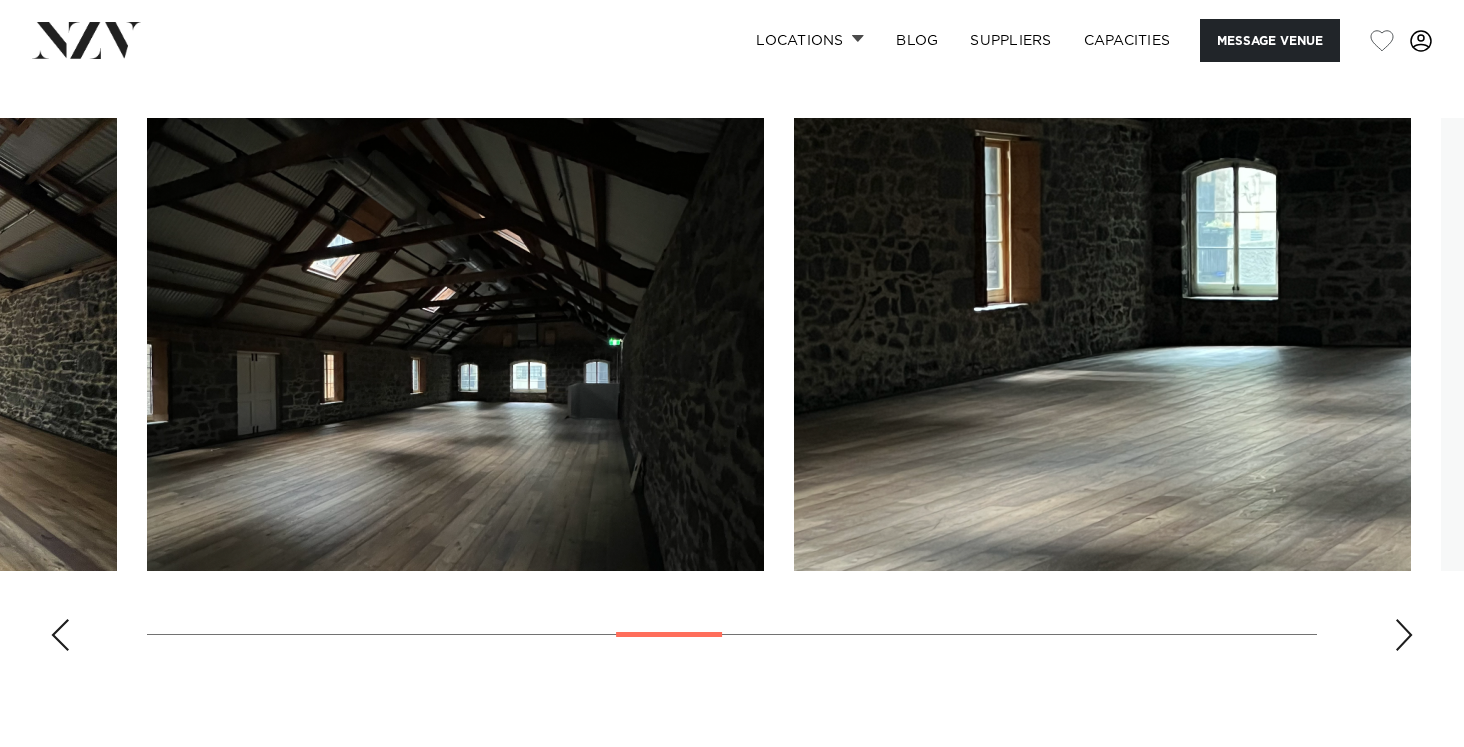 click at bounding box center (1404, 635) 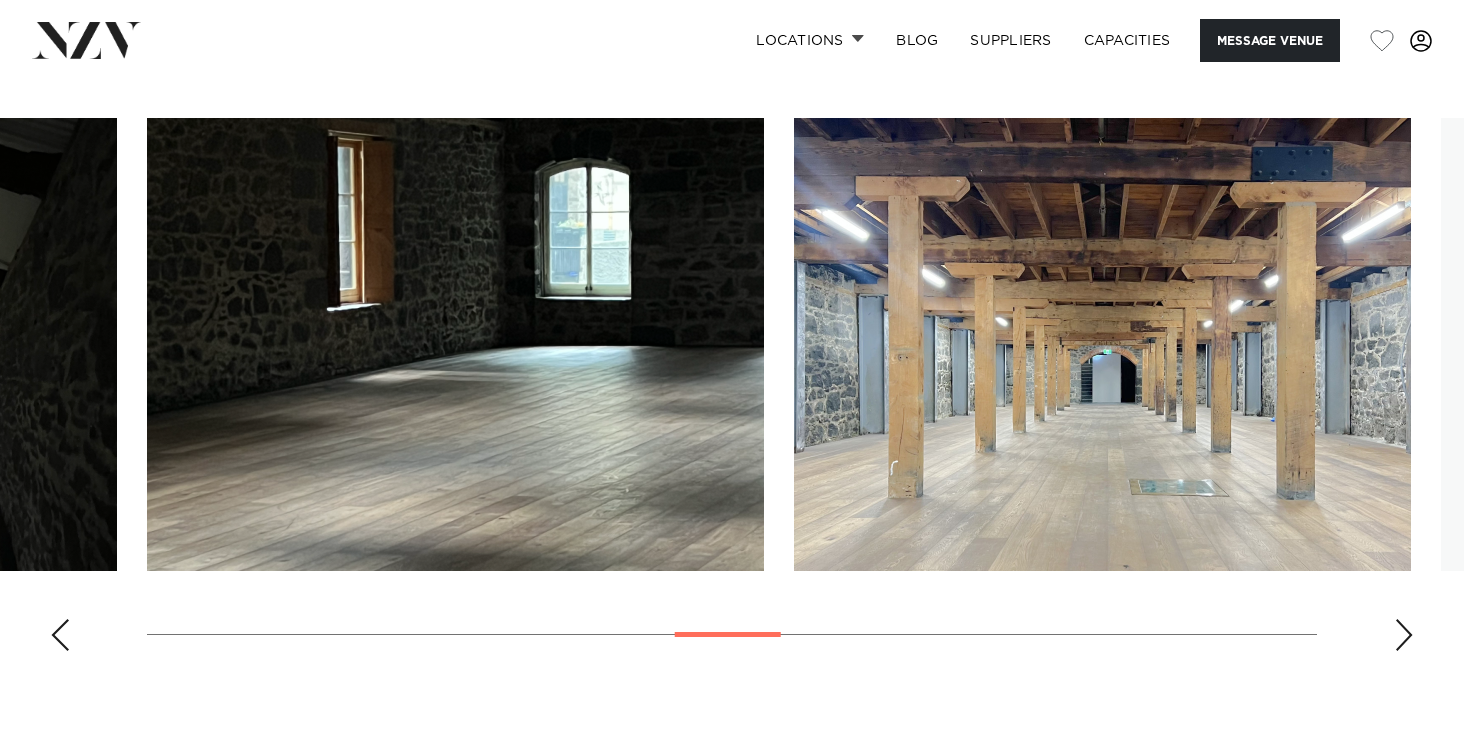 click at bounding box center (1404, 635) 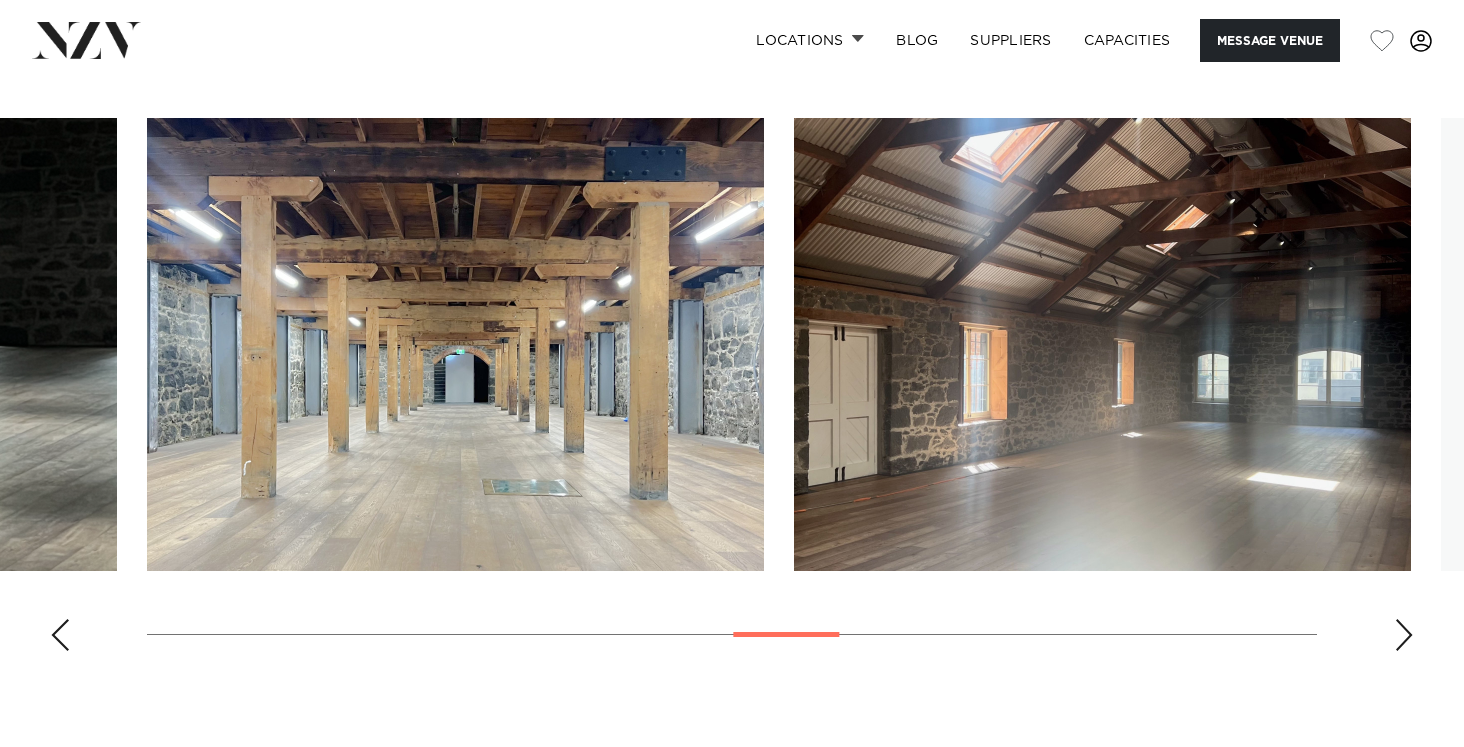 click at bounding box center [1404, 635] 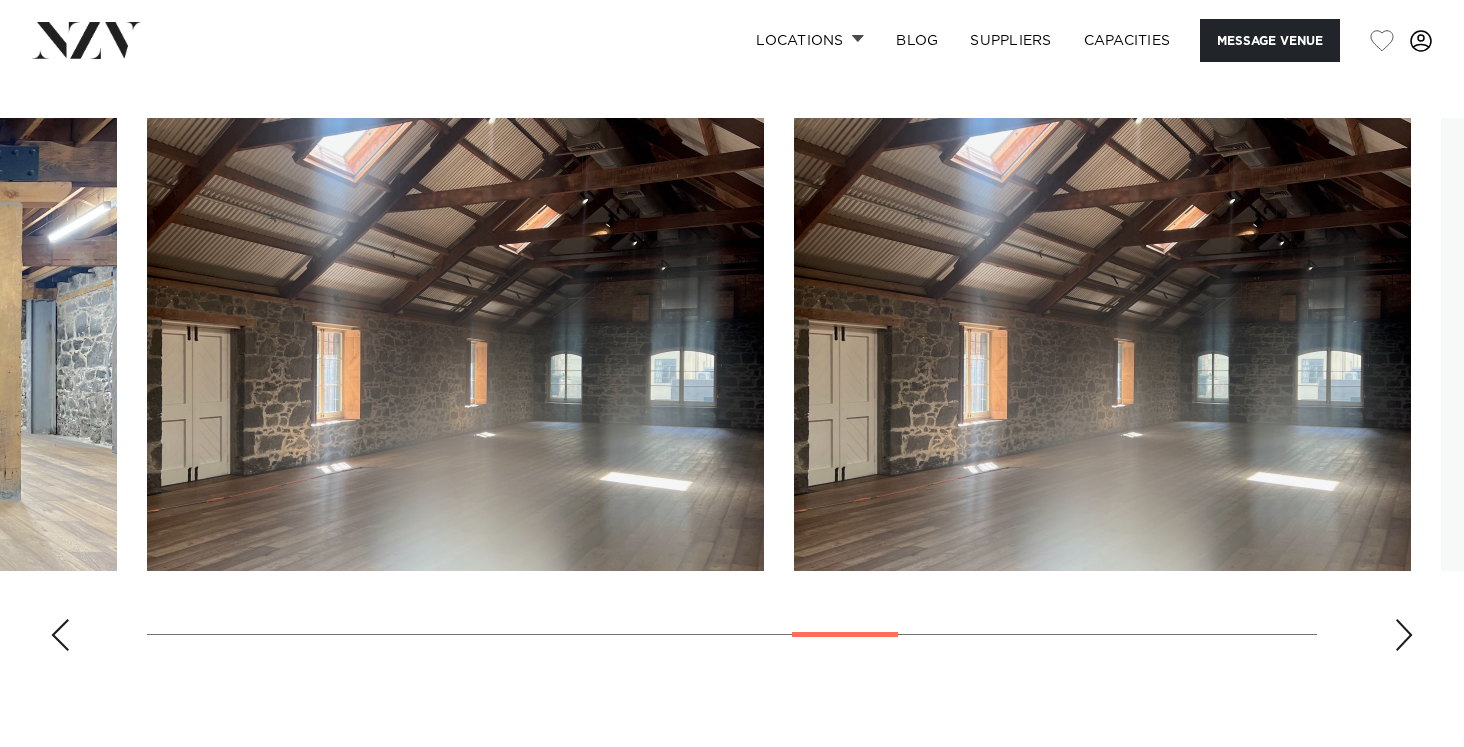 click at bounding box center (1404, 635) 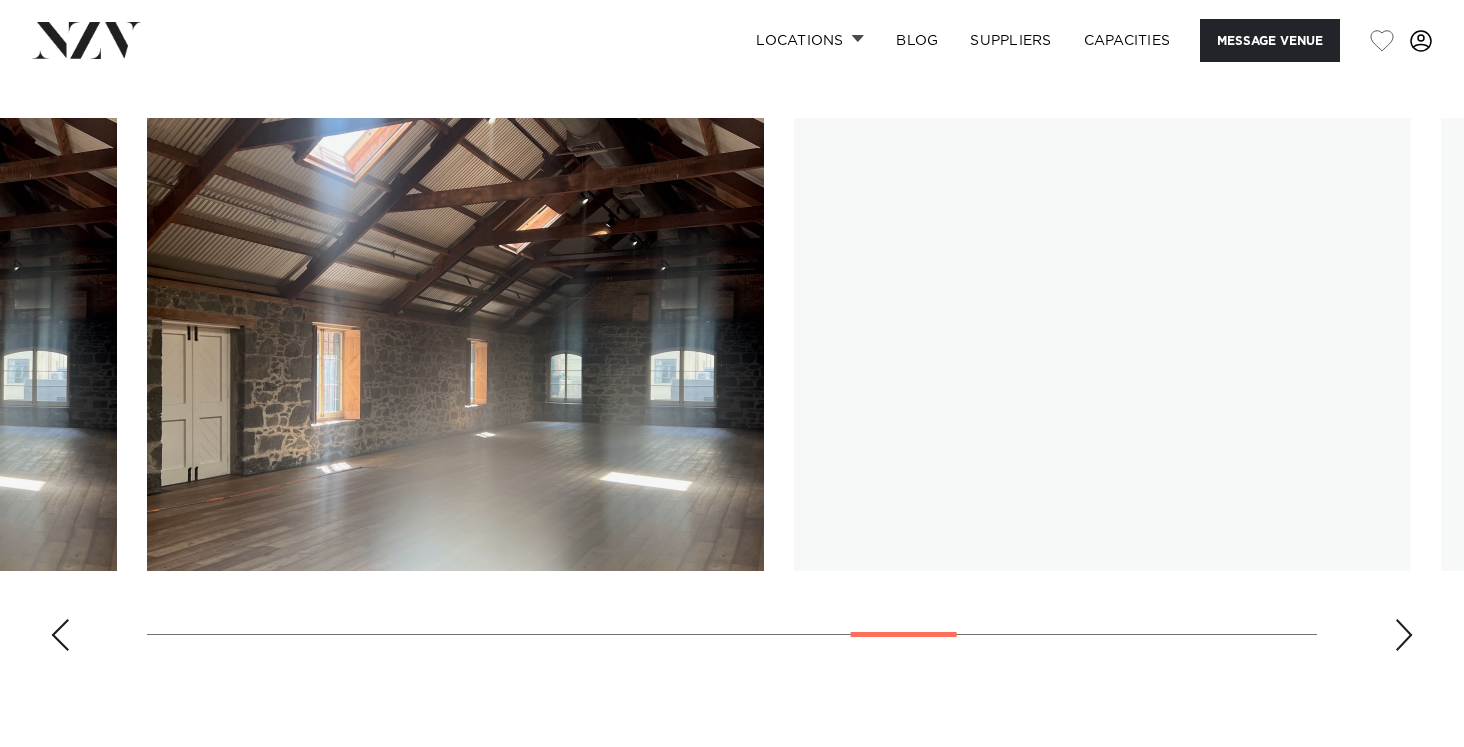 click at bounding box center (1404, 635) 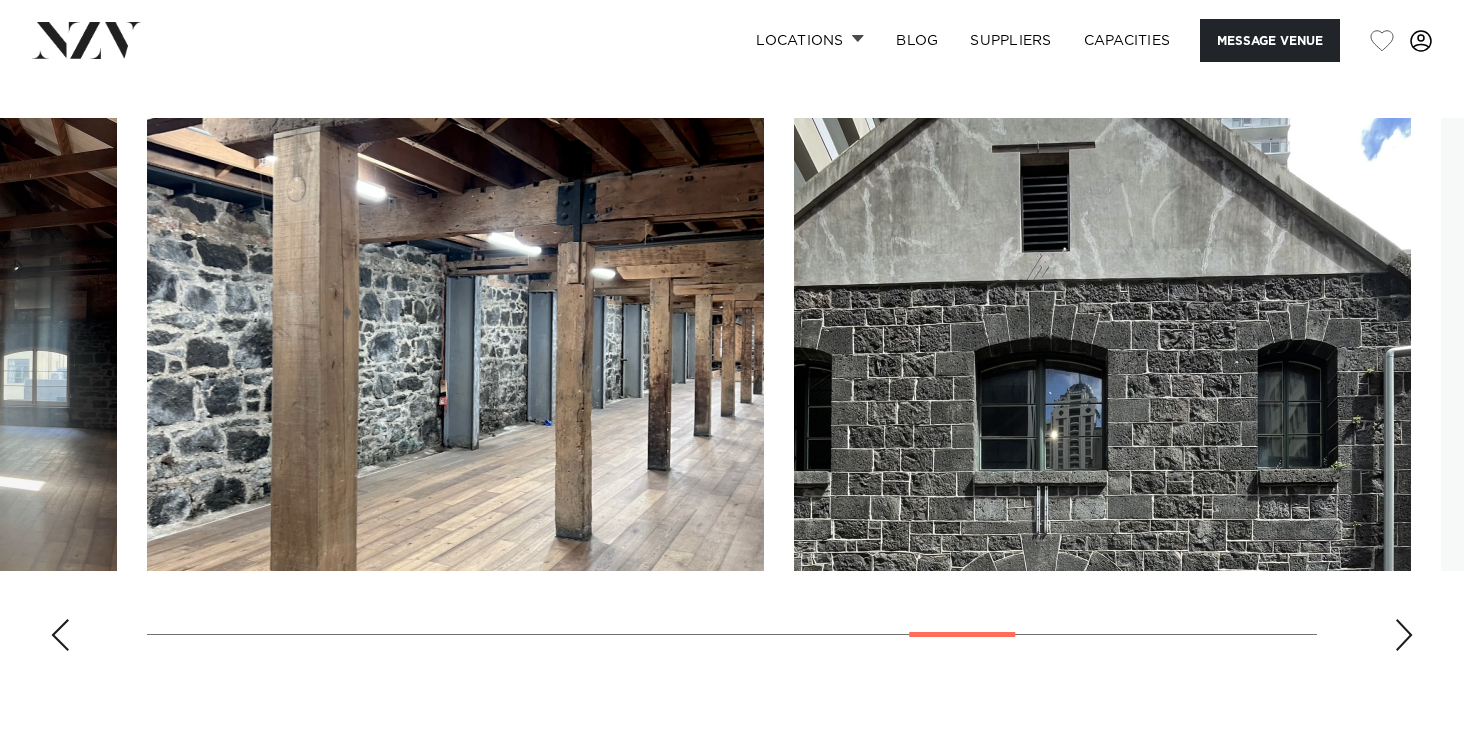 click at bounding box center (1404, 635) 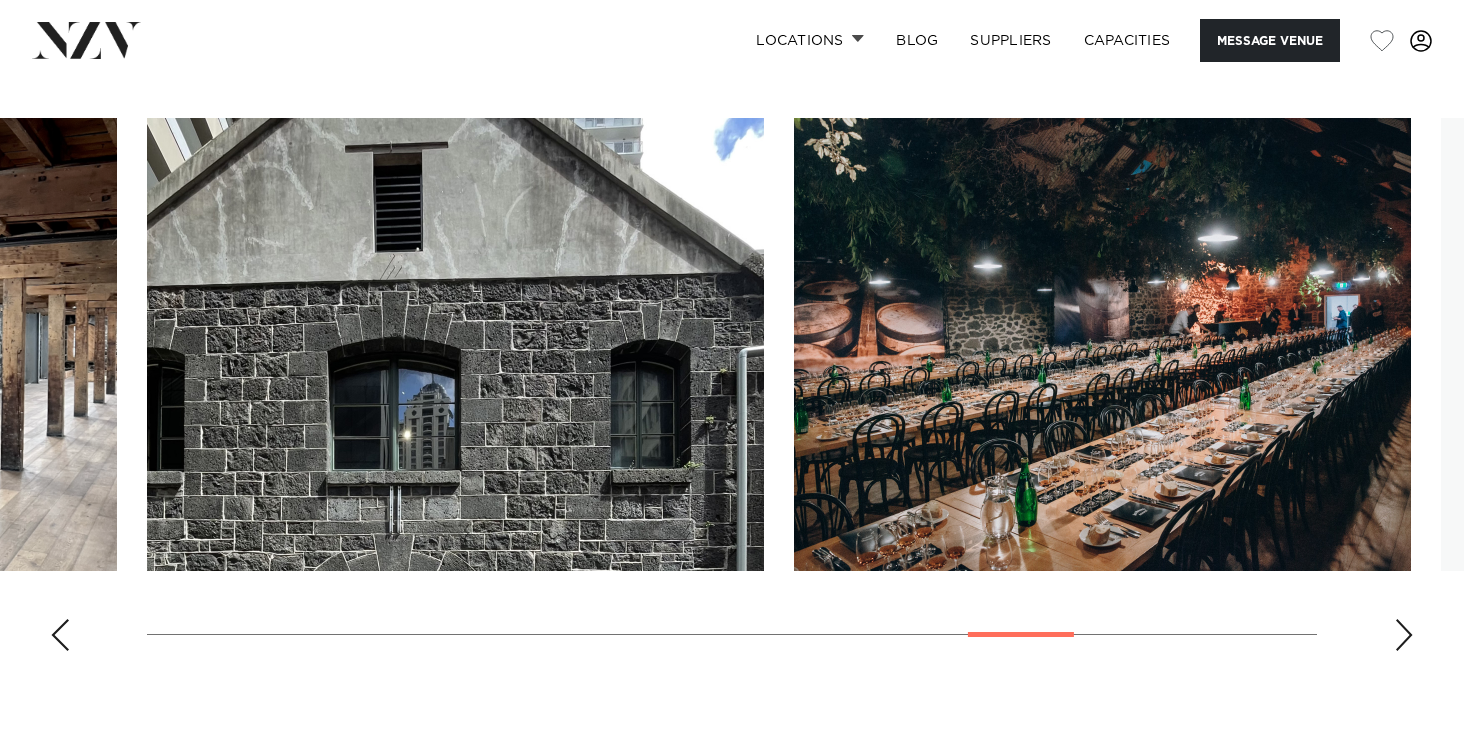 click at bounding box center (1404, 635) 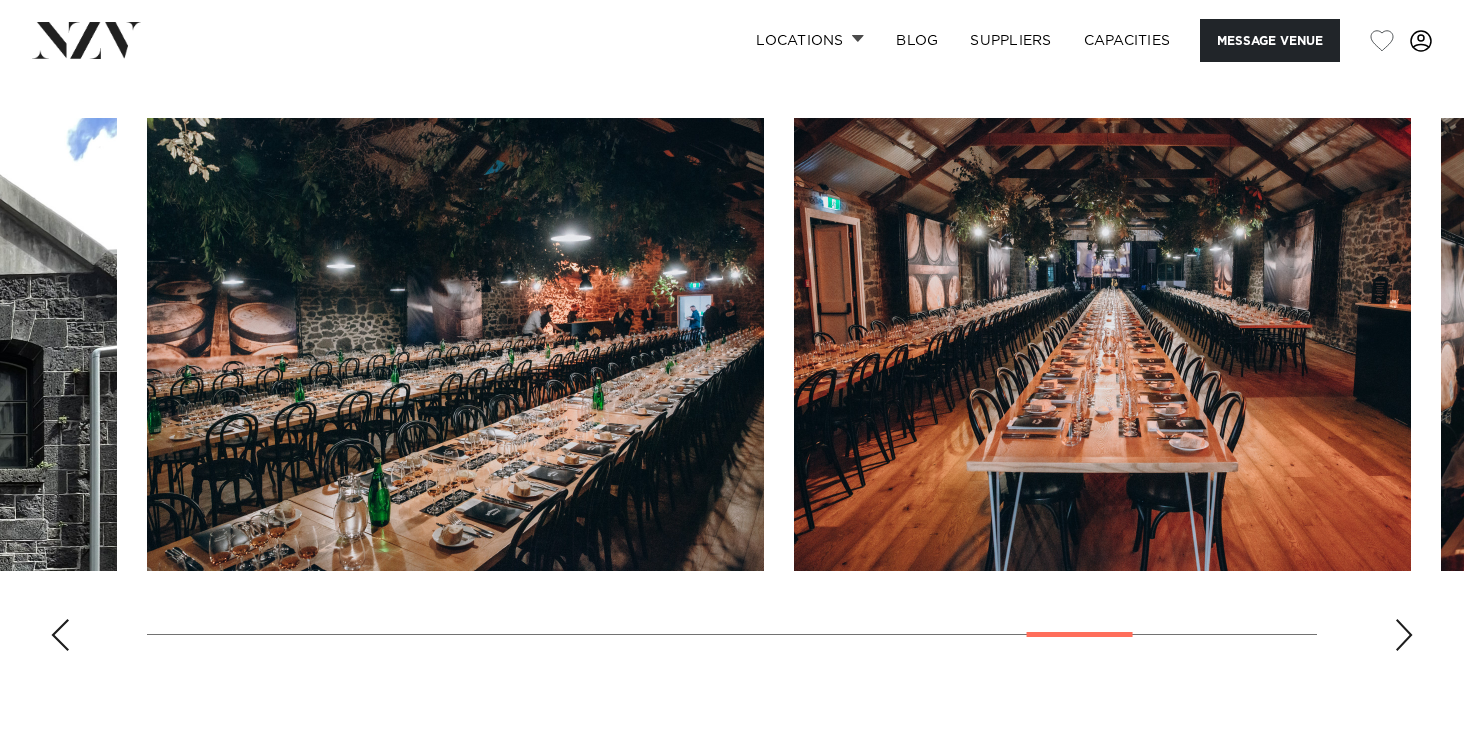 click at bounding box center [1404, 635] 